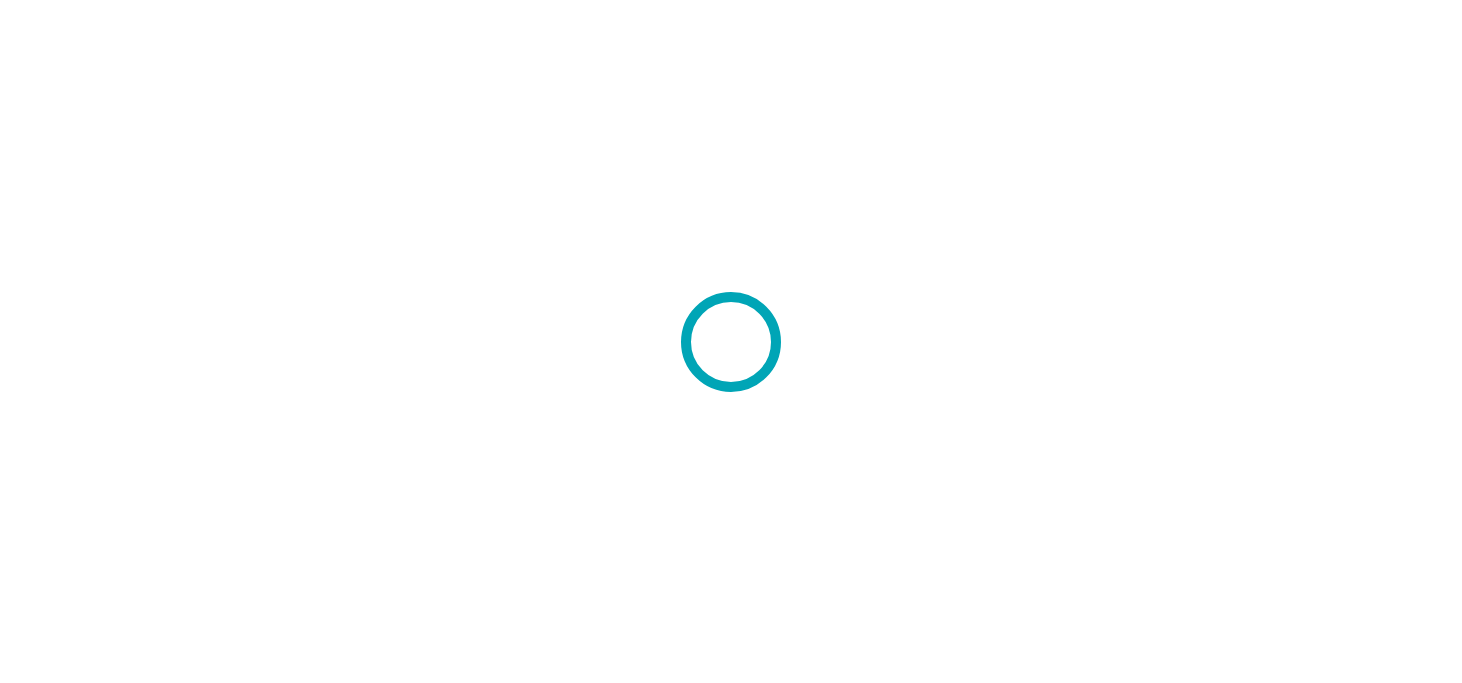 scroll, scrollTop: 0, scrollLeft: 0, axis: both 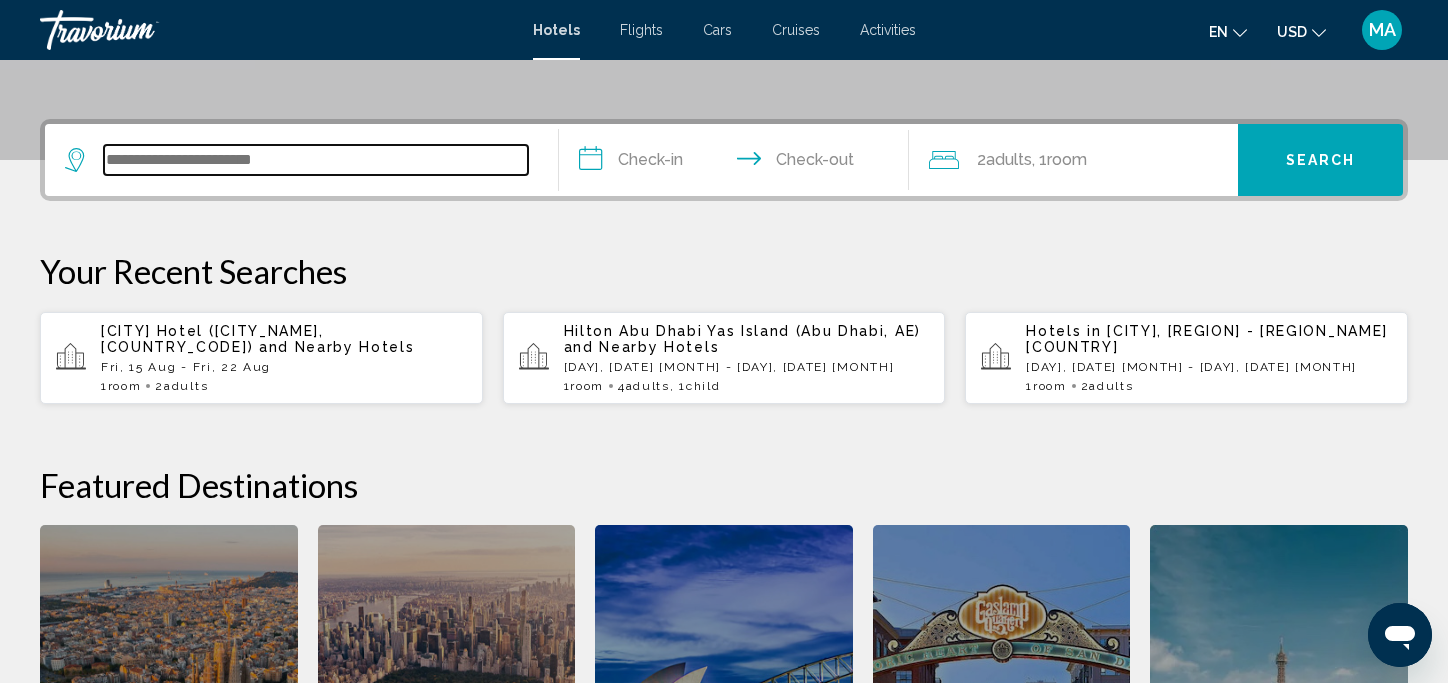 click at bounding box center [316, 160] 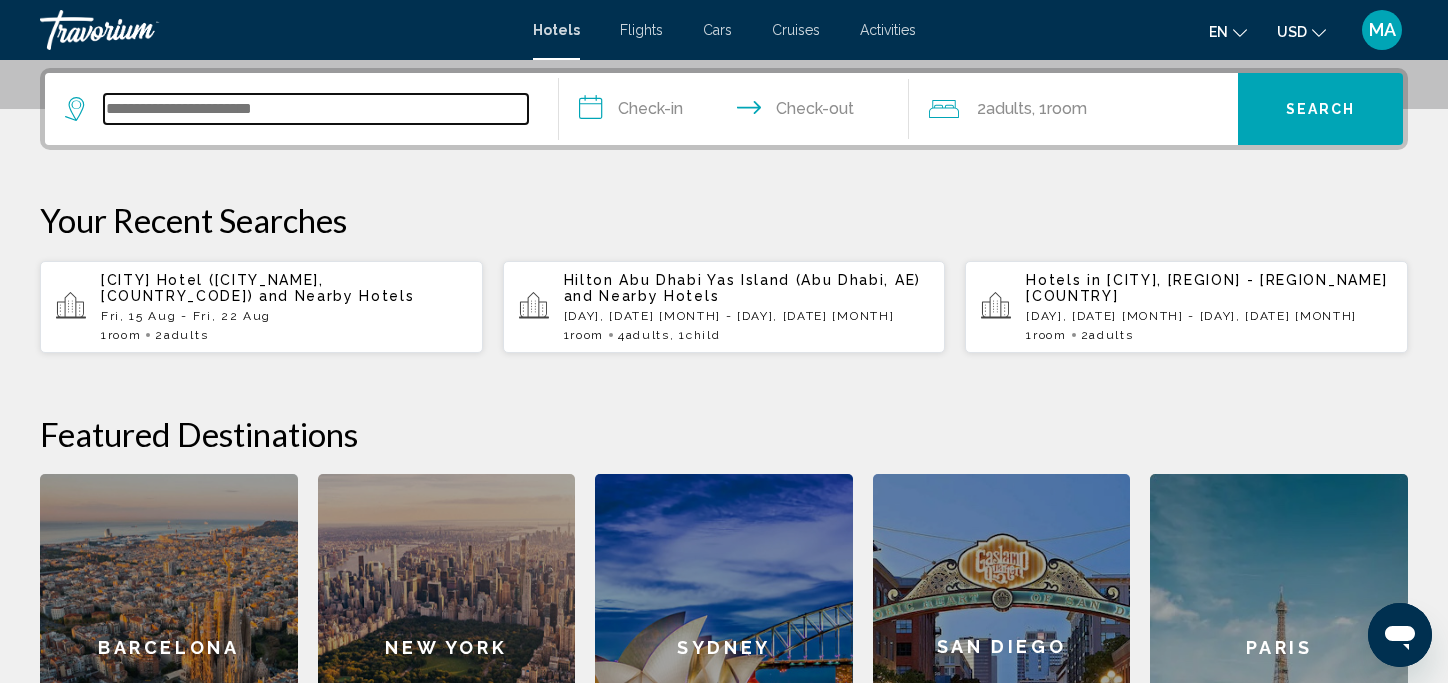 scroll, scrollTop: 493, scrollLeft: 0, axis: vertical 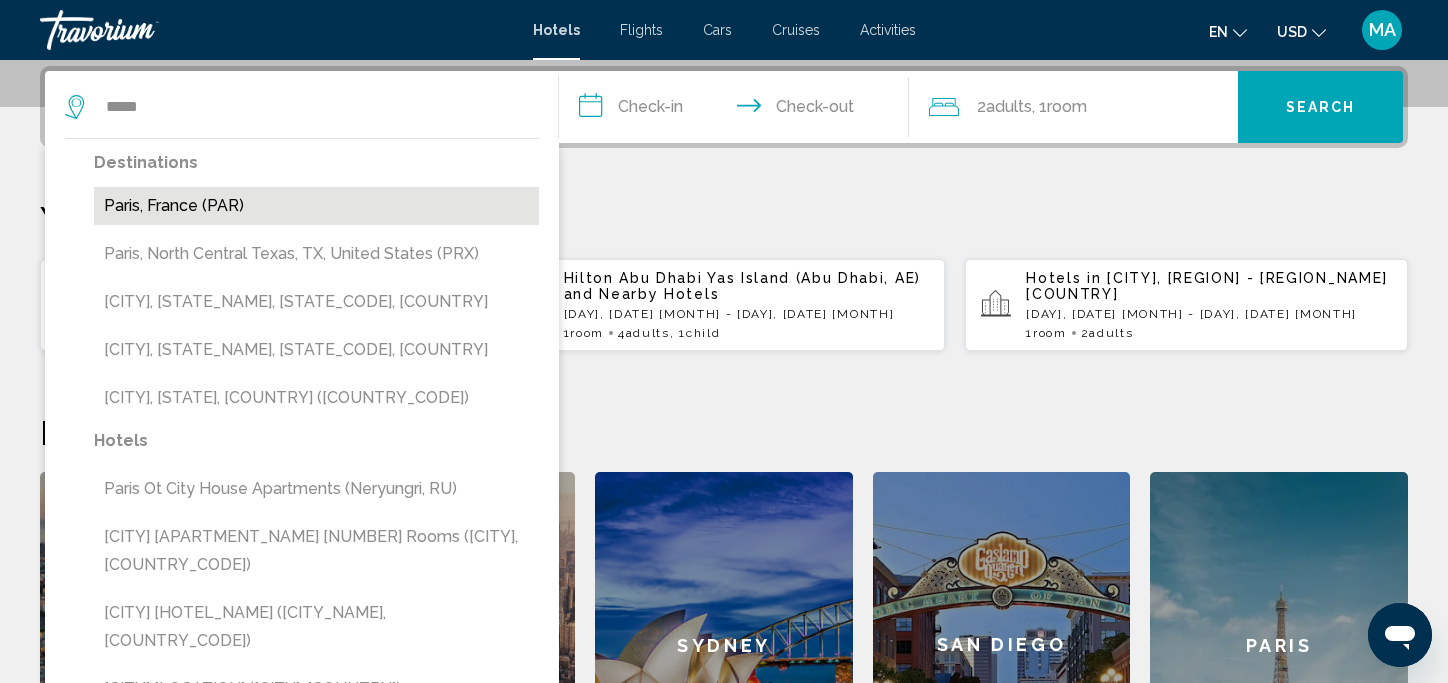 click on "Paris, France (PAR)" at bounding box center [316, 206] 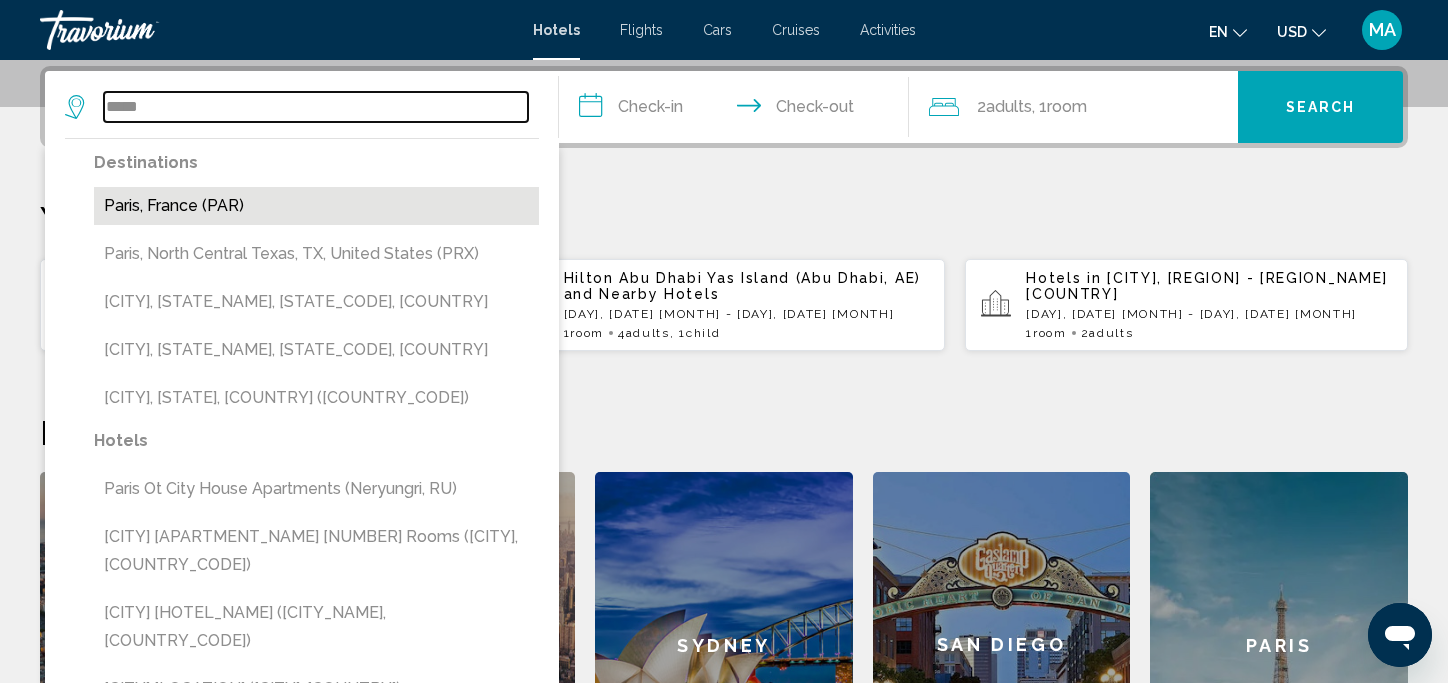 type on "**********" 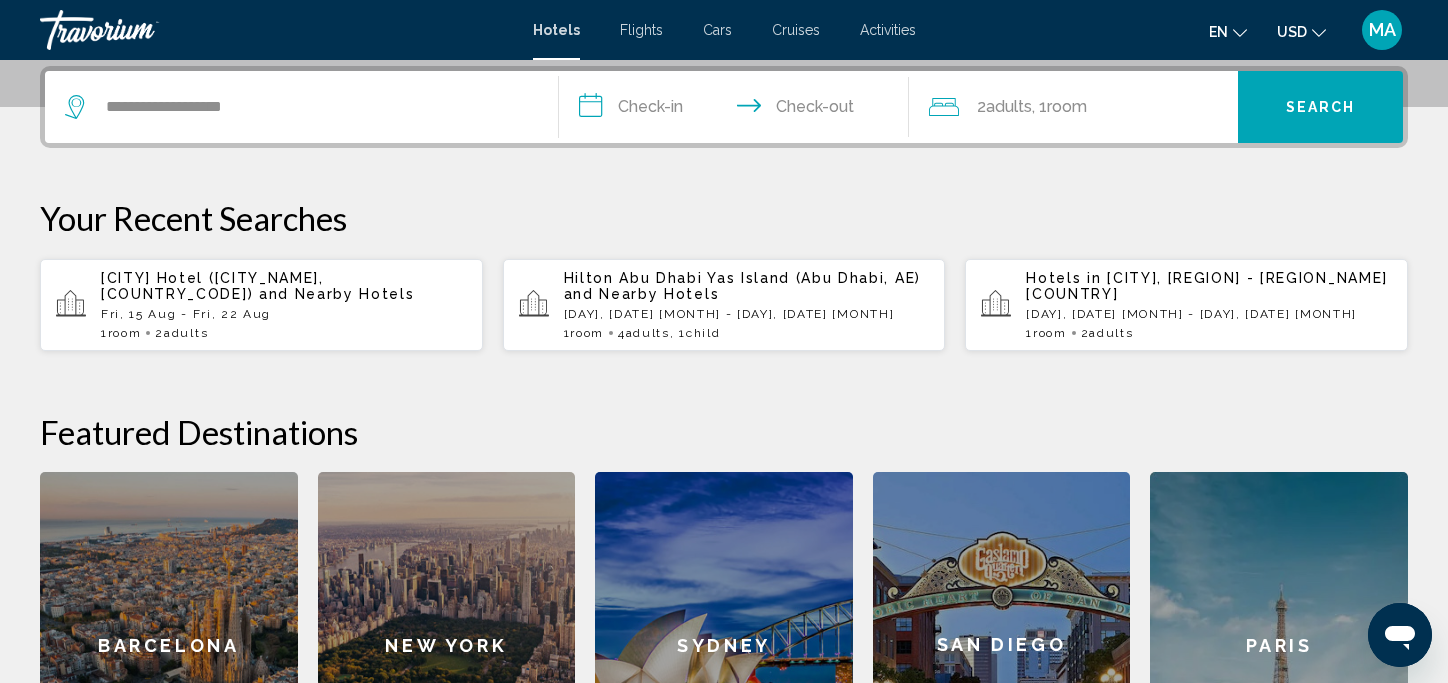 click on "**********" at bounding box center (738, 110) 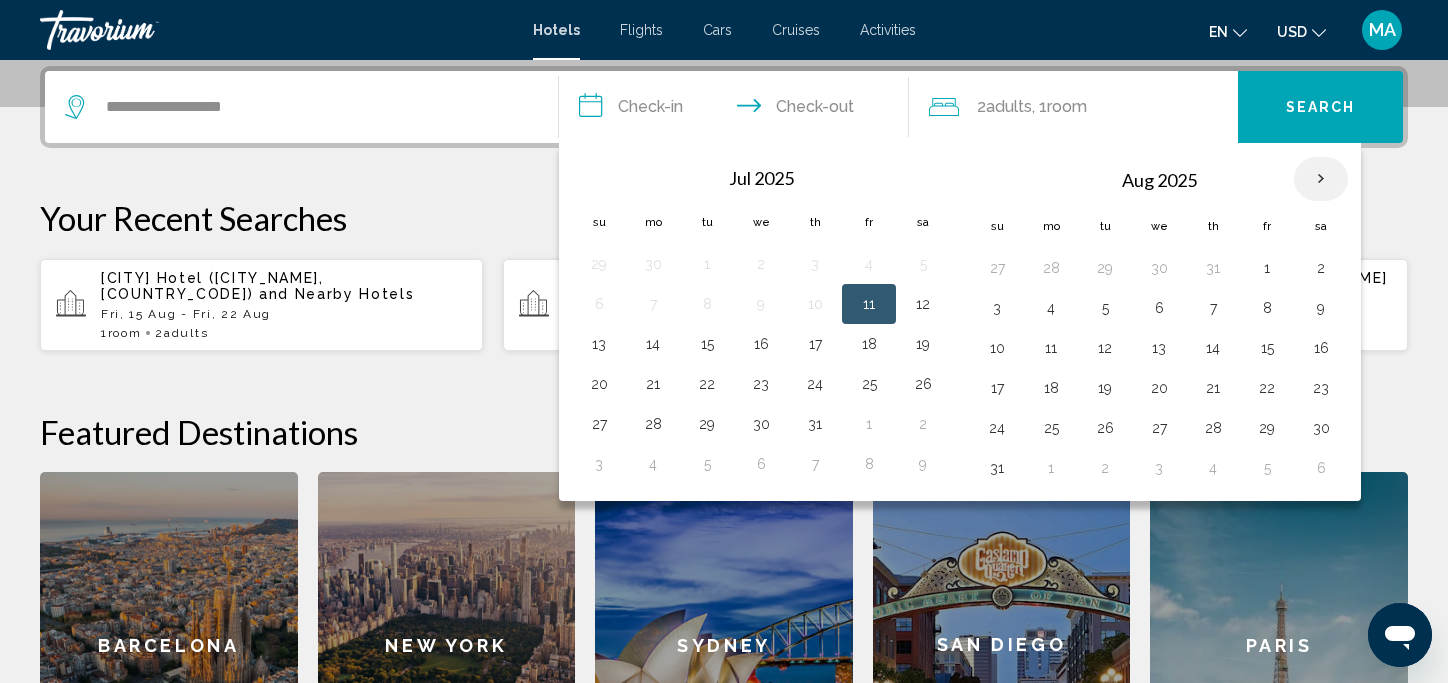 click at bounding box center [1321, 179] 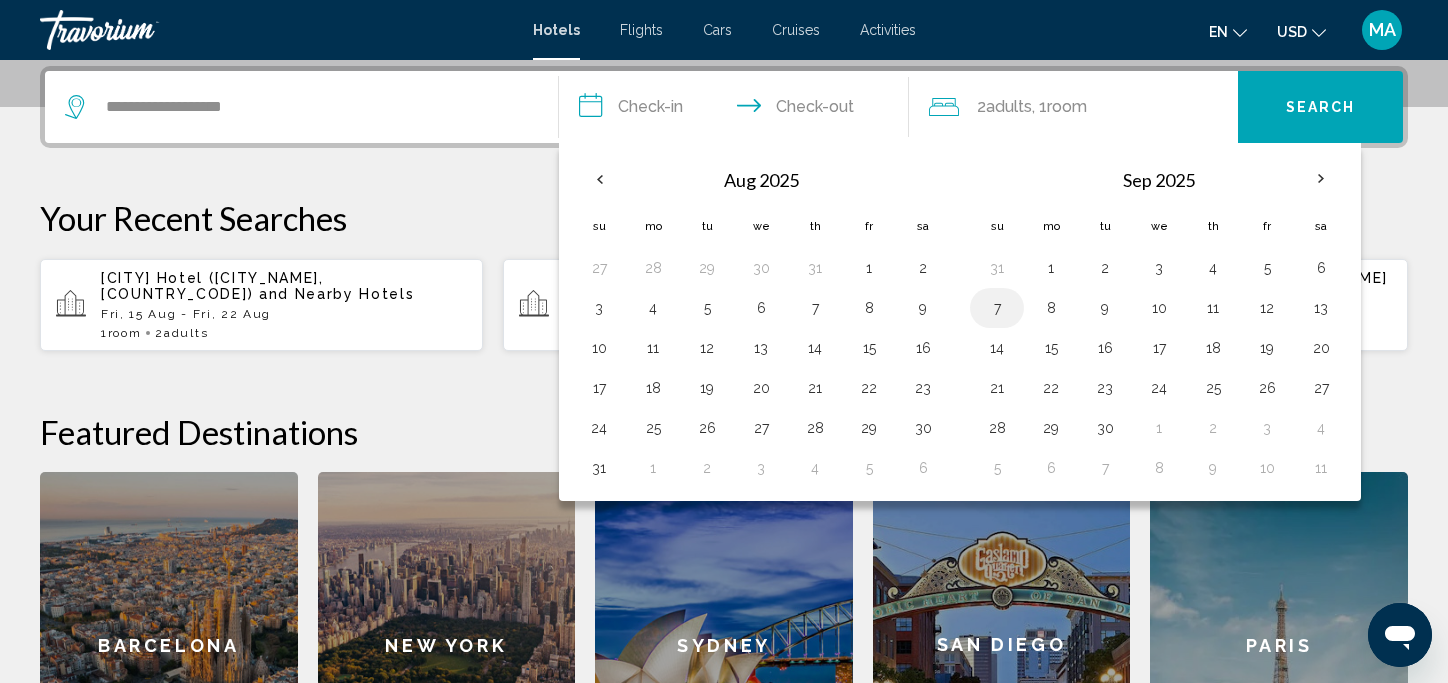 click on "7" at bounding box center (997, 308) 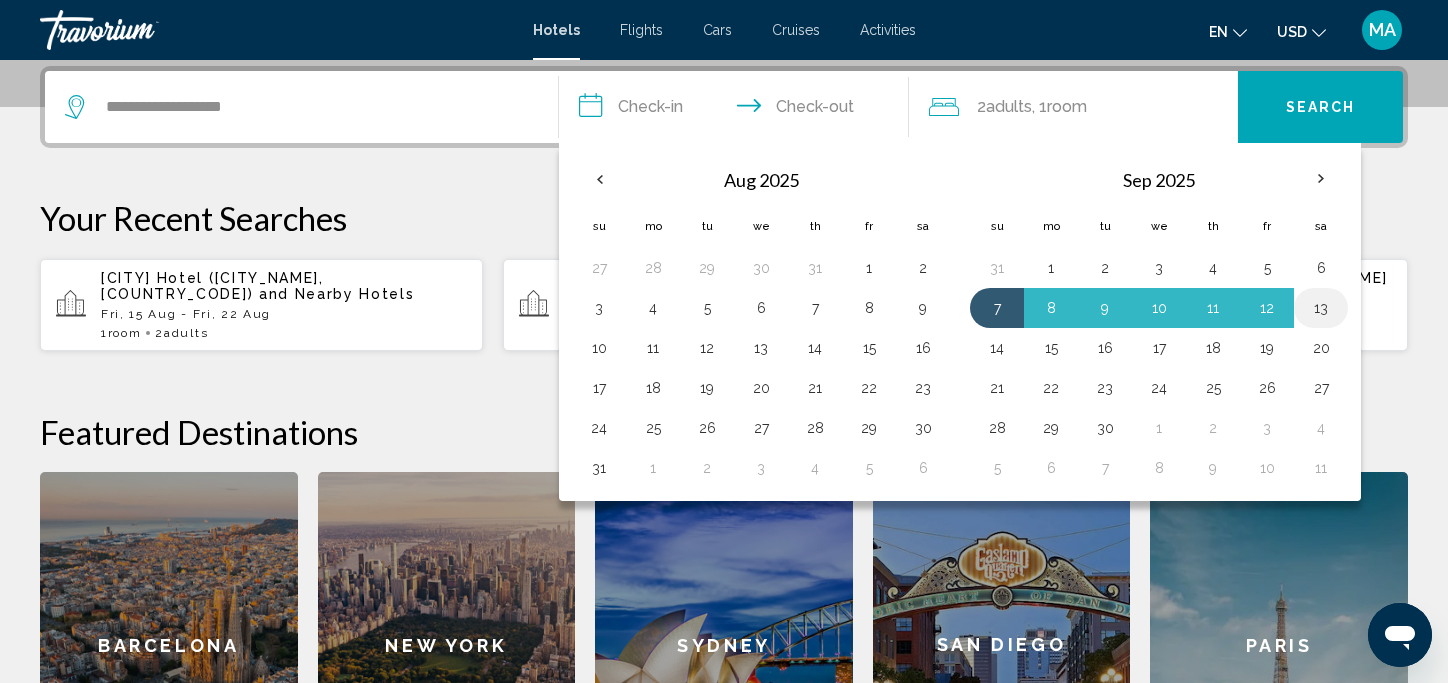 click on "13" at bounding box center (1321, 308) 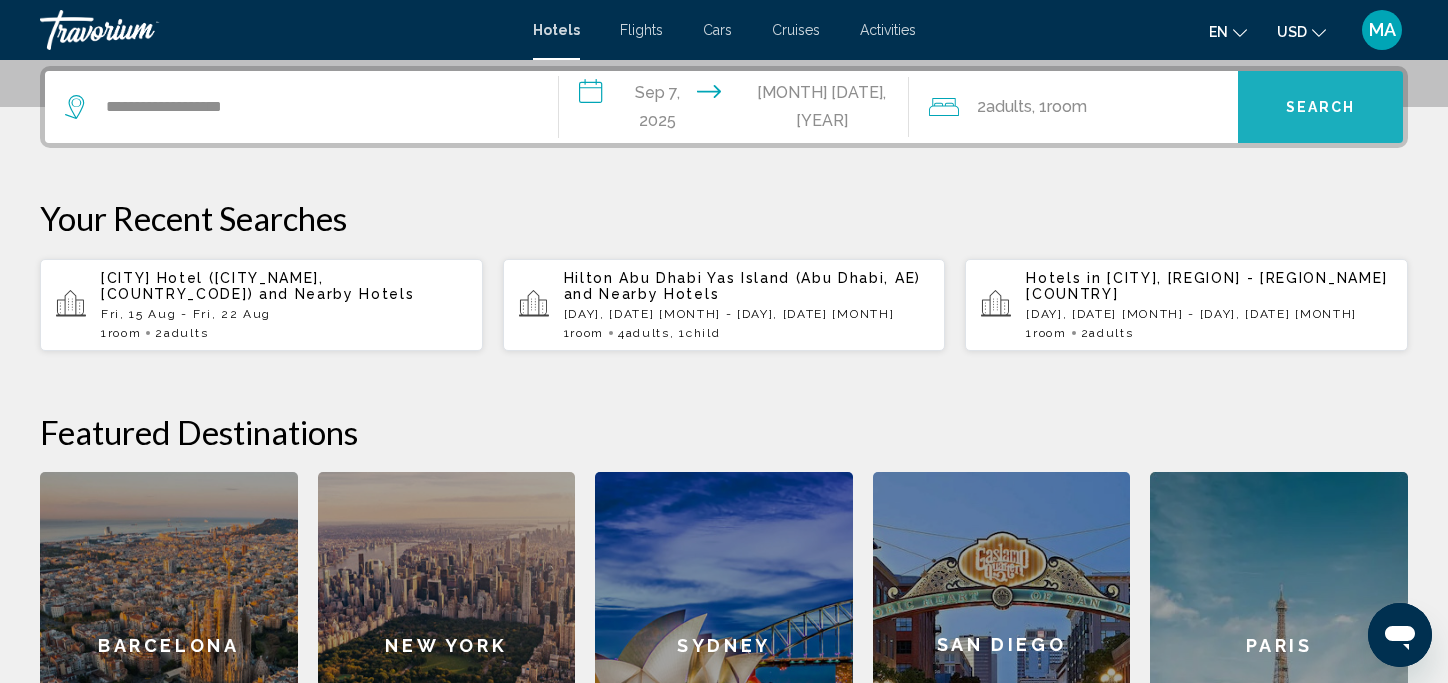 click on "Search" at bounding box center (1321, 108) 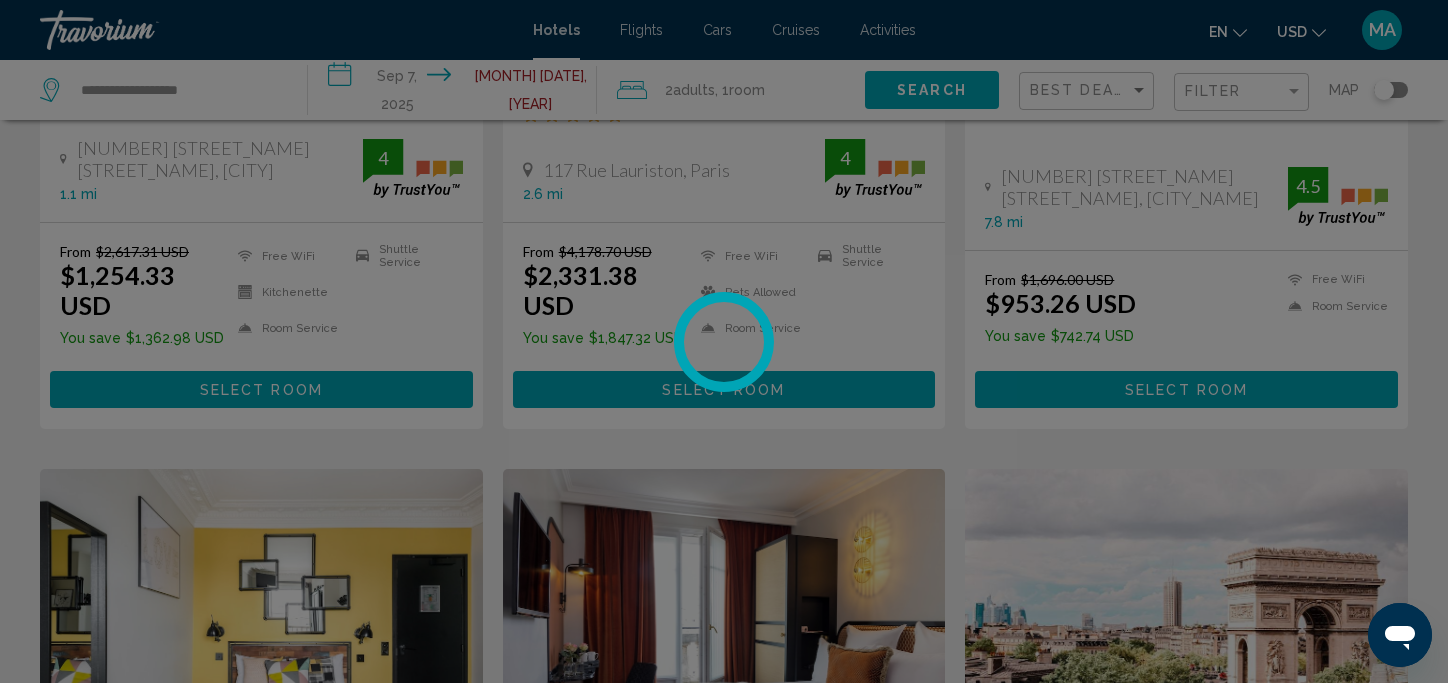 scroll, scrollTop: 0, scrollLeft: 0, axis: both 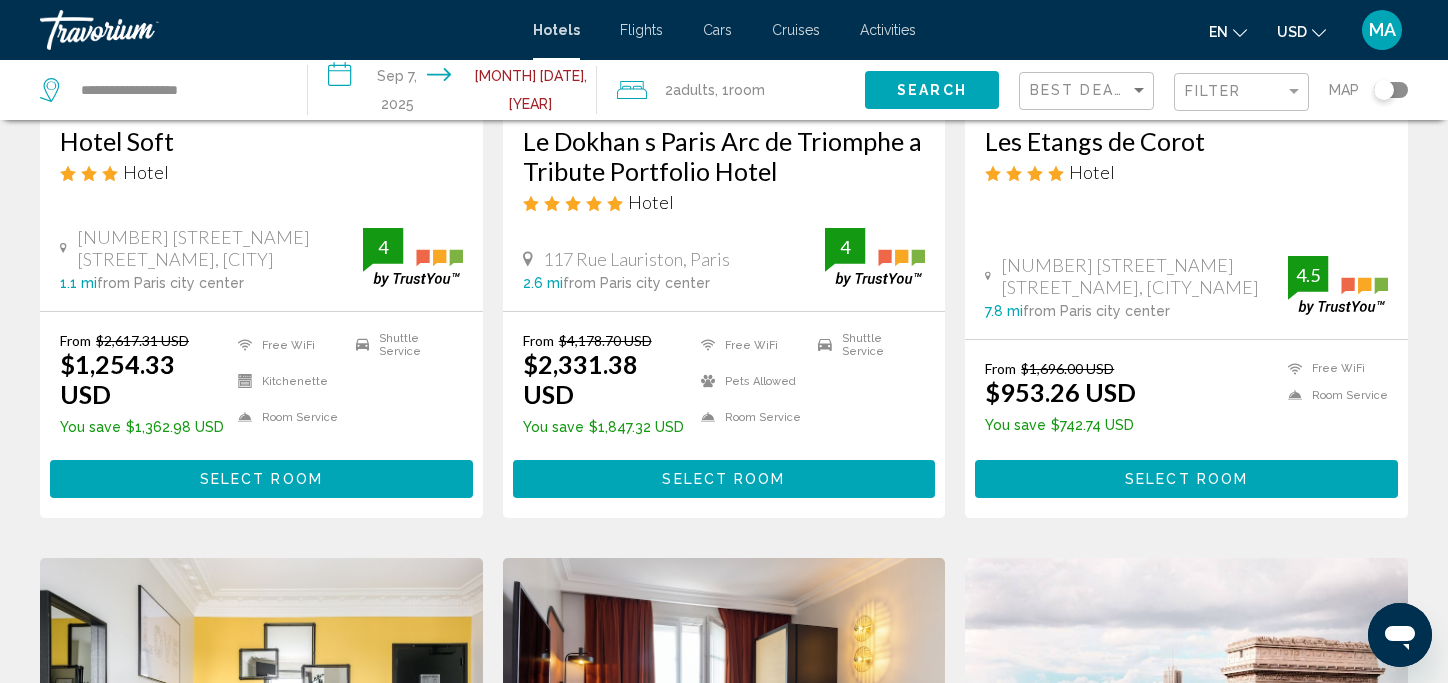 click on "Hotel Search Results  -   1898  places to spend your time Save up to  52%   Hotel [HOTEL_NAME]
Hotel
52 [STREET_NAME] [STREET_NAME], [CITY] 1.1 mi  from [CITY] city center from hotel 4 From $2,617.31 USD $1,254.33 USD  You save  $1,362.98 USD
Free WiFi
Kitchenette
Room Service
Shuttle Service  4 Select Room Save up to  44%   [HOTEL_NAME] [CITY] [COUNTRY_CODE] Tribute Portfolio Hotel
Hotel
117 [STREET_NAME], [CITY] 2.6 mi  from [CITY] city center from hotel 4 From $4,178.70 USD $2,331.38 USD  You save  $1,847.32 USD" at bounding box center (724, 1297) 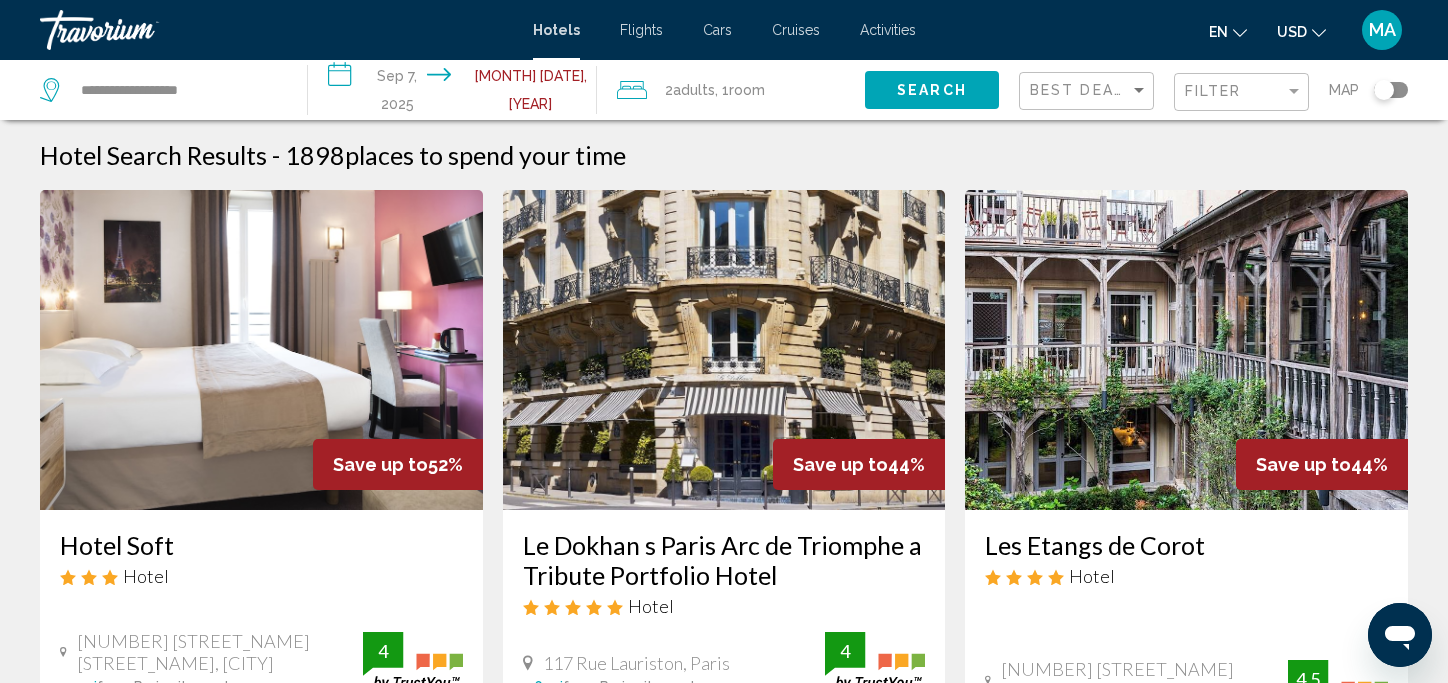 scroll, scrollTop: 0, scrollLeft: 0, axis: both 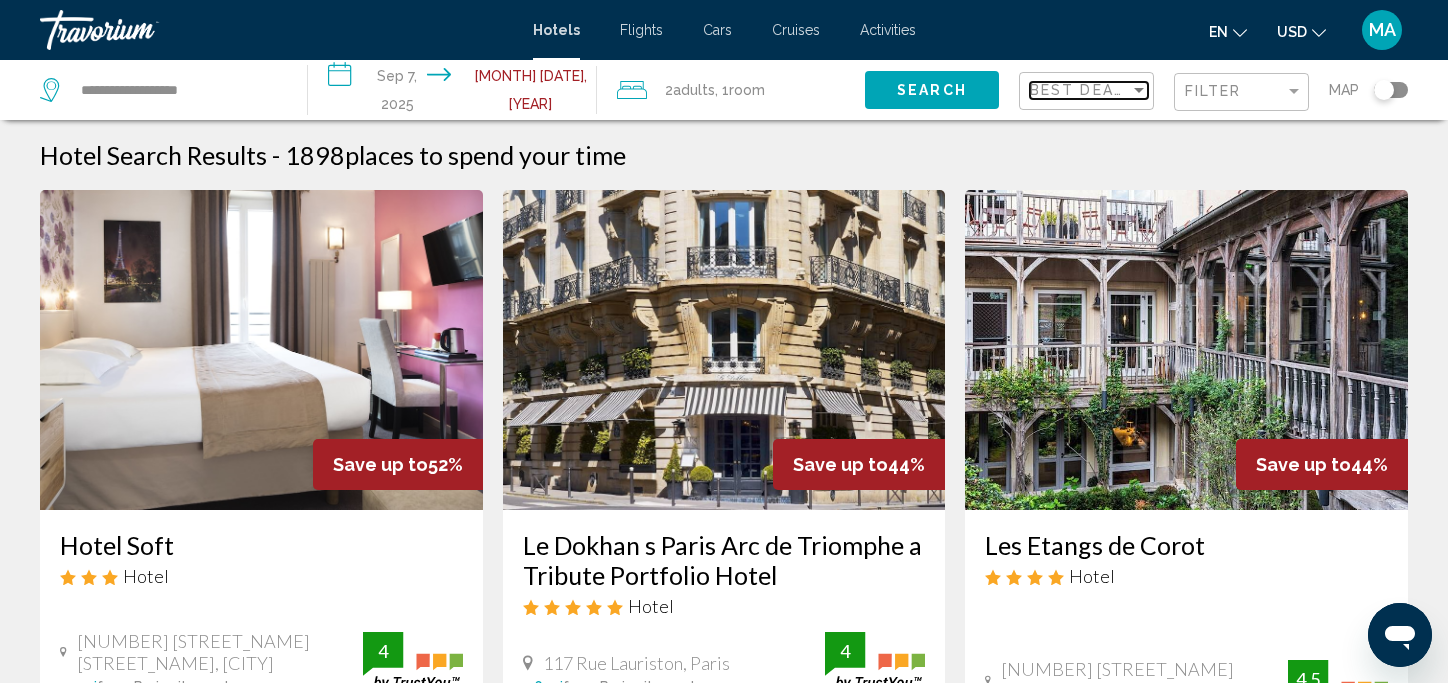 click at bounding box center [1139, 90] 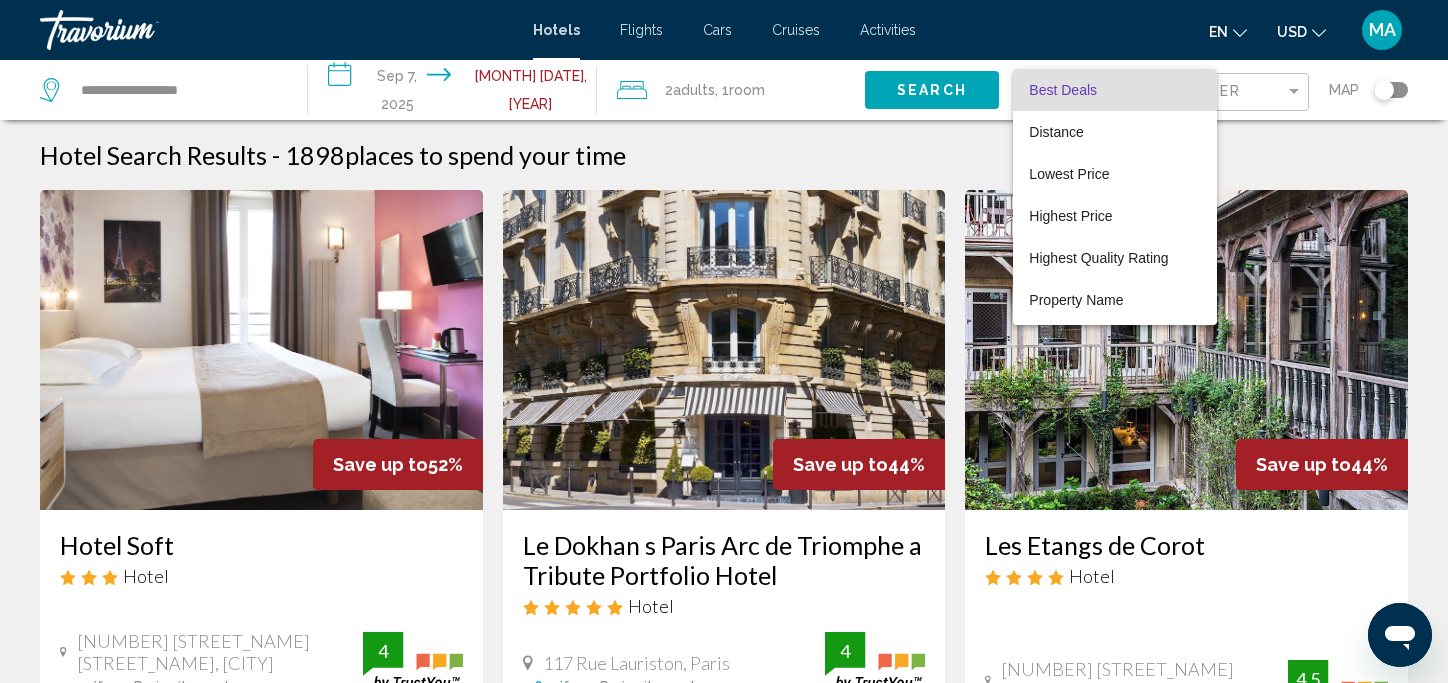 scroll, scrollTop: 37, scrollLeft: 0, axis: vertical 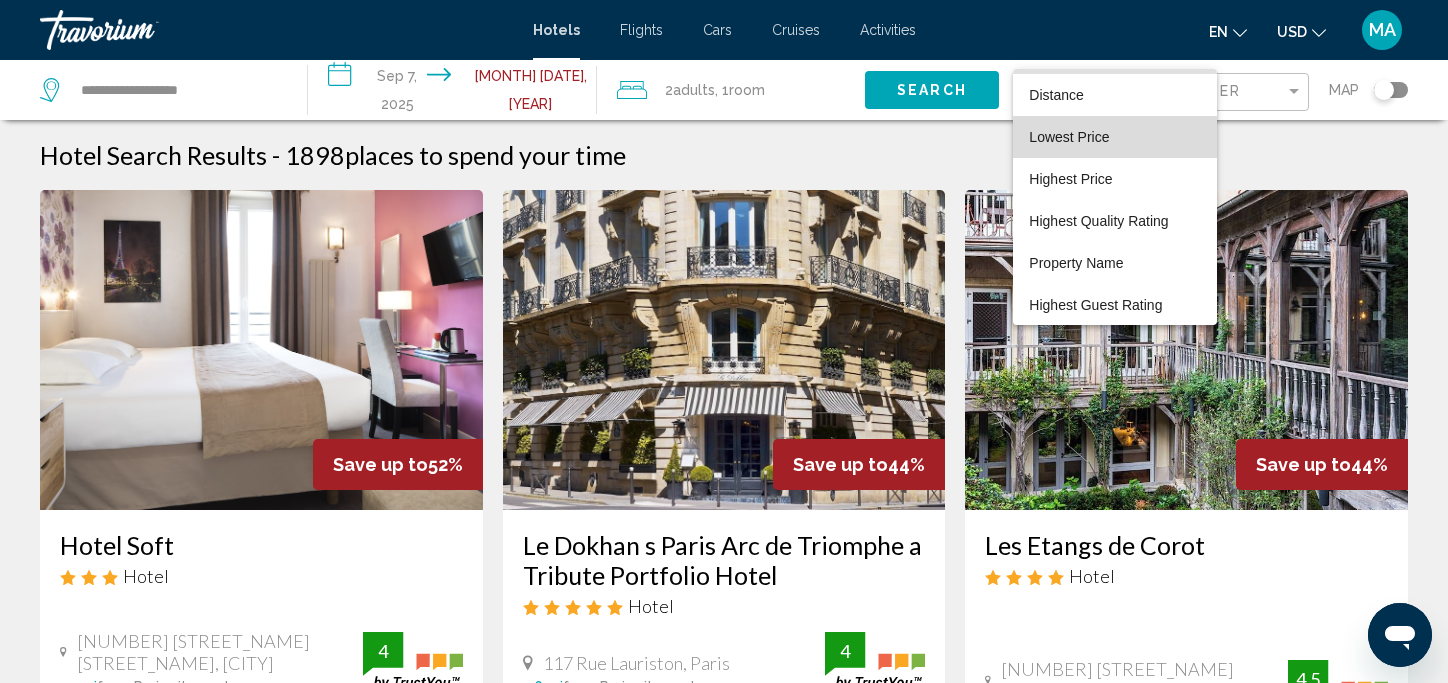 click on "Lowest Price" at bounding box center [1114, 137] 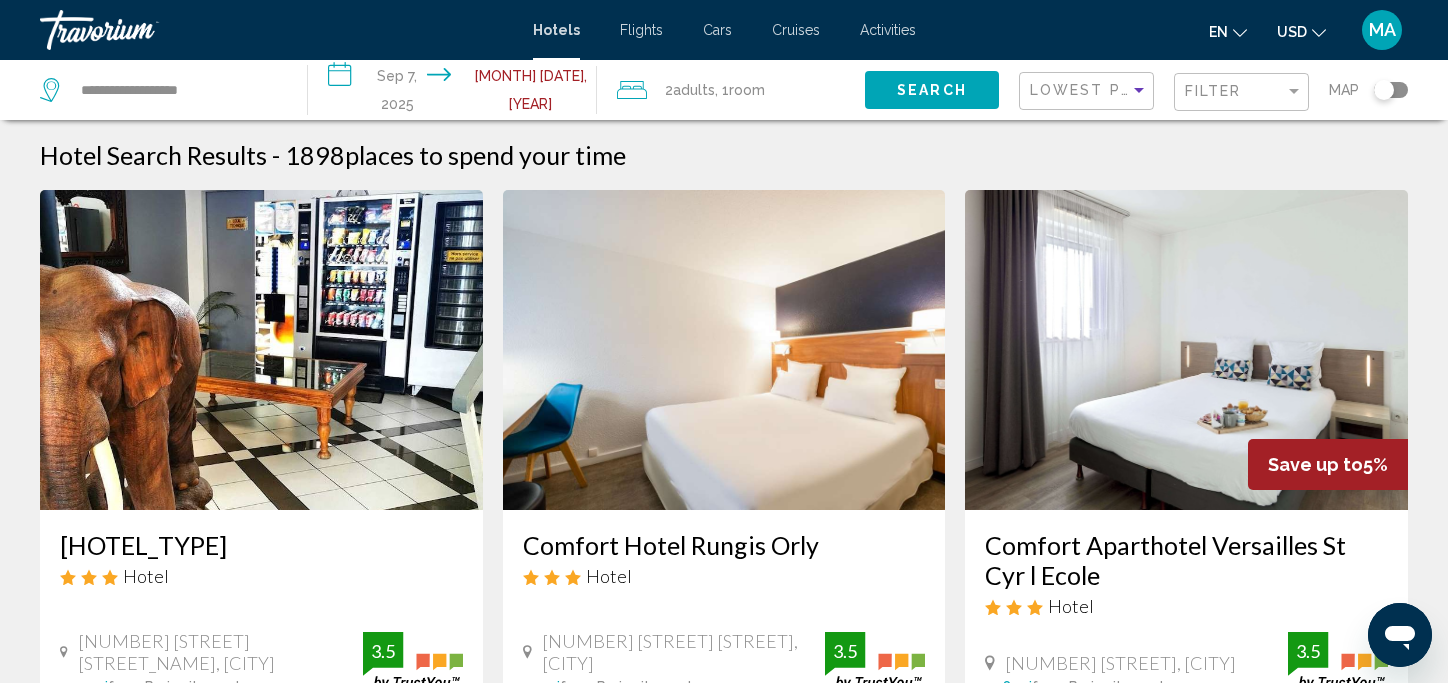 click on "Hotel Search Results  -   1898  places to spend your time  [HOTEL_TYPE]
Hotel
6 [STREET_NAME] [STREET_NAME], [CITY] 20.3 mi  from [CITY] city center from hotel 3.5 $308.34 USD
Free WiFi
Kitchenette
3.5 Select Room  [HOTEL_NAME]
Hotel
2 [STREET_NAME] [STREET_NAME], [CITY] 7.3 mi  from [CITY] city center from hotel 3.5 $362.44 USD
Breakfast
3.5 3.5" at bounding box center [724, 1675] 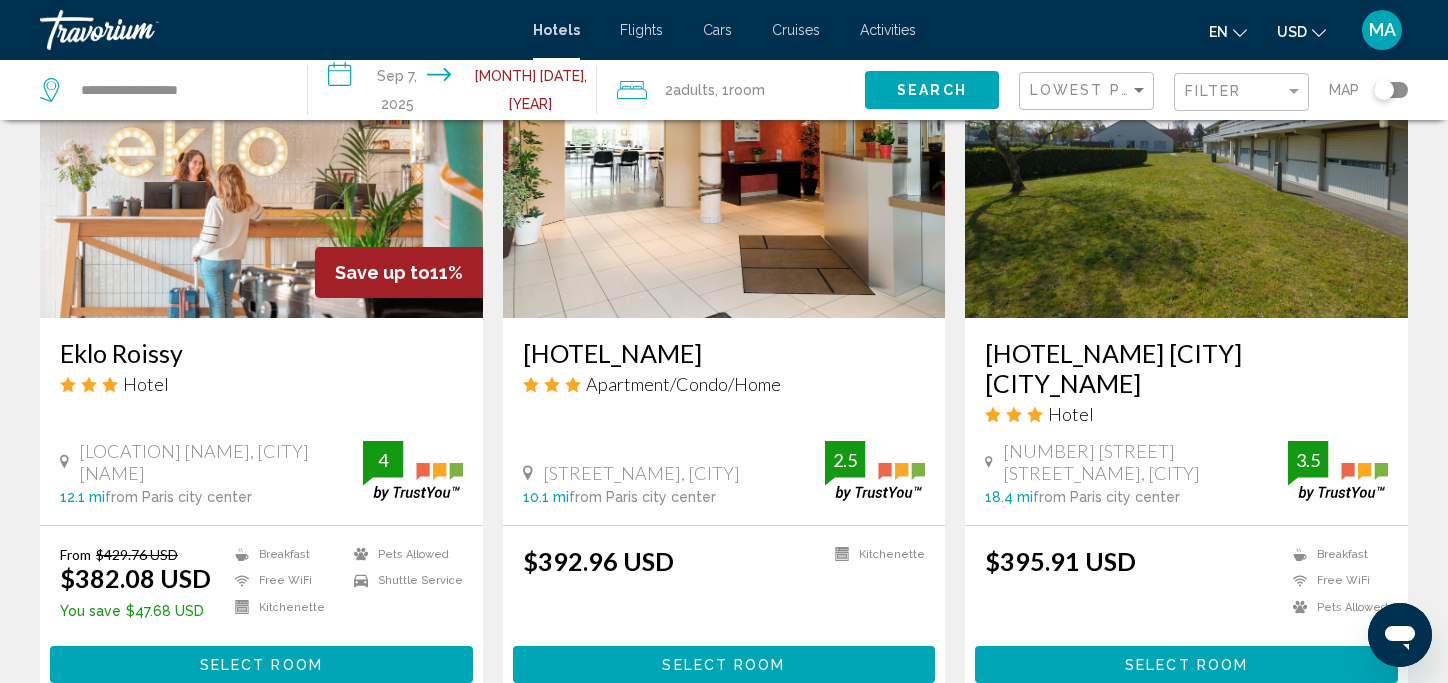 scroll, scrollTop: 1000, scrollLeft: 0, axis: vertical 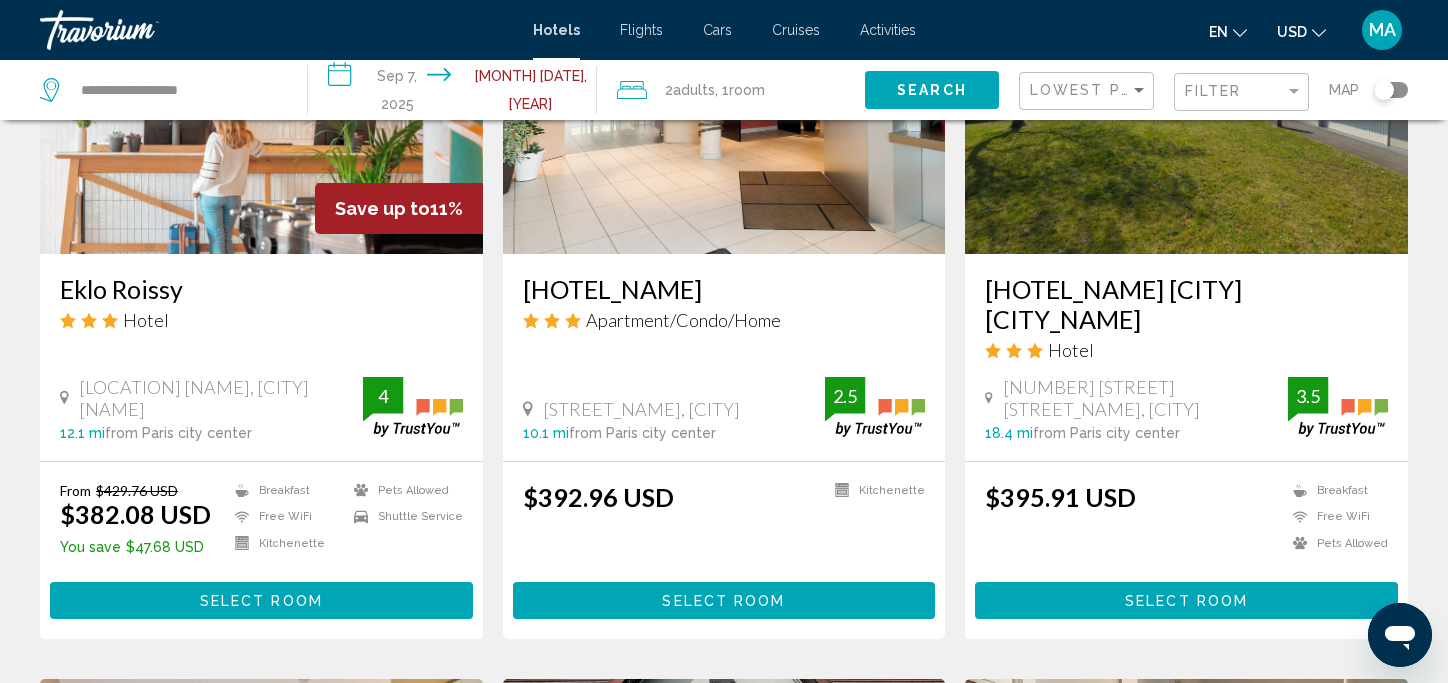 click at bounding box center (724, 94) 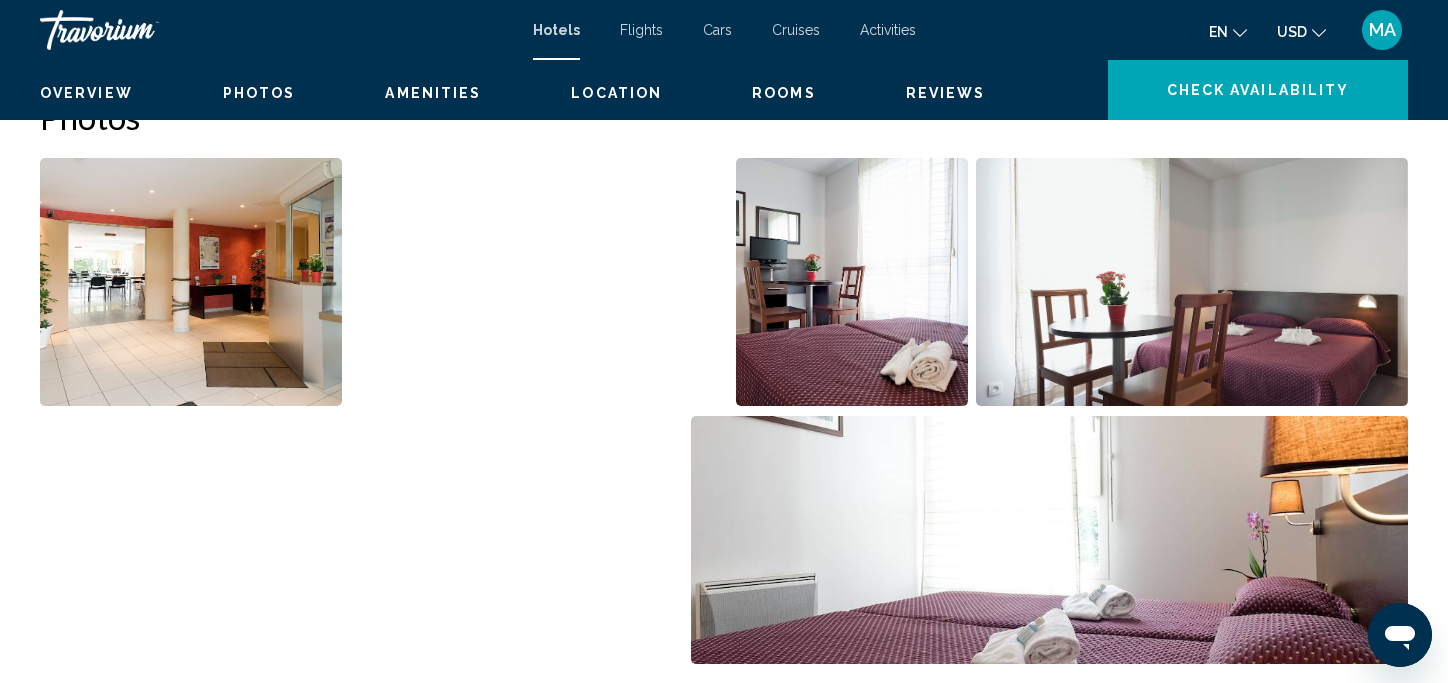 scroll, scrollTop: 17, scrollLeft: 0, axis: vertical 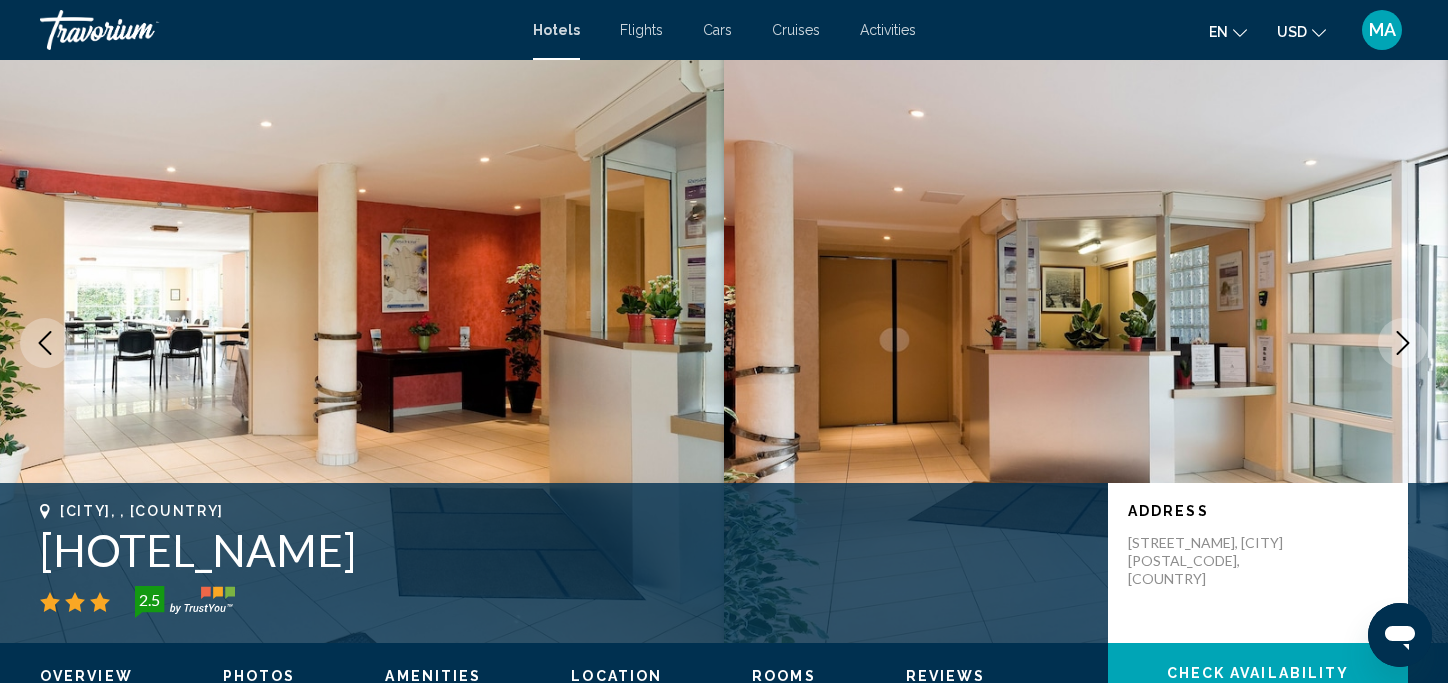 click at bounding box center (1403, 343) 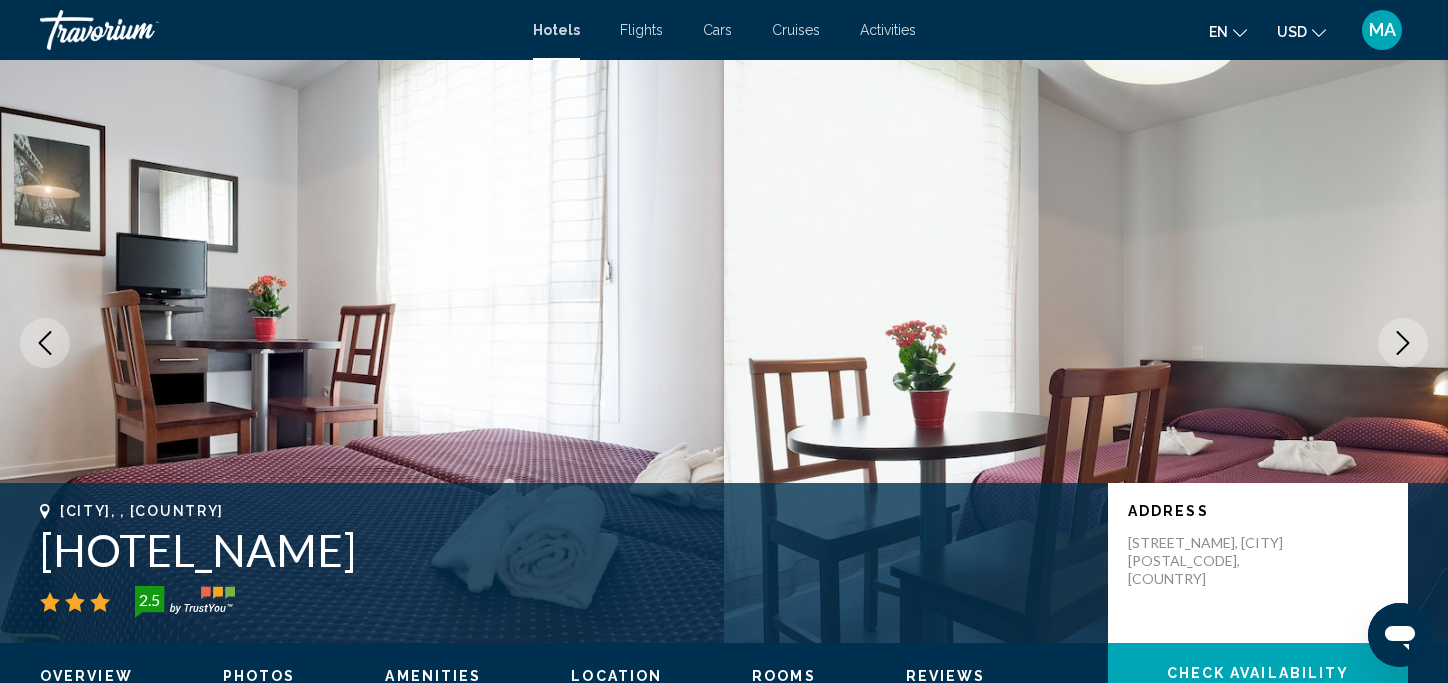 click at bounding box center (1403, 343) 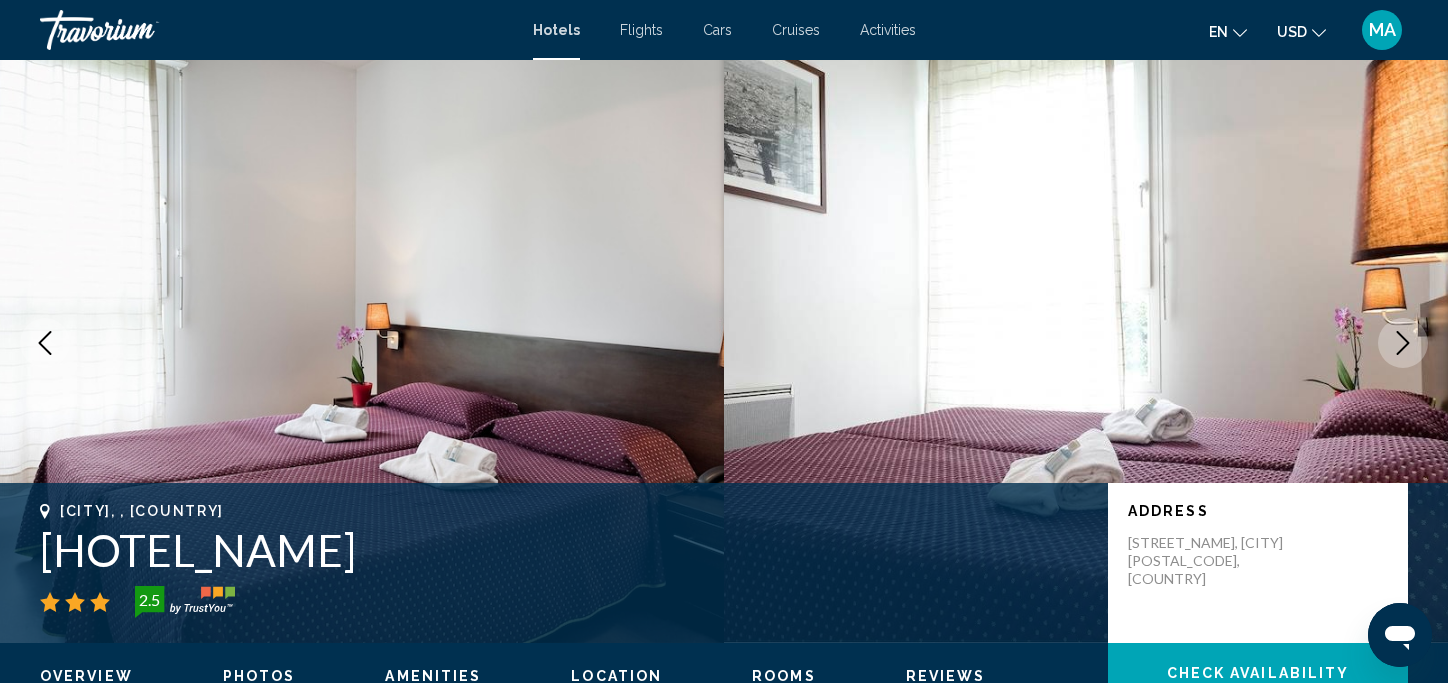 click at bounding box center [1403, 343] 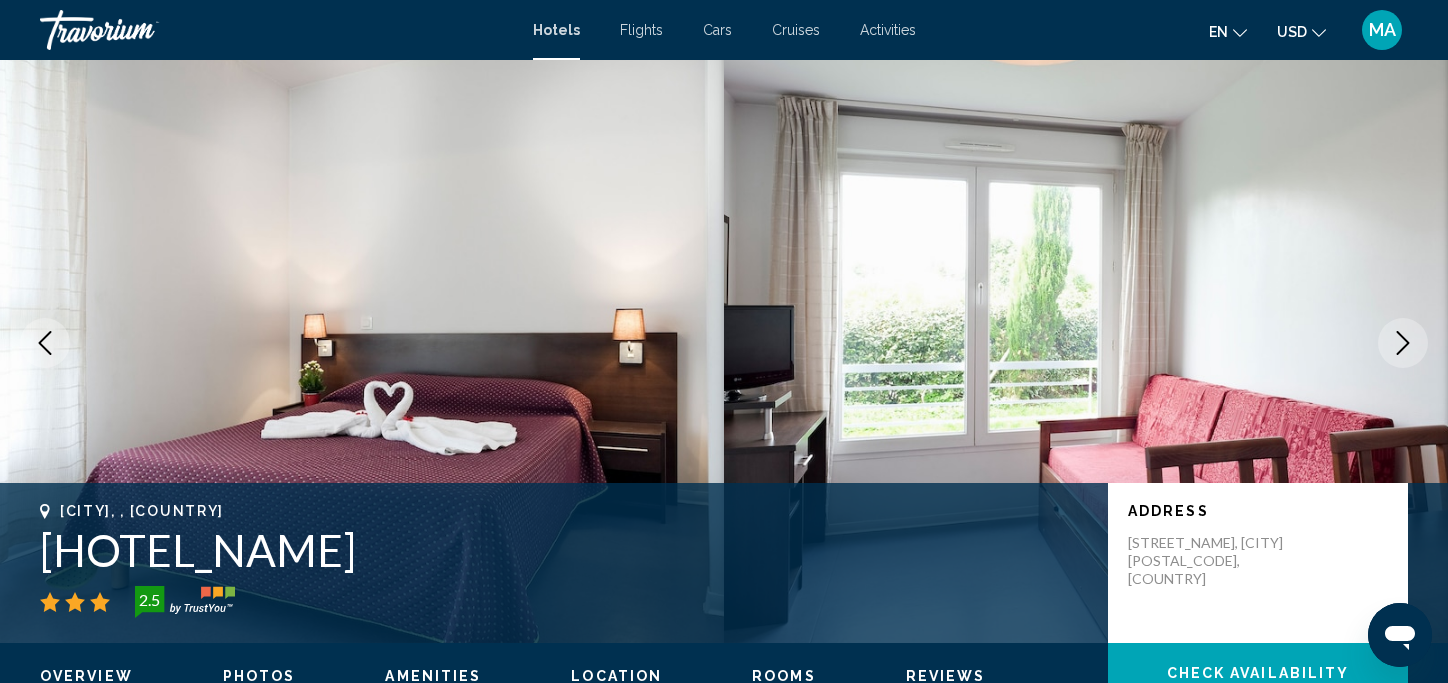 type 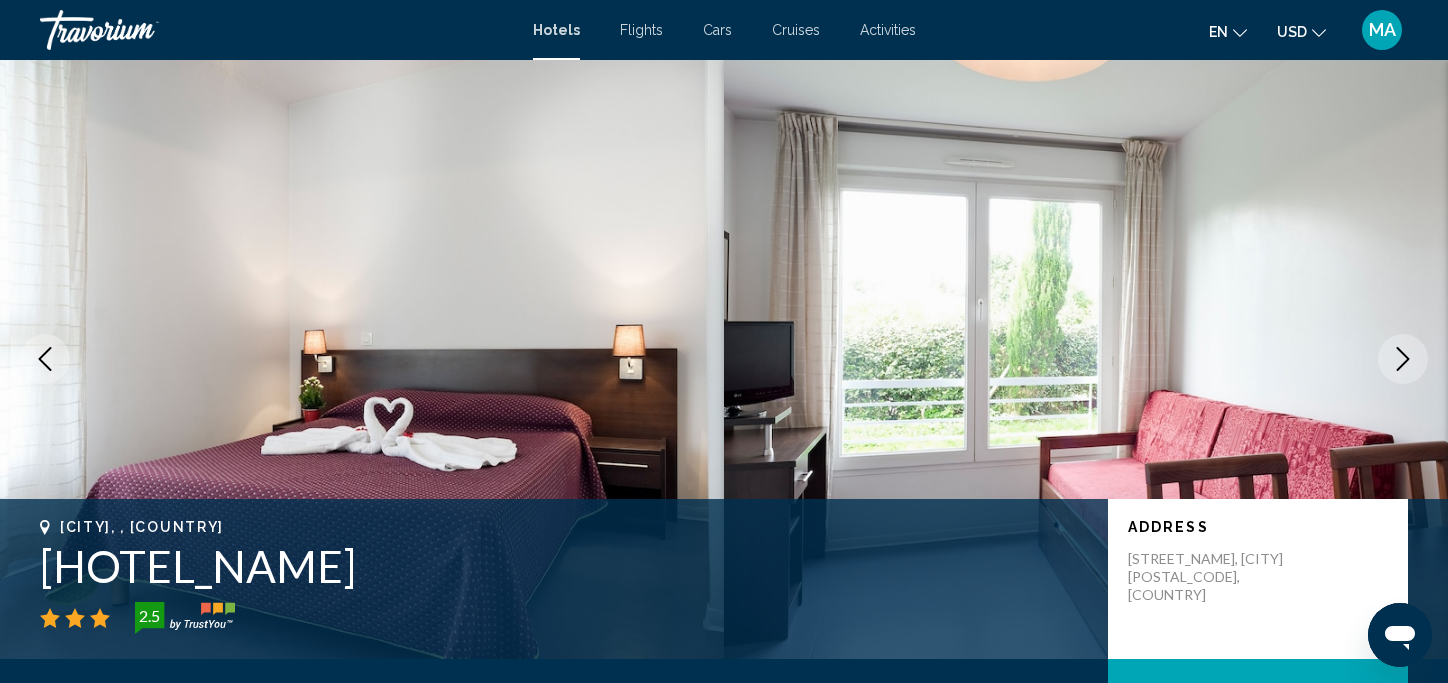 scroll, scrollTop: 0, scrollLeft: 0, axis: both 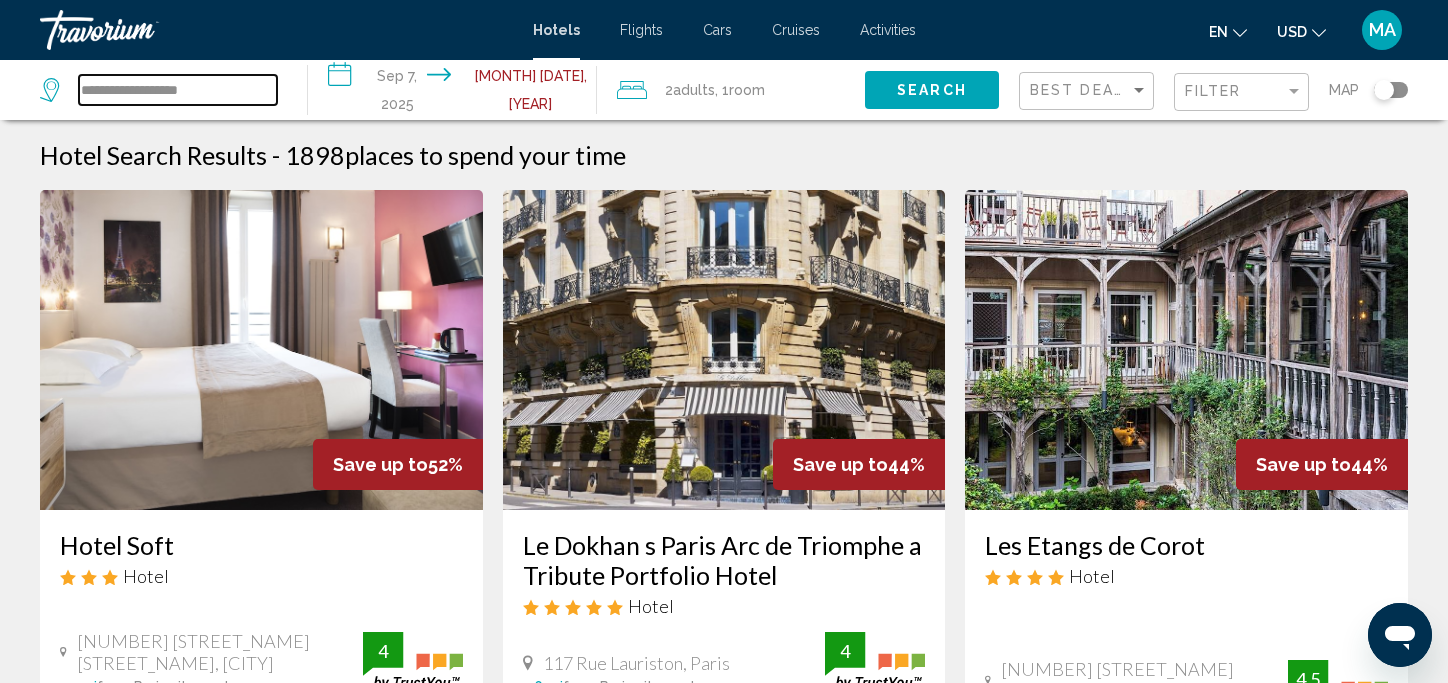 click on "**********" at bounding box center [178, 90] 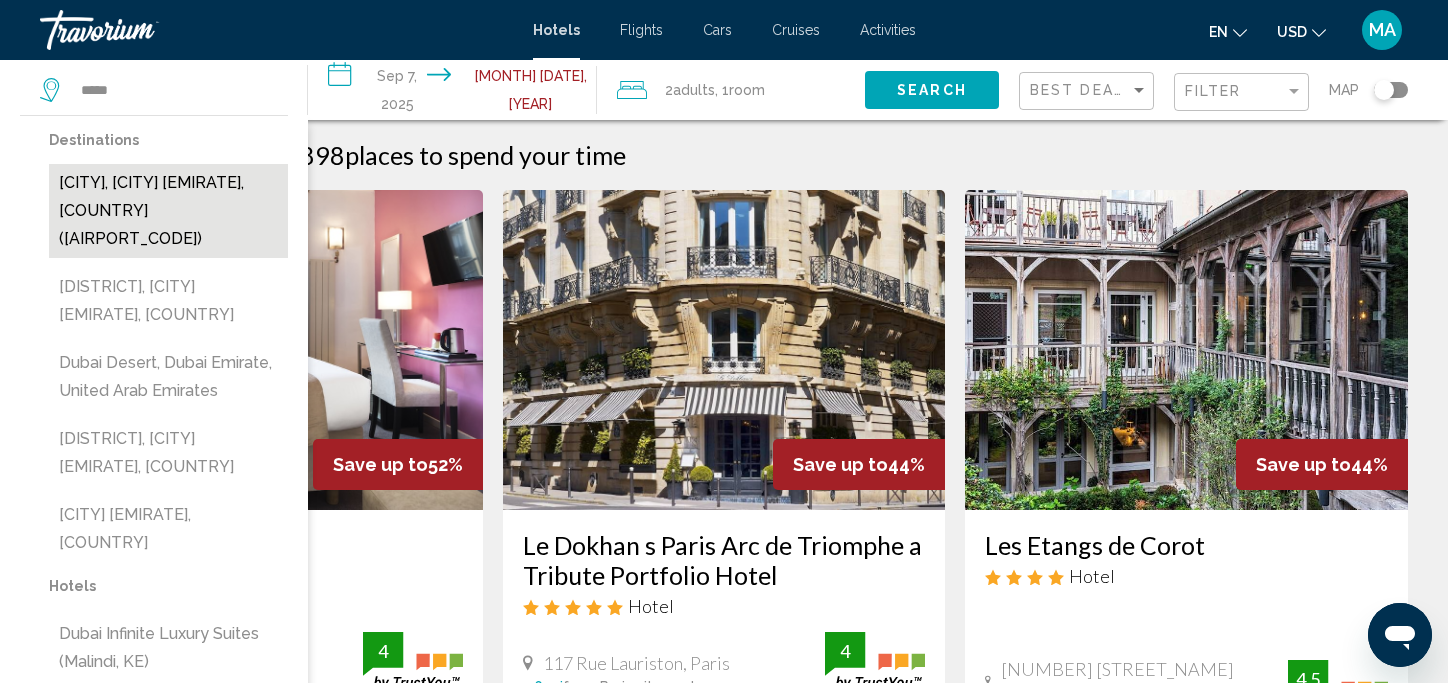 click on "[CITY], [CITY] [EMIRATE], [COUNTRY] ([AIRPORT_CODE])" at bounding box center (168, 211) 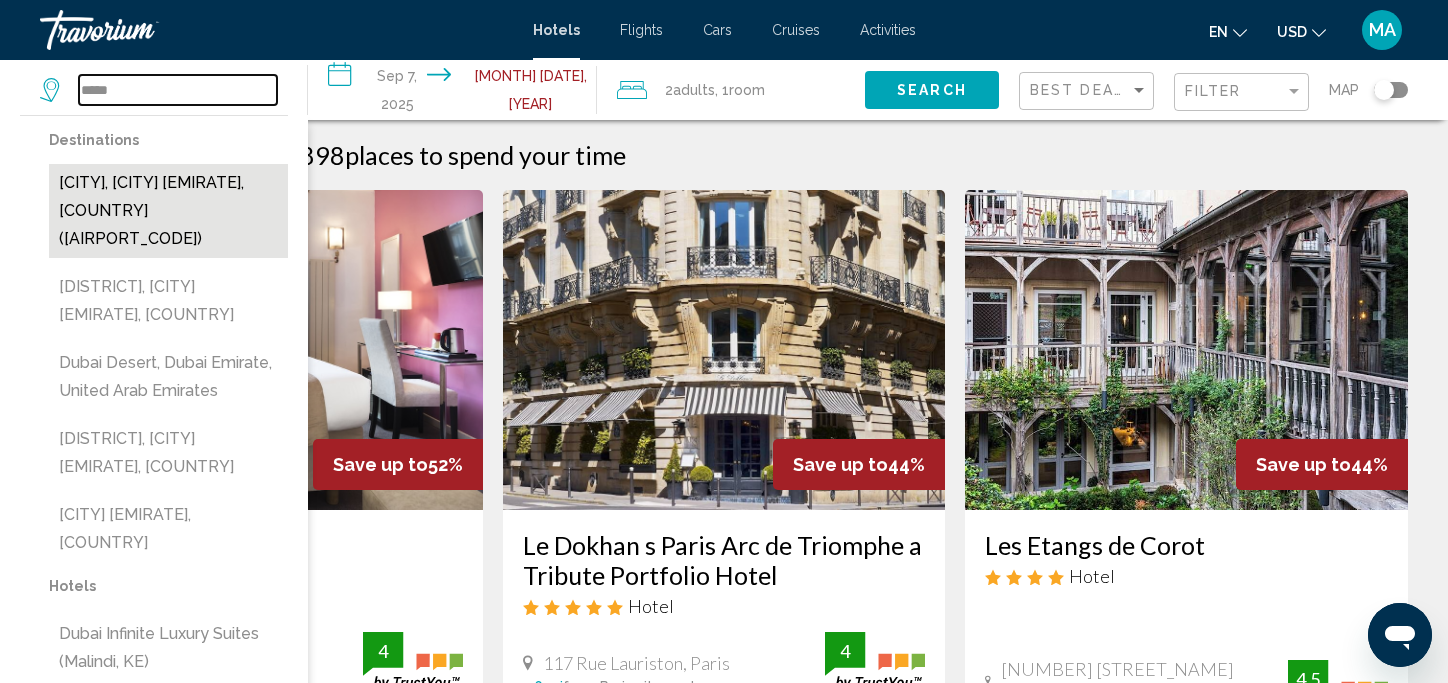 type on "**********" 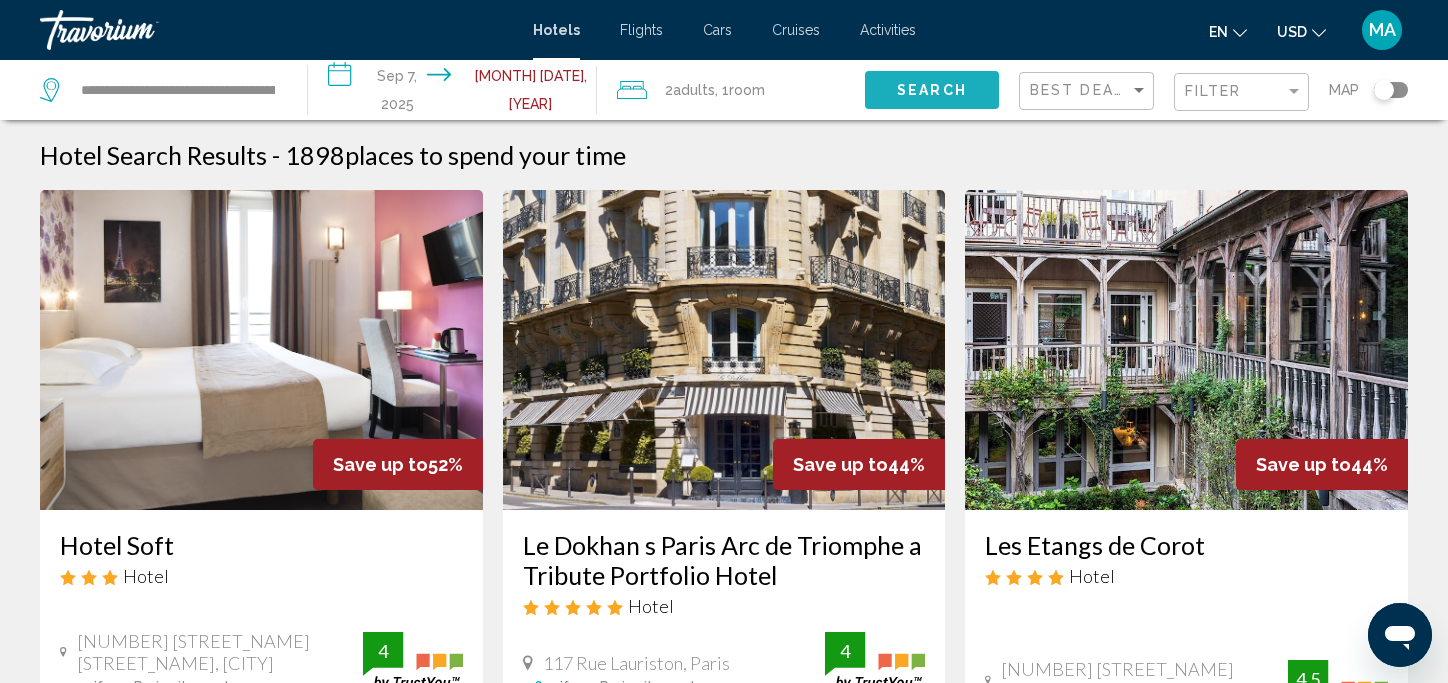click on "Search" 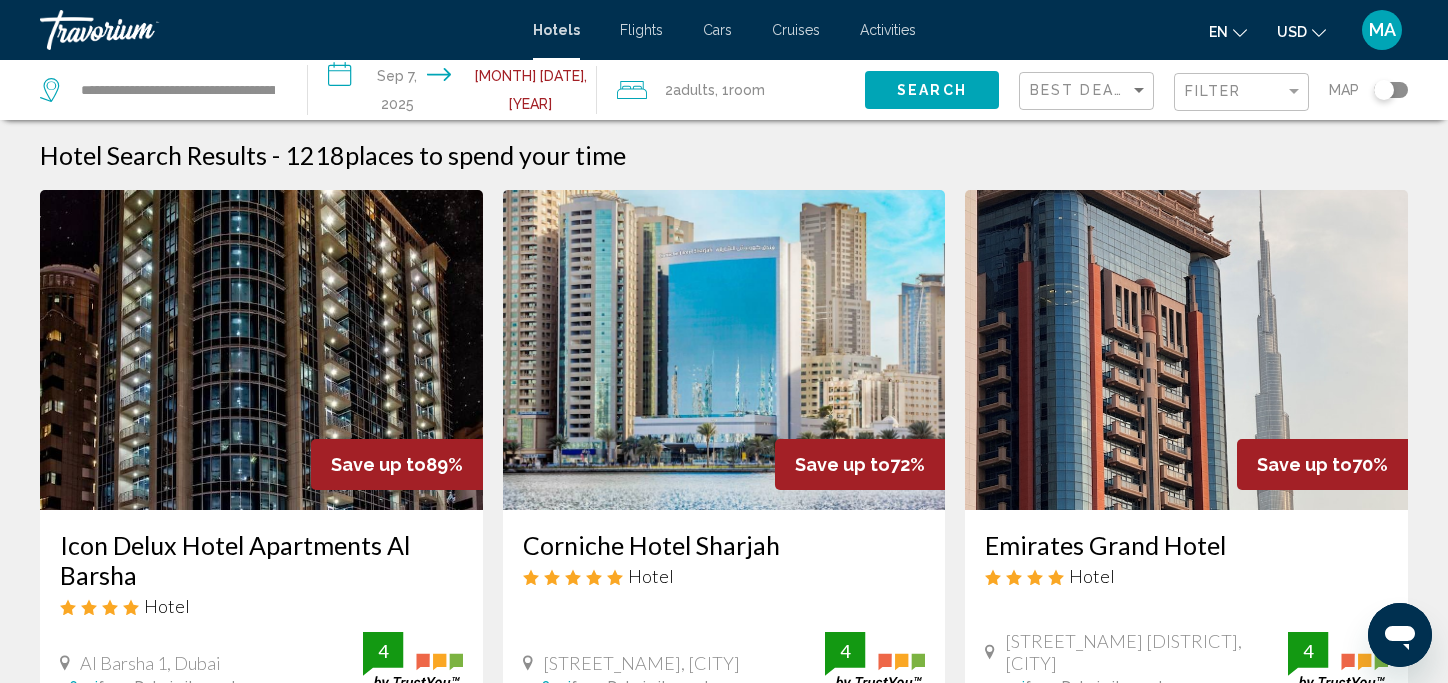 type 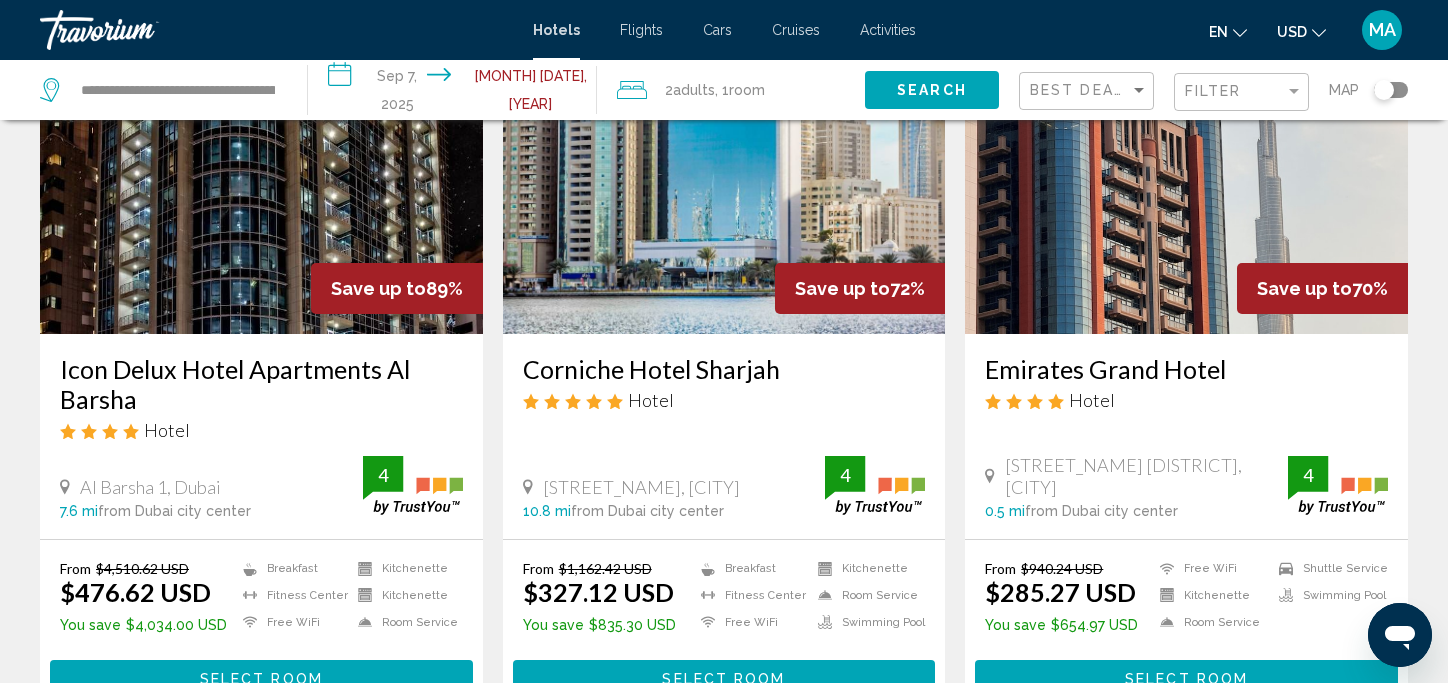 scroll, scrollTop: 280, scrollLeft: 0, axis: vertical 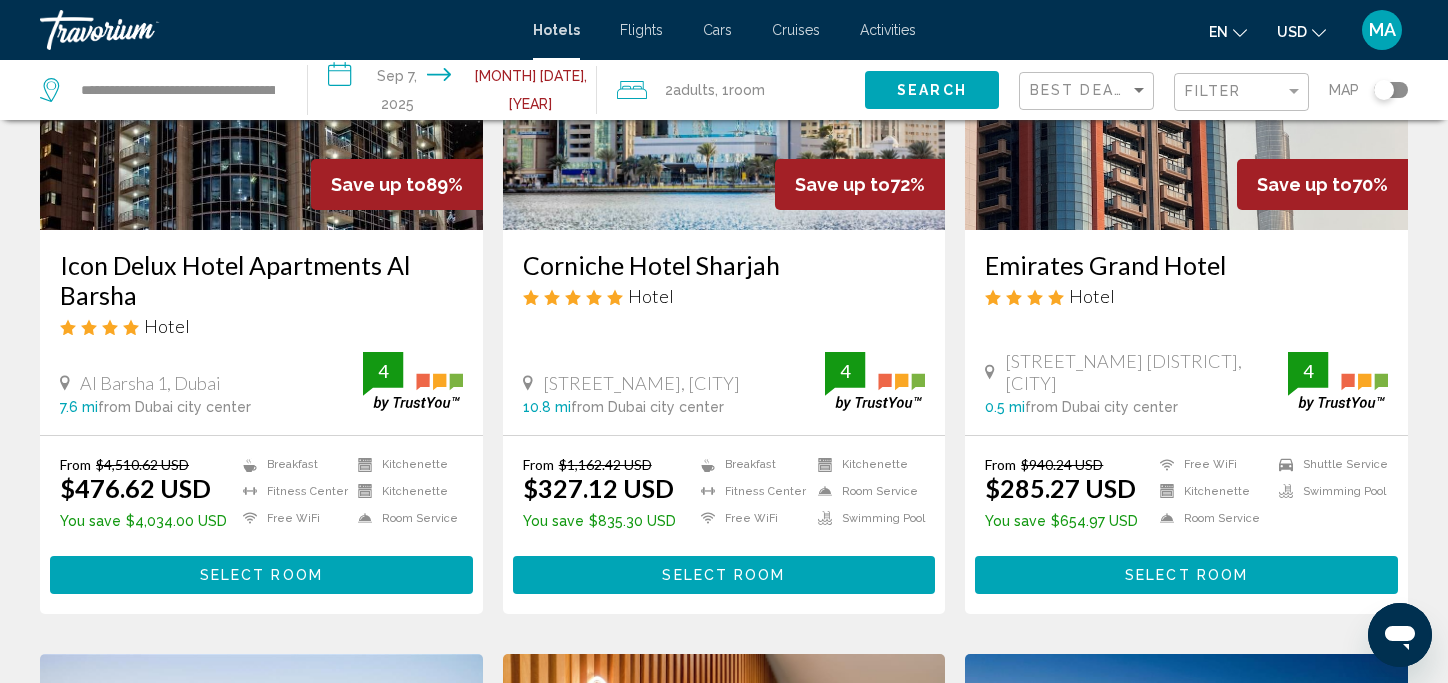 click at bounding box center (261, 70) 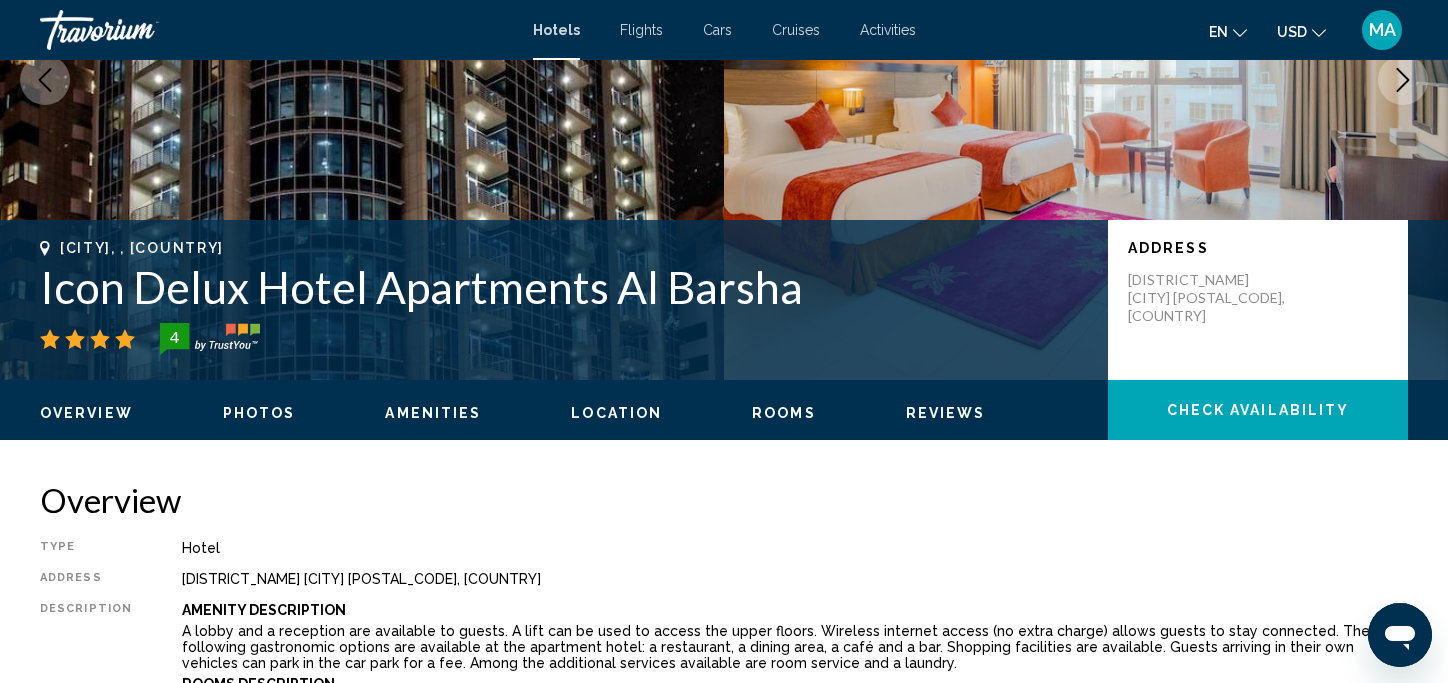 scroll, scrollTop: 17, scrollLeft: 0, axis: vertical 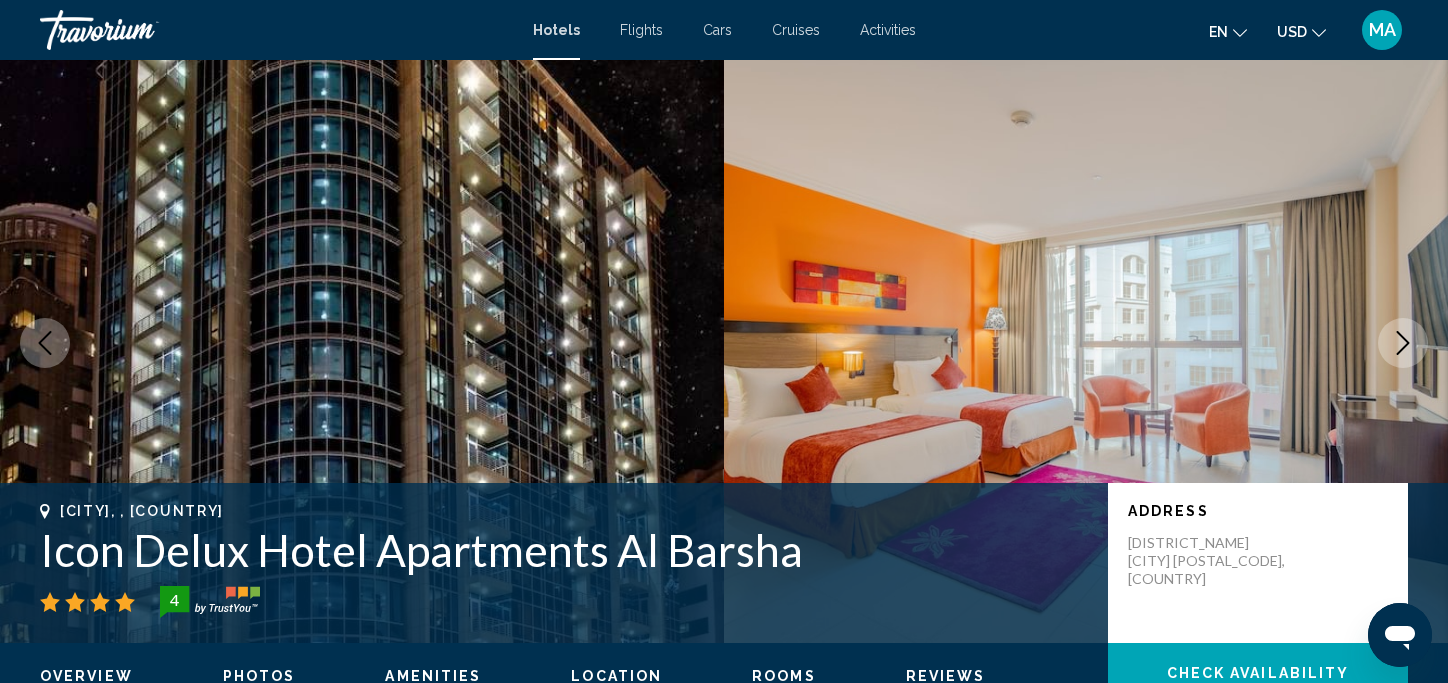 type 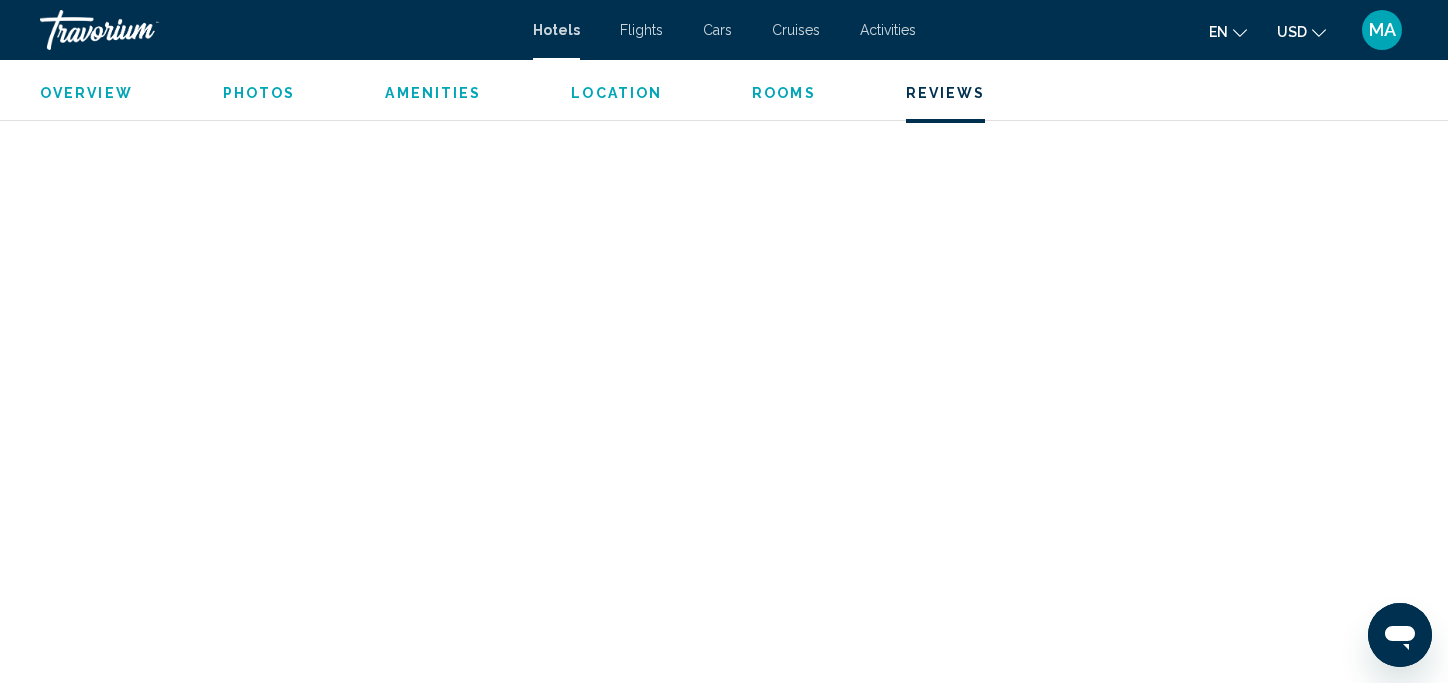 scroll, scrollTop: 5137, scrollLeft: 0, axis: vertical 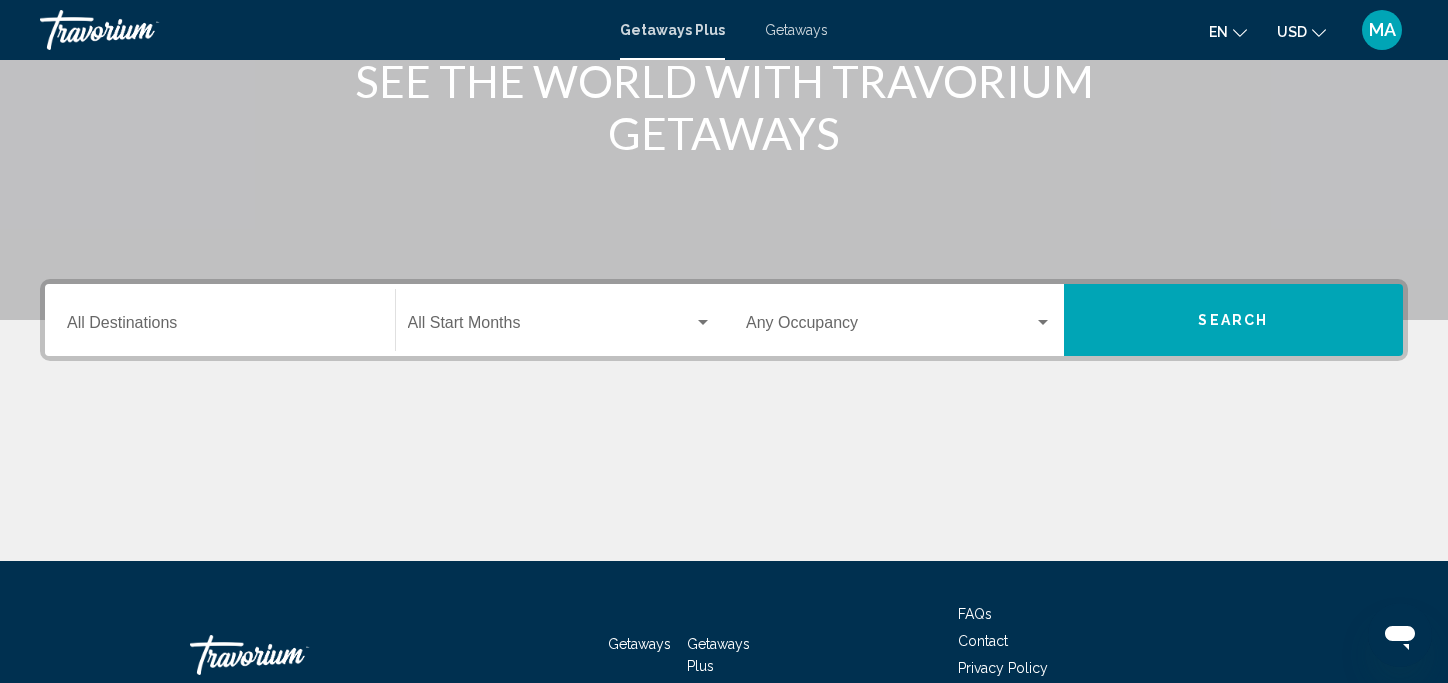 click on "Destination All Destinations" at bounding box center [220, 320] 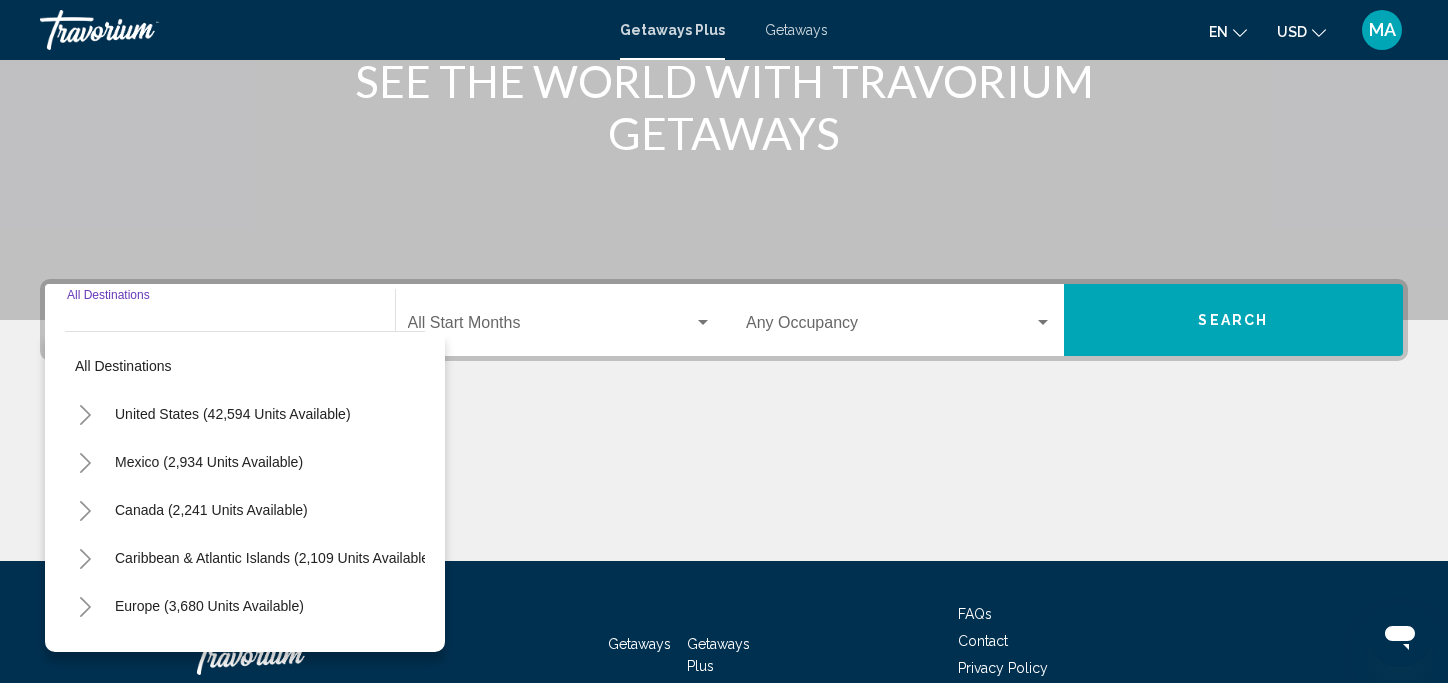 scroll, scrollTop: 402, scrollLeft: 0, axis: vertical 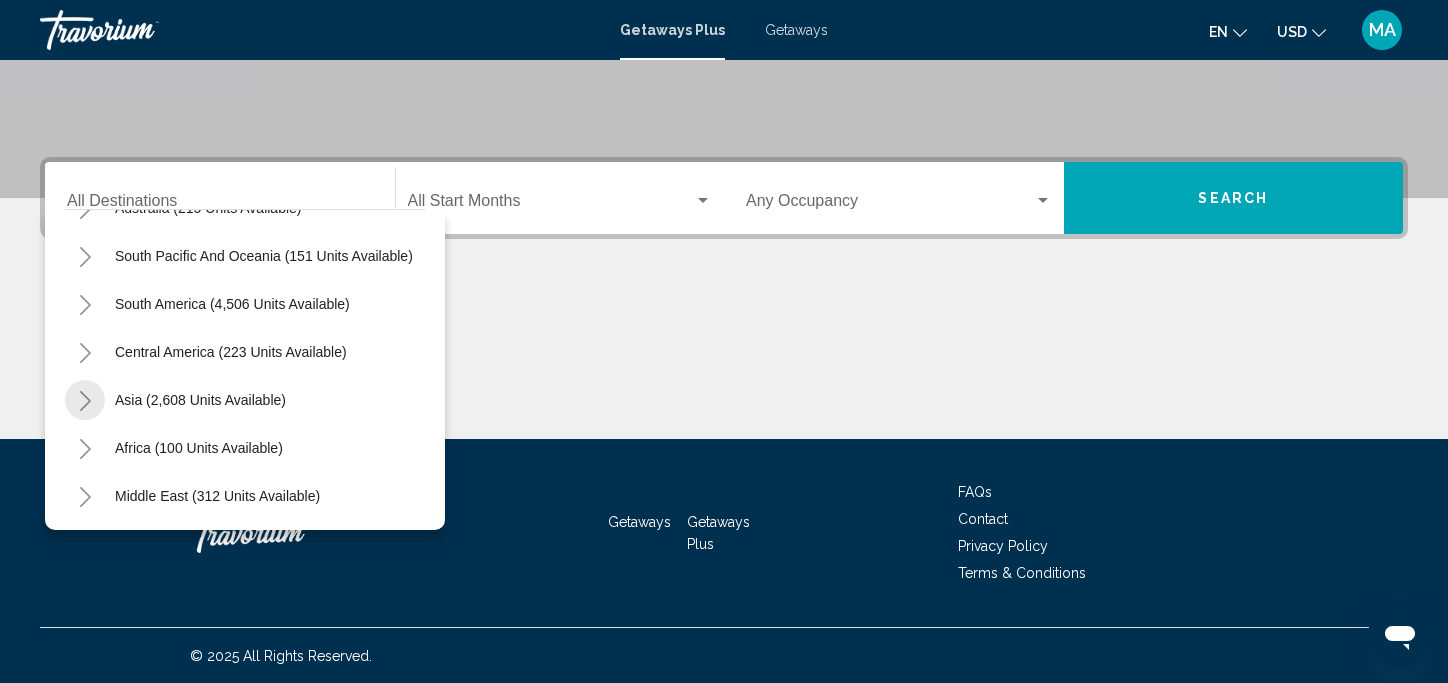 click 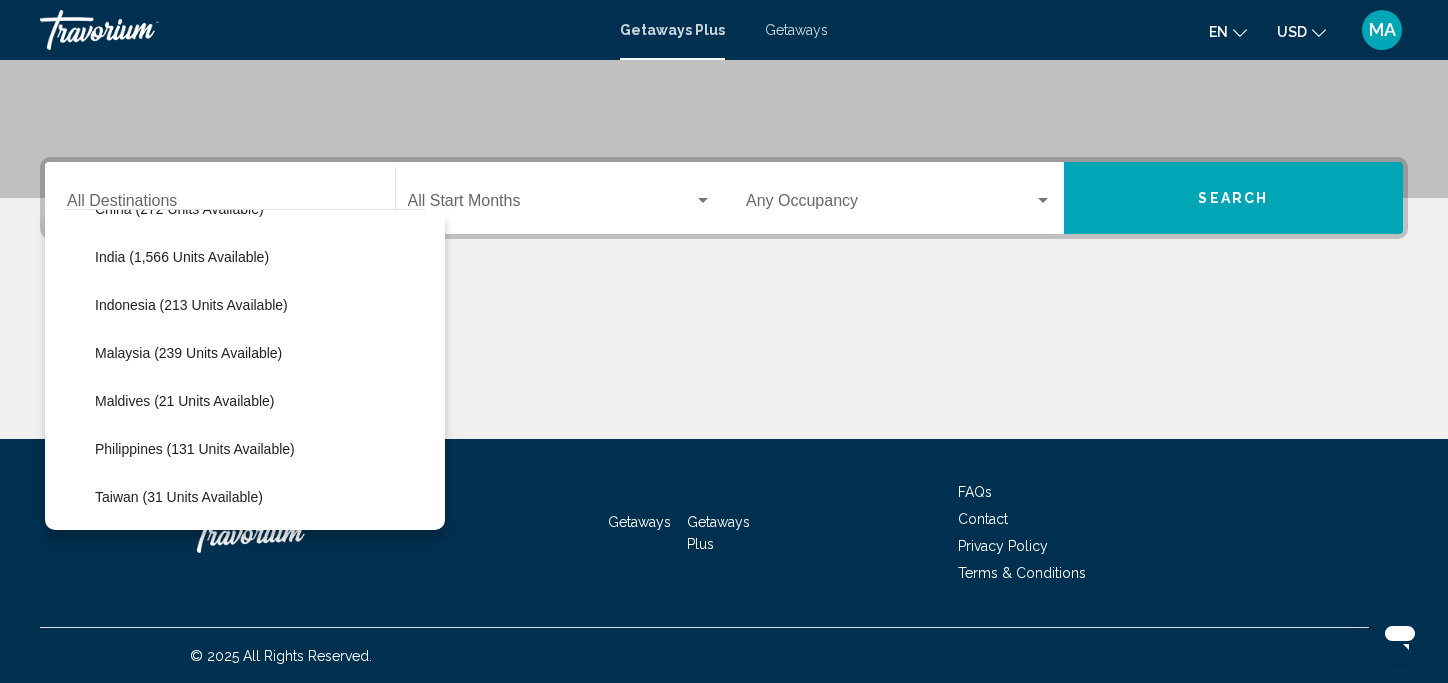 scroll, scrollTop: 634, scrollLeft: 0, axis: vertical 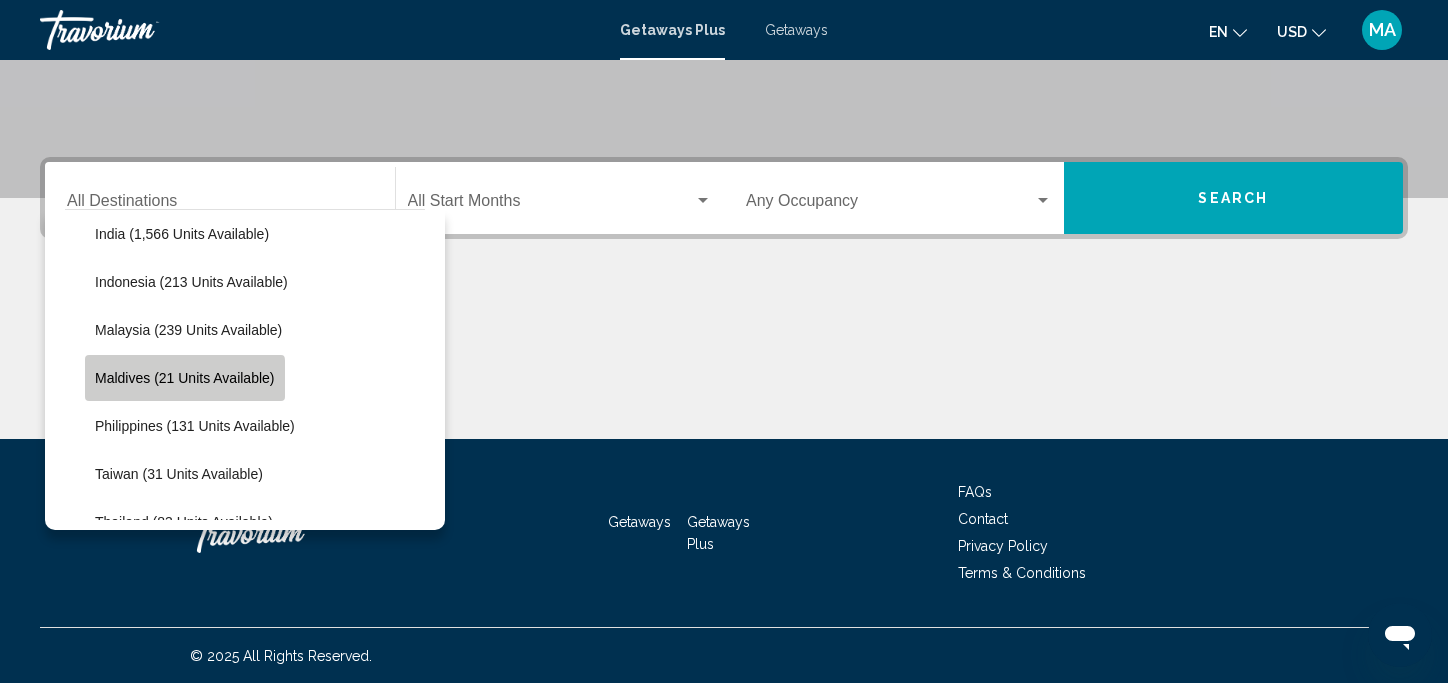 click on "Maldives (21 units available)" 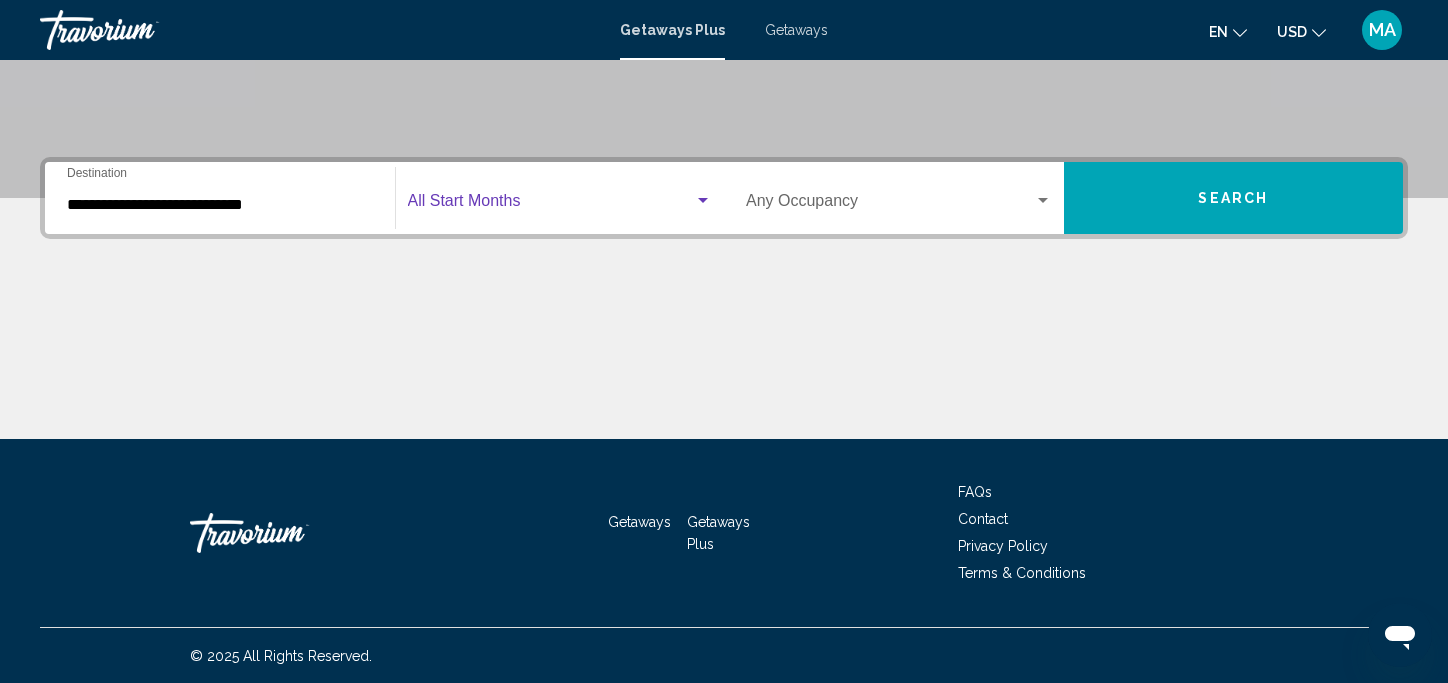 click at bounding box center [703, 200] 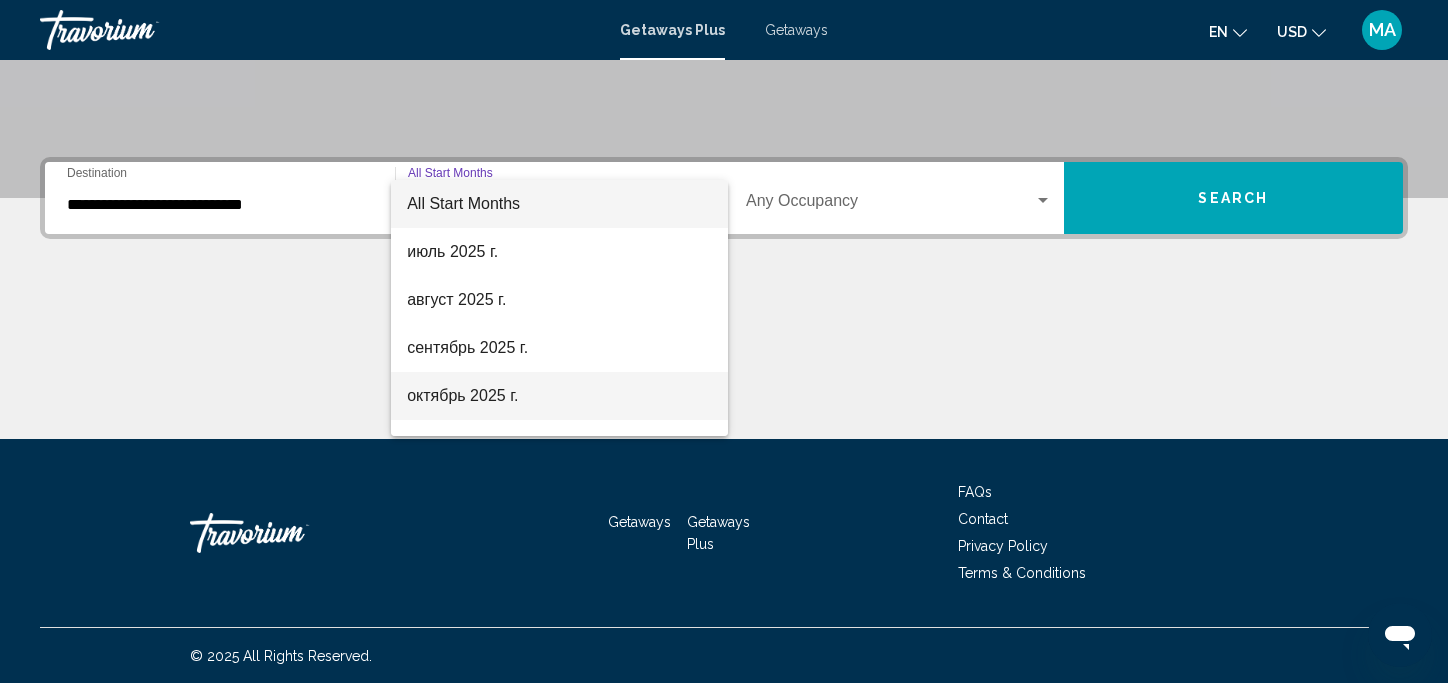 click on "октябрь 2025 г." at bounding box center [559, 396] 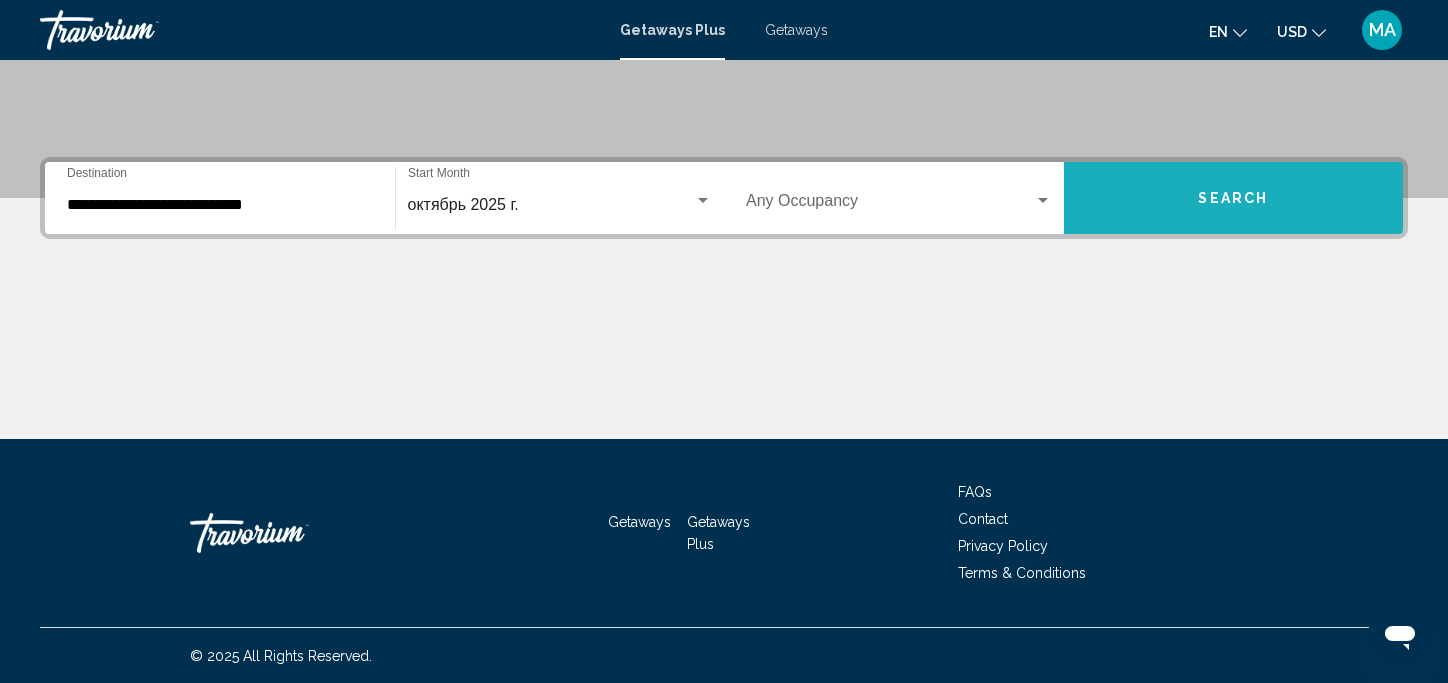click on "Search" at bounding box center (1234, 198) 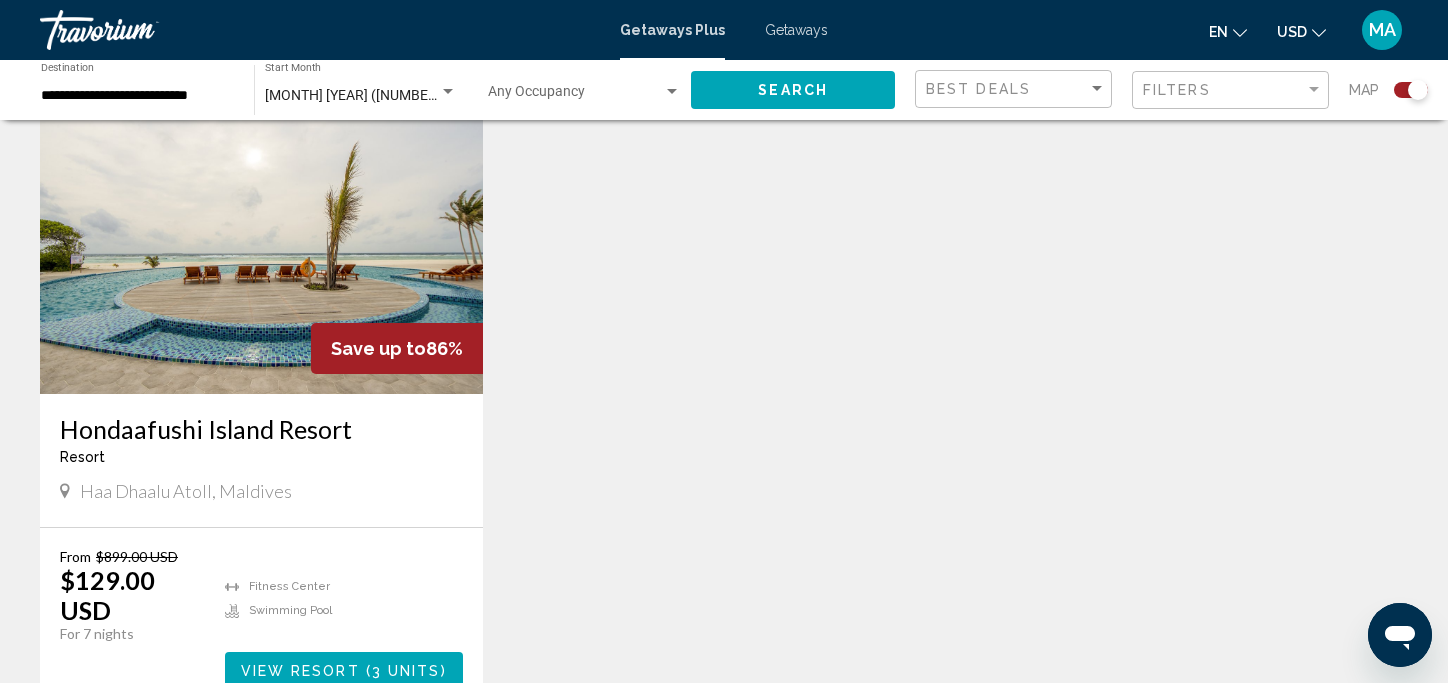 scroll, scrollTop: 760, scrollLeft: 0, axis: vertical 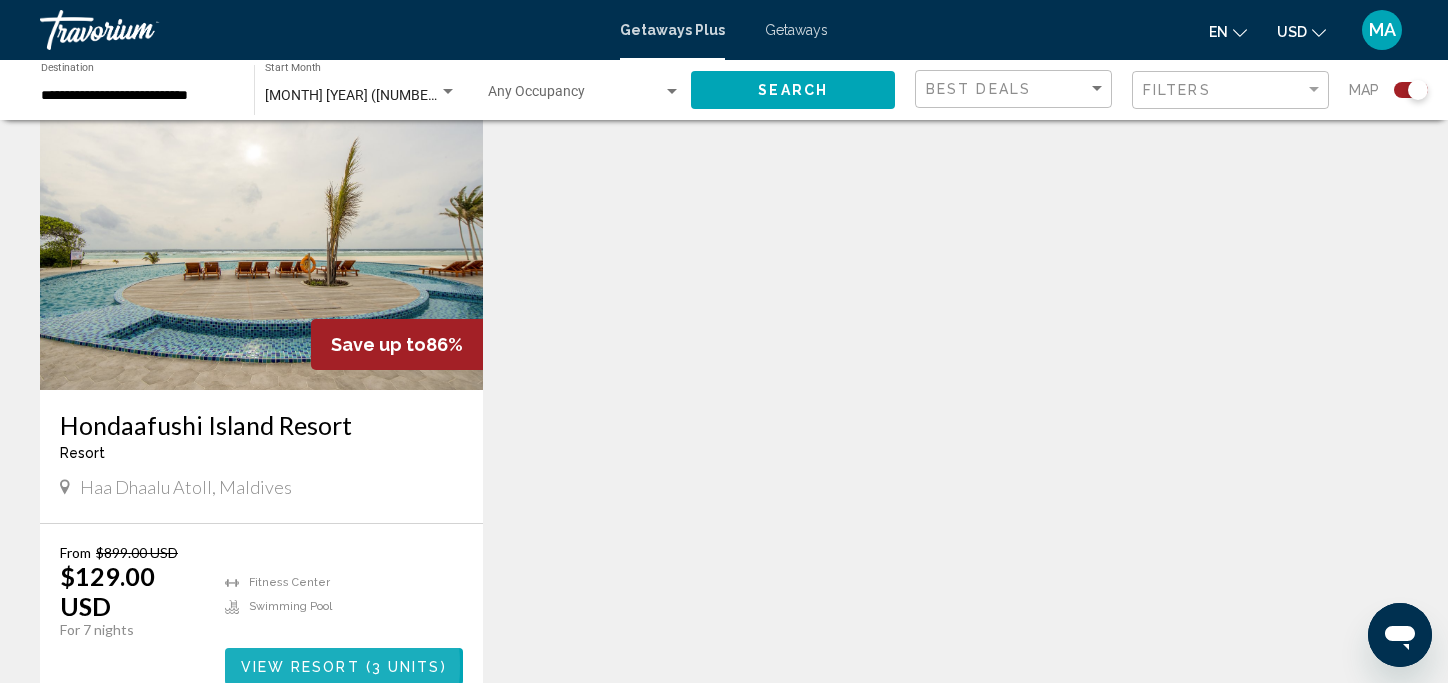 click on "View Resort" at bounding box center (300, 667) 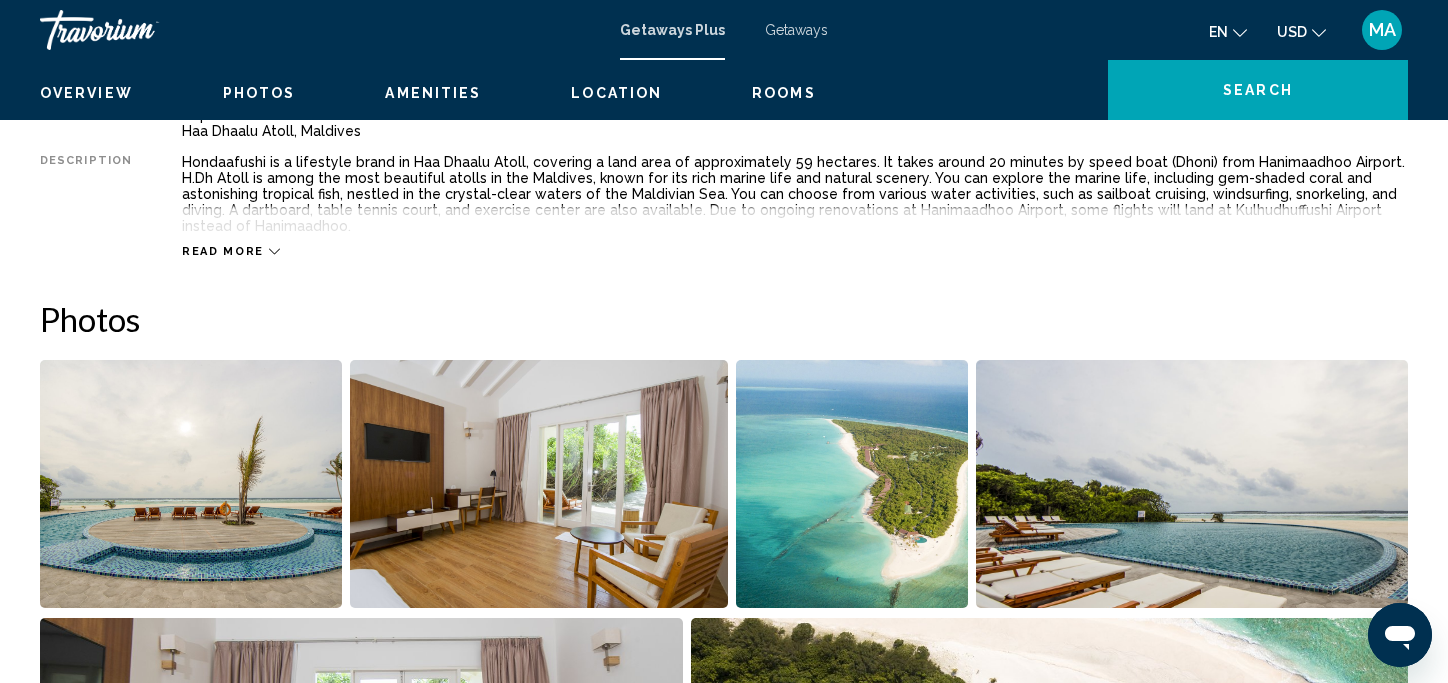 scroll, scrollTop: 17, scrollLeft: 0, axis: vertical 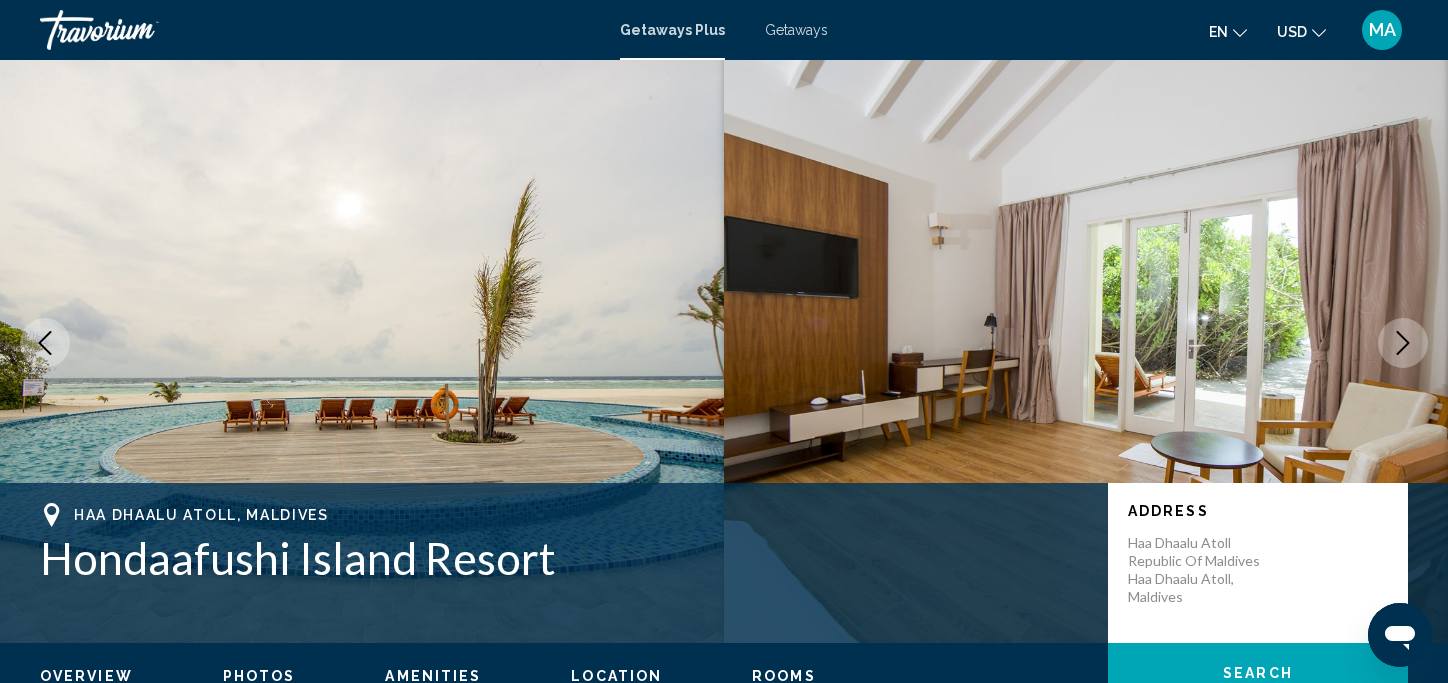 type 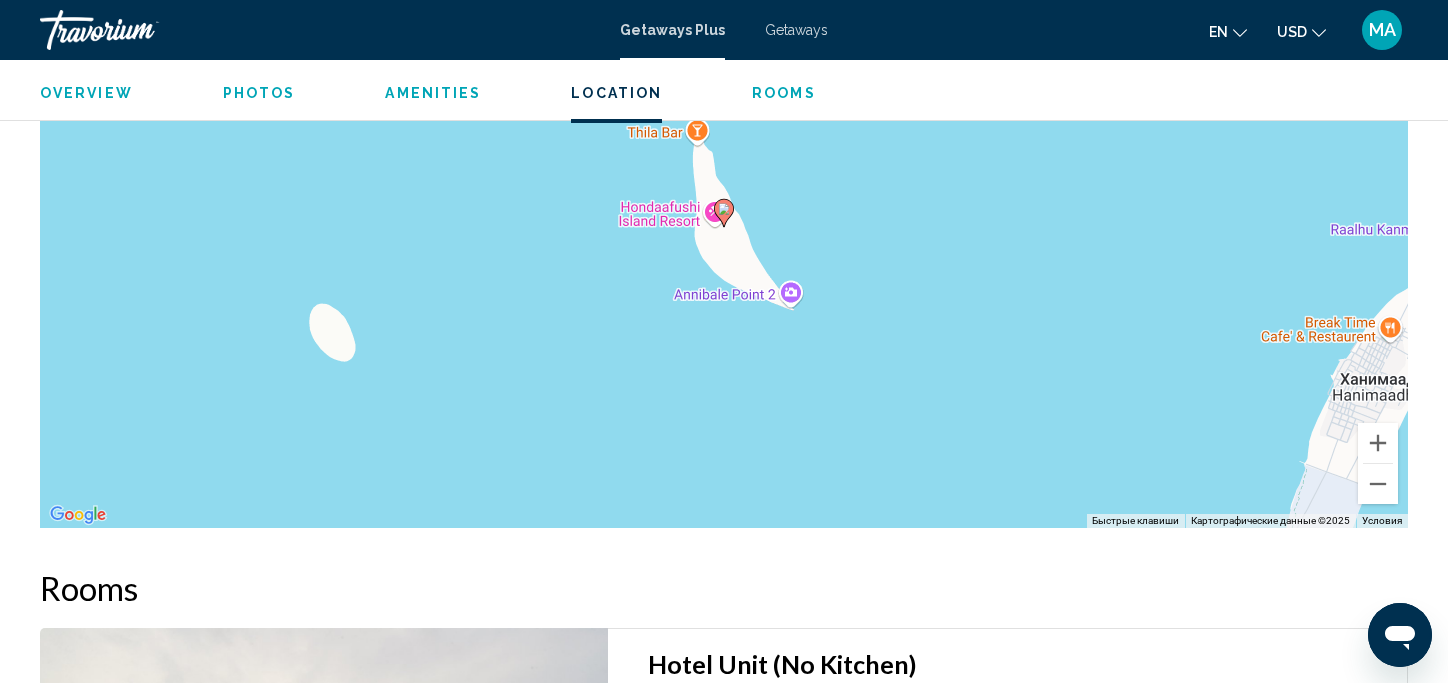 scroll, scrollTop: 3097, scrollLeft: 0, axis: vertical 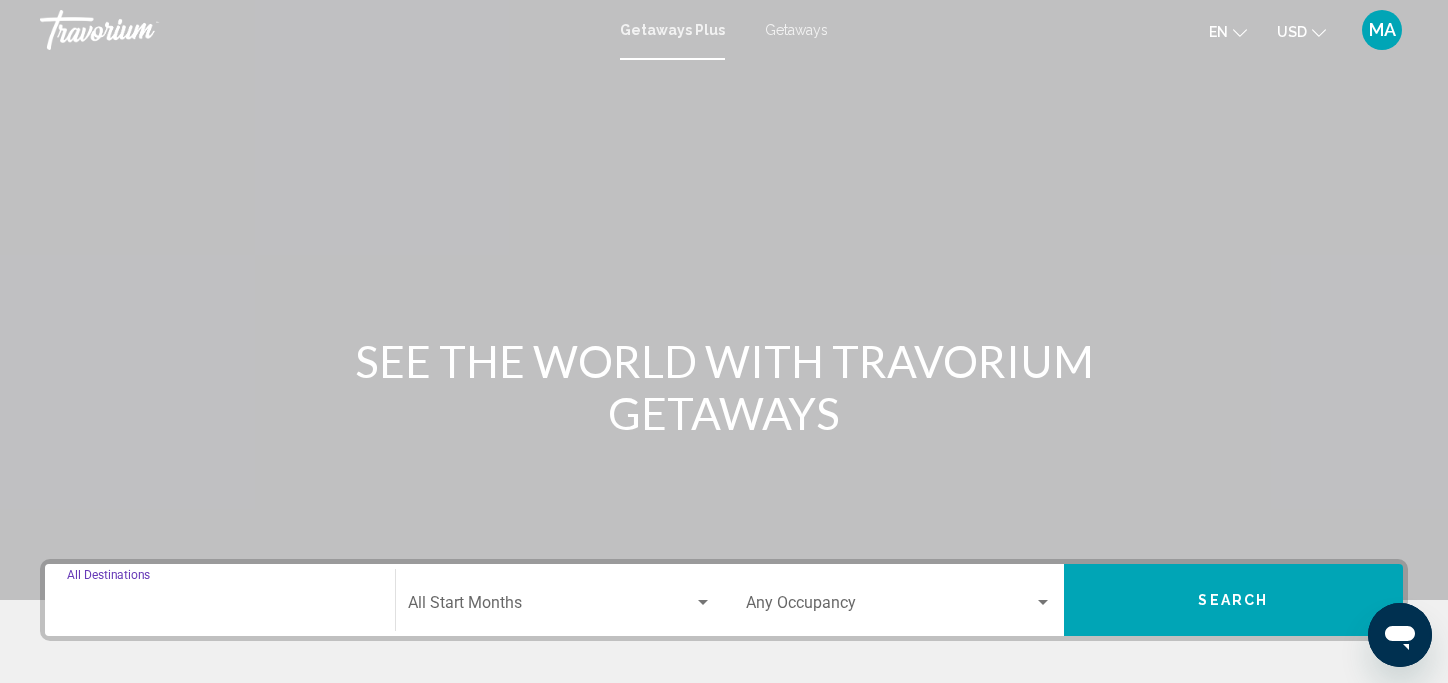 click on "Destination All Destinations" at bounding box center (220, 607) 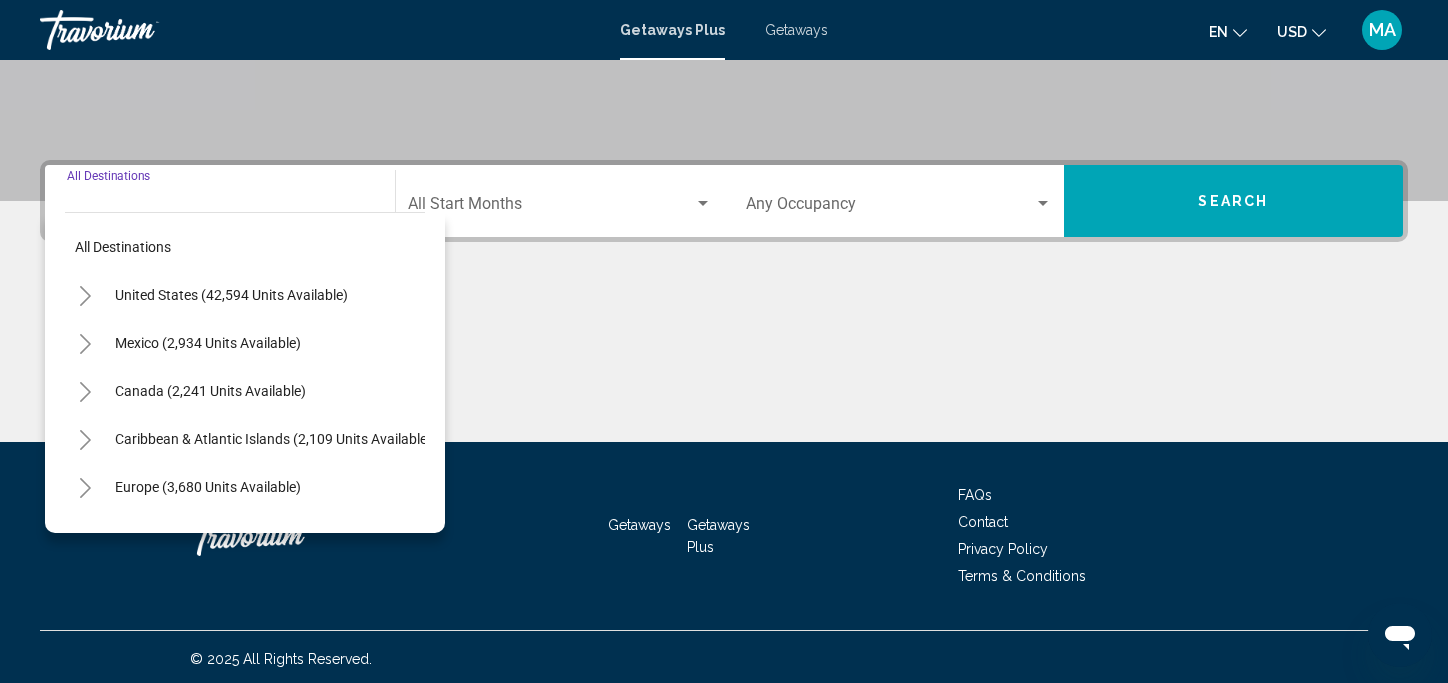 scroll, scrollTop: 402, scrollLeft: 0, axis: vertical 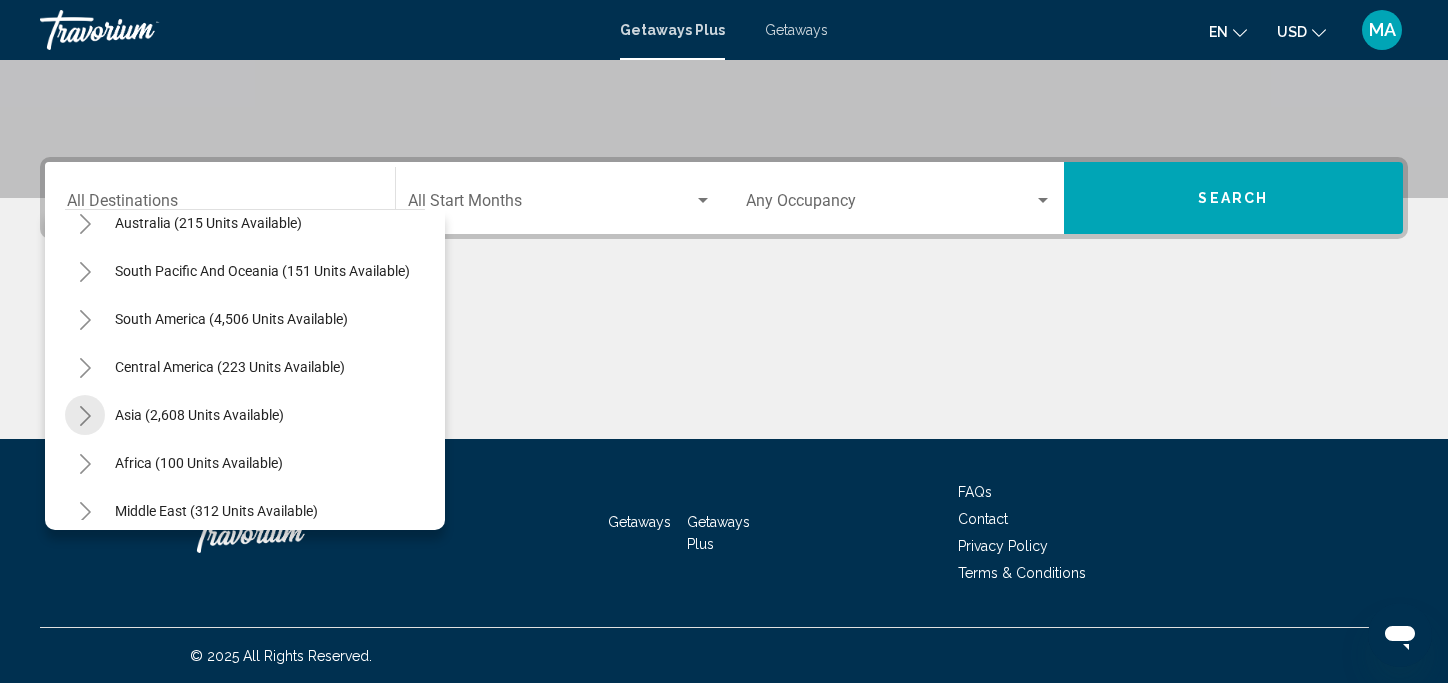 click 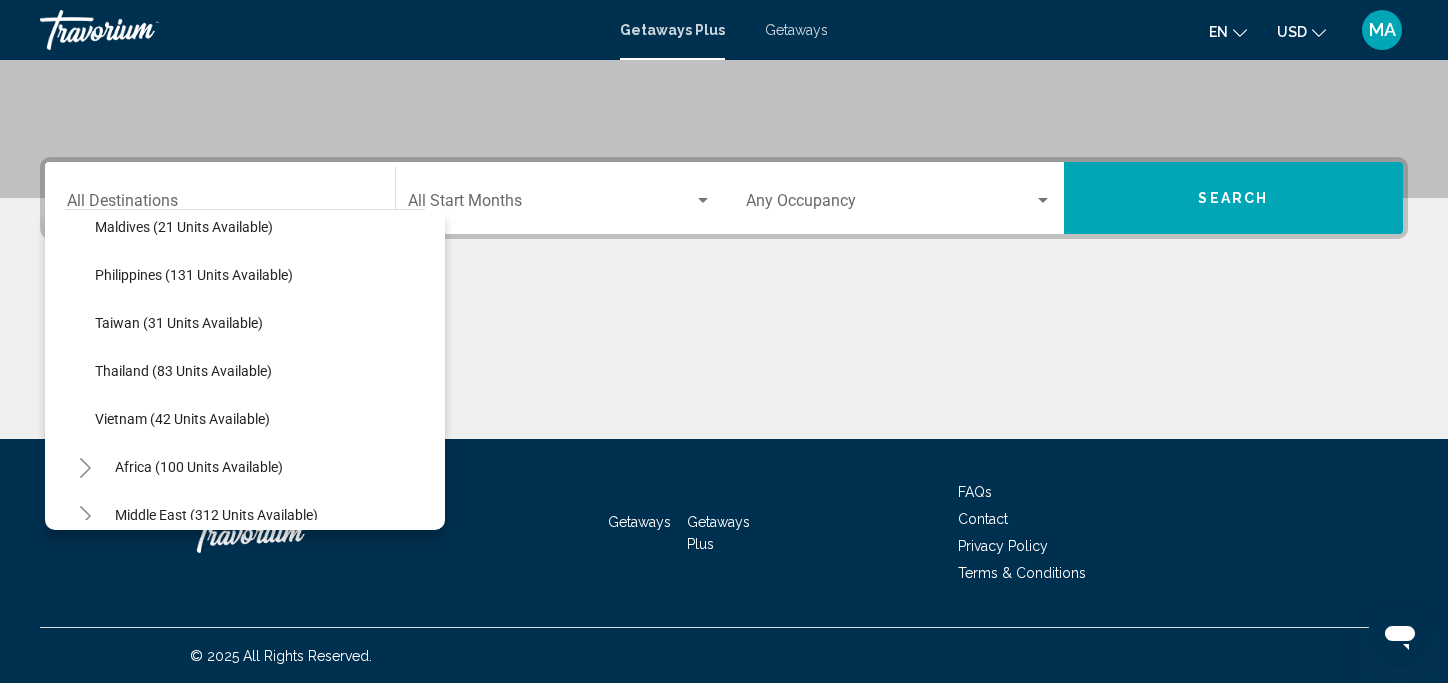 scroll, scrollTop: 788, scrollLeft: 0, axis: vertical 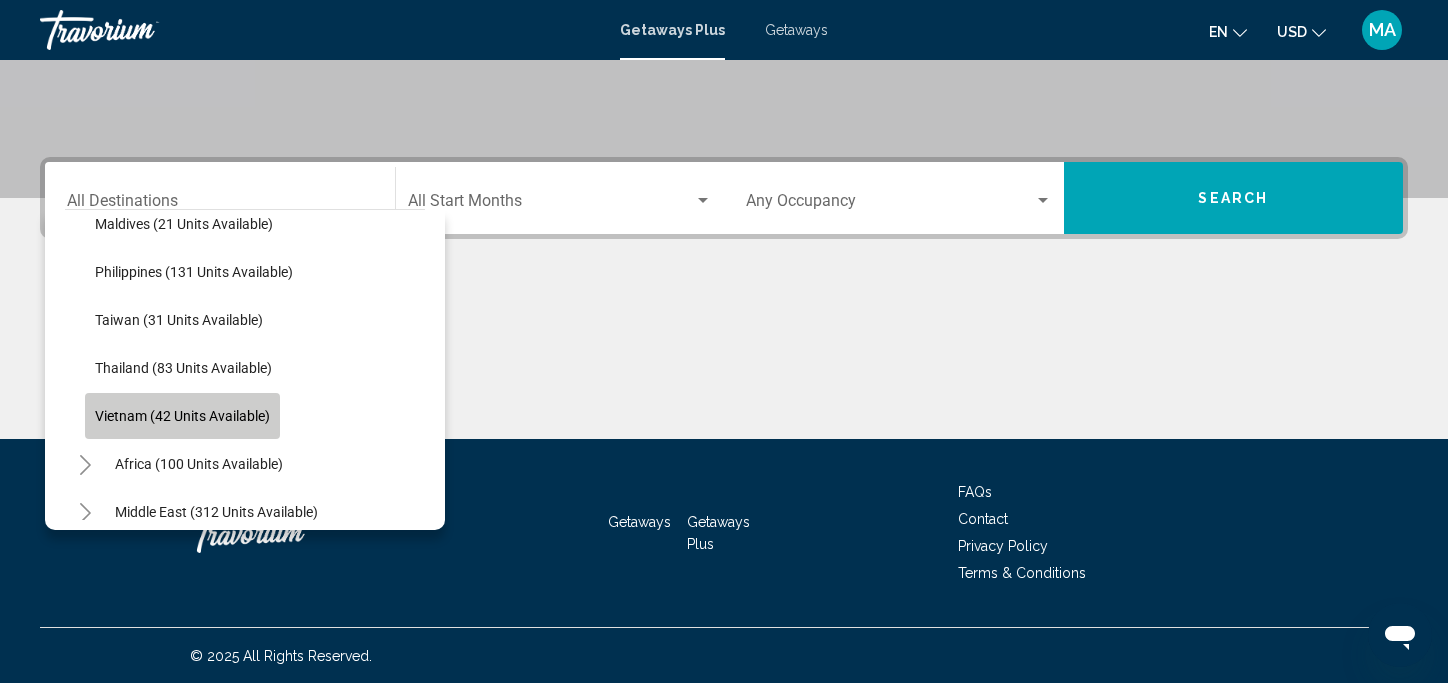 click on "Vietnam (42 units available)" 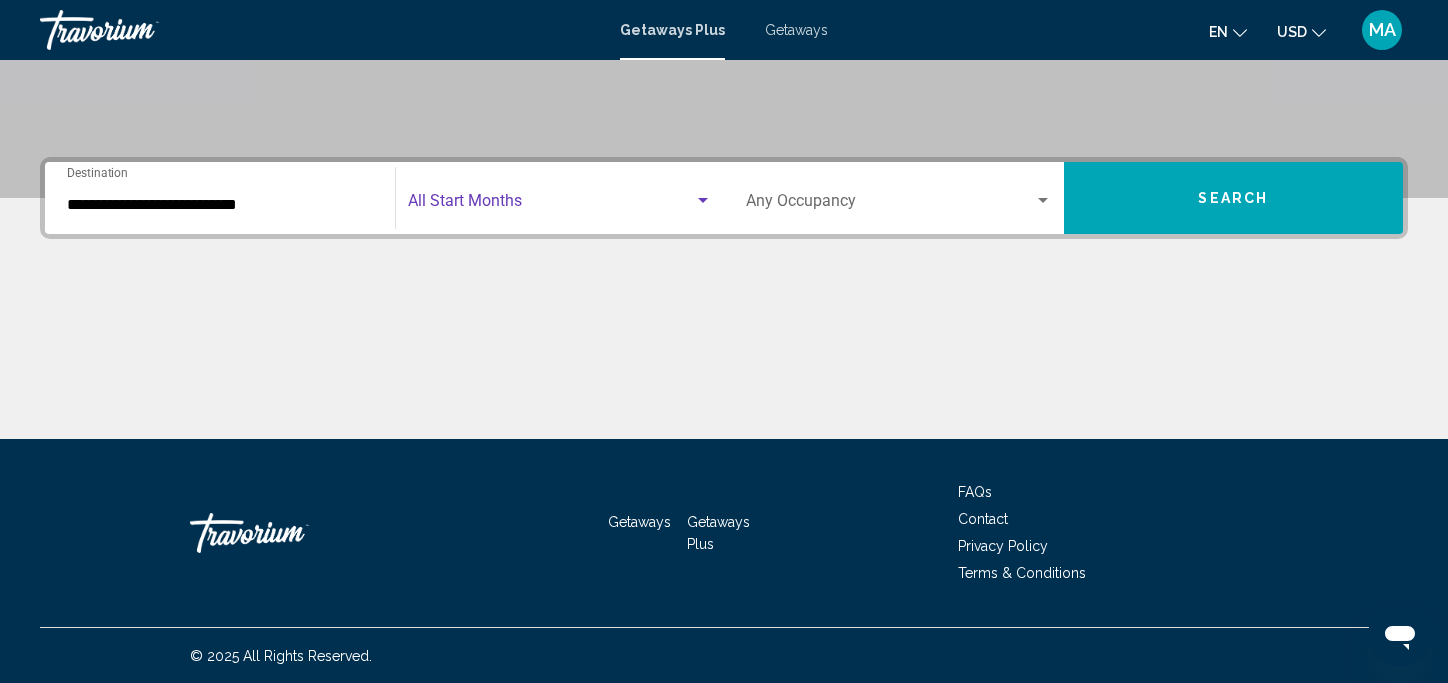click at bounding box center [551, 205] 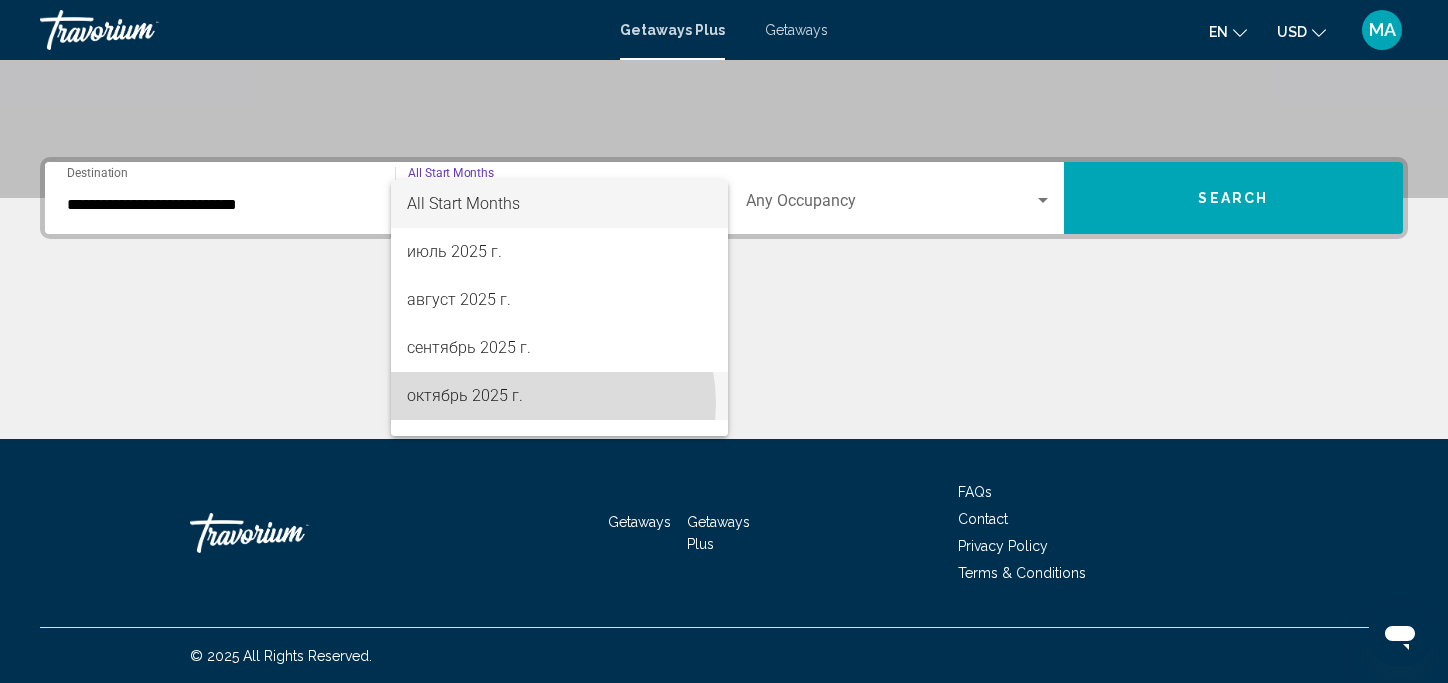 click on "октябрь 2025 г." at bounding box center (559, 396) 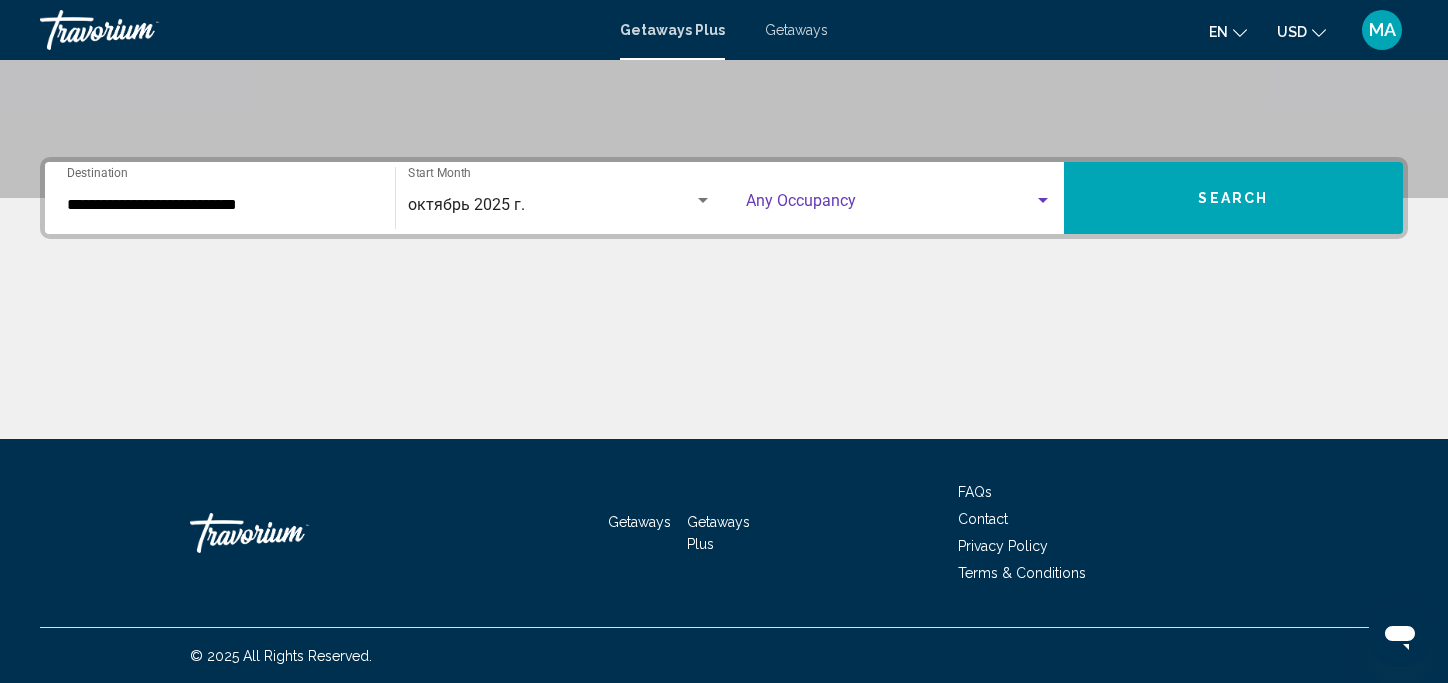 click at bounding box center (1043, 201) 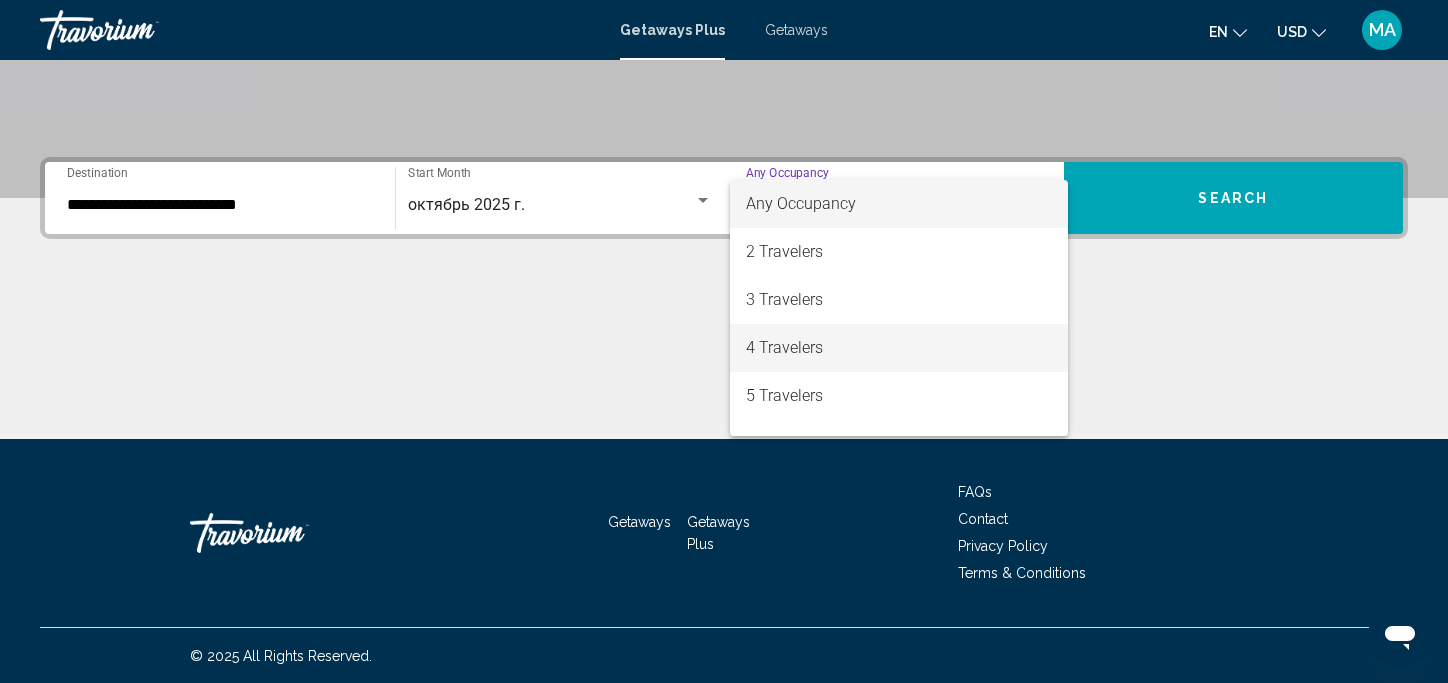 click on "4 Travelers" at bounding box center (899, 348) 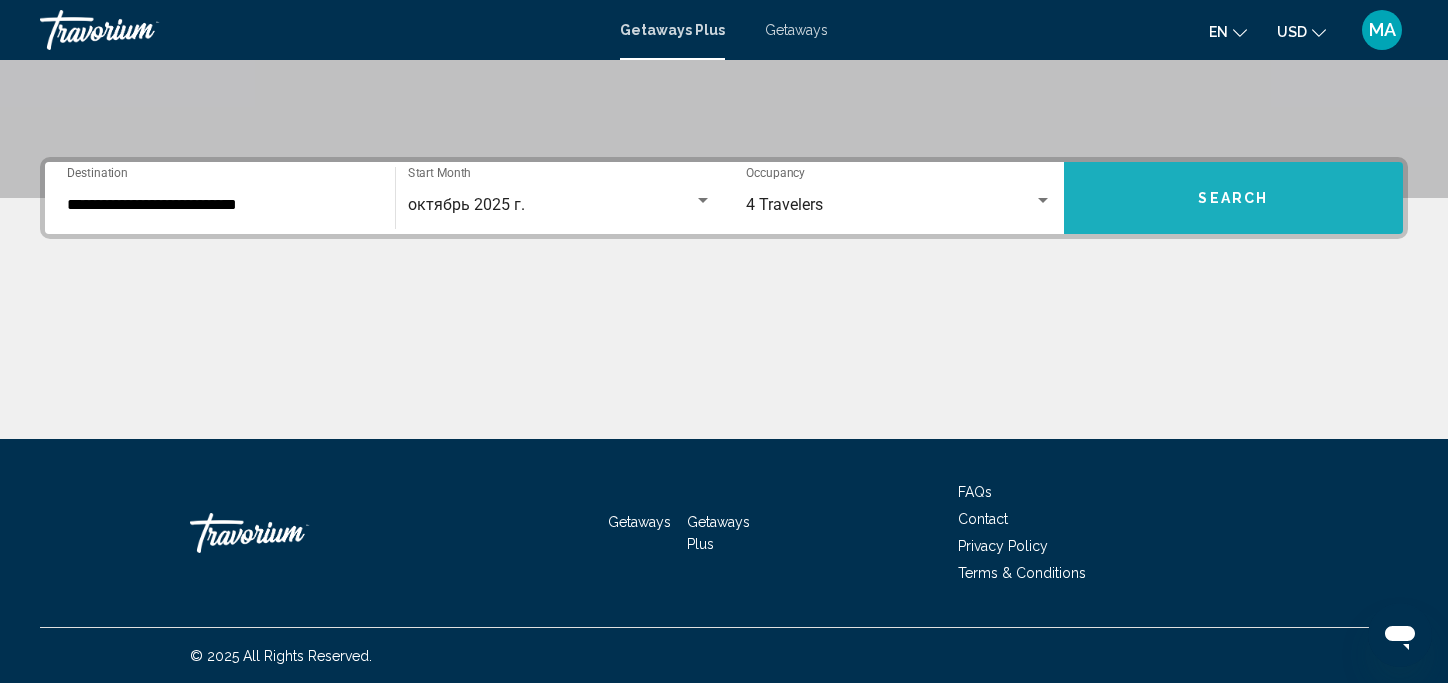 click on "Search" at bounding box center [1234, 198] 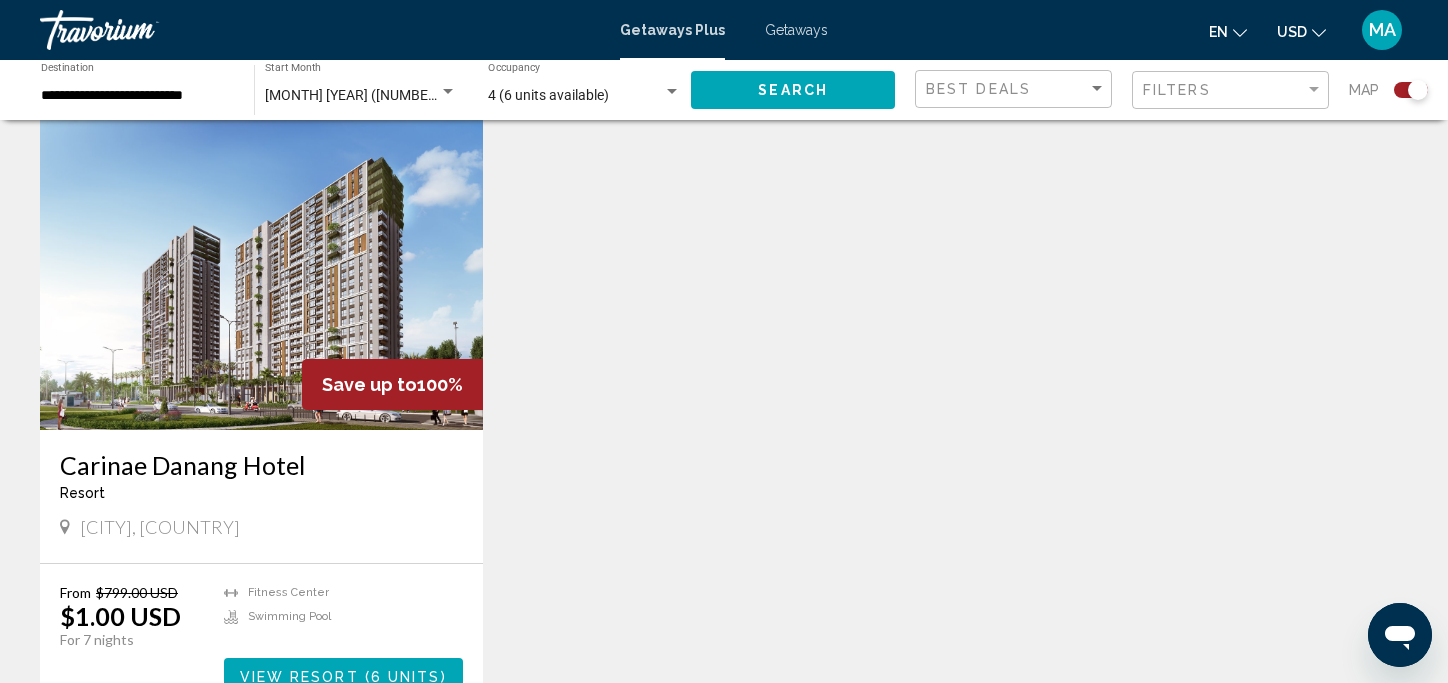 scroll, scrollTop: 760, scrollLeft: 0, axis: vertical 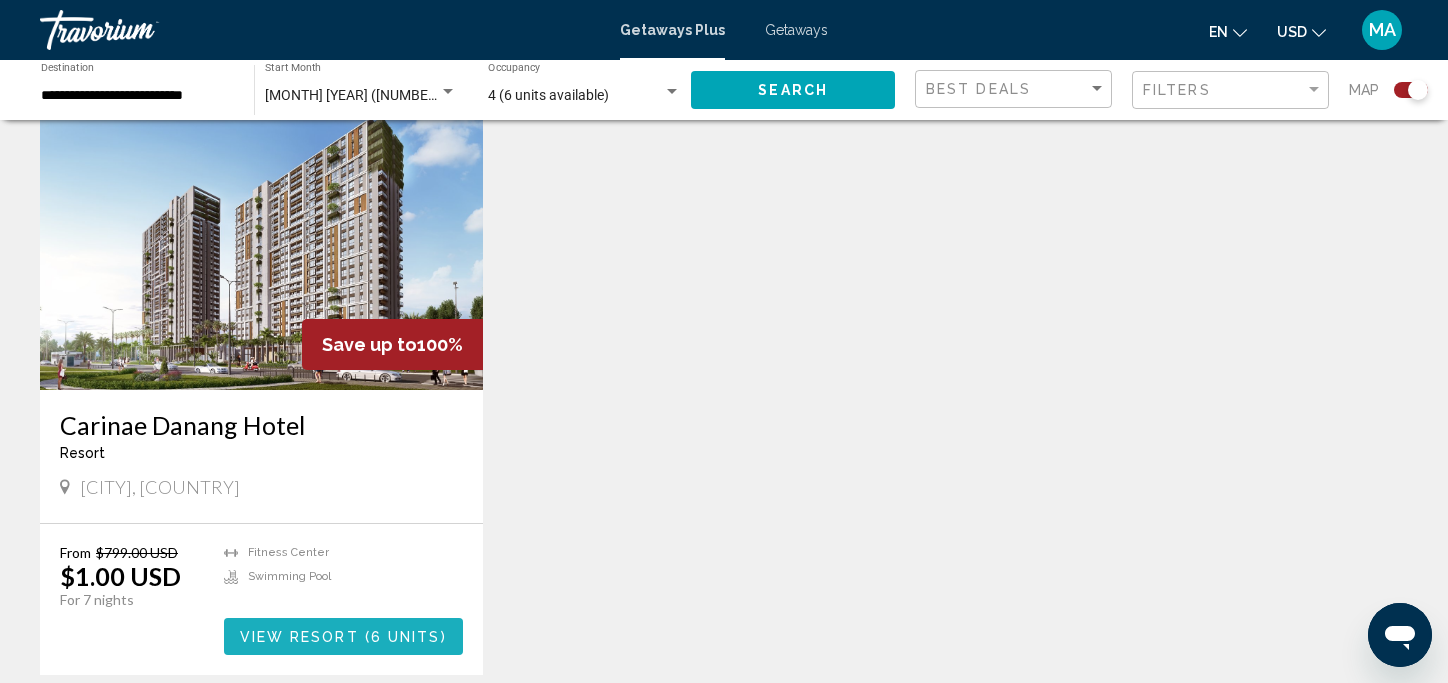 click on "View Resort    ( 6 units )" at bounding box center [343, 636] 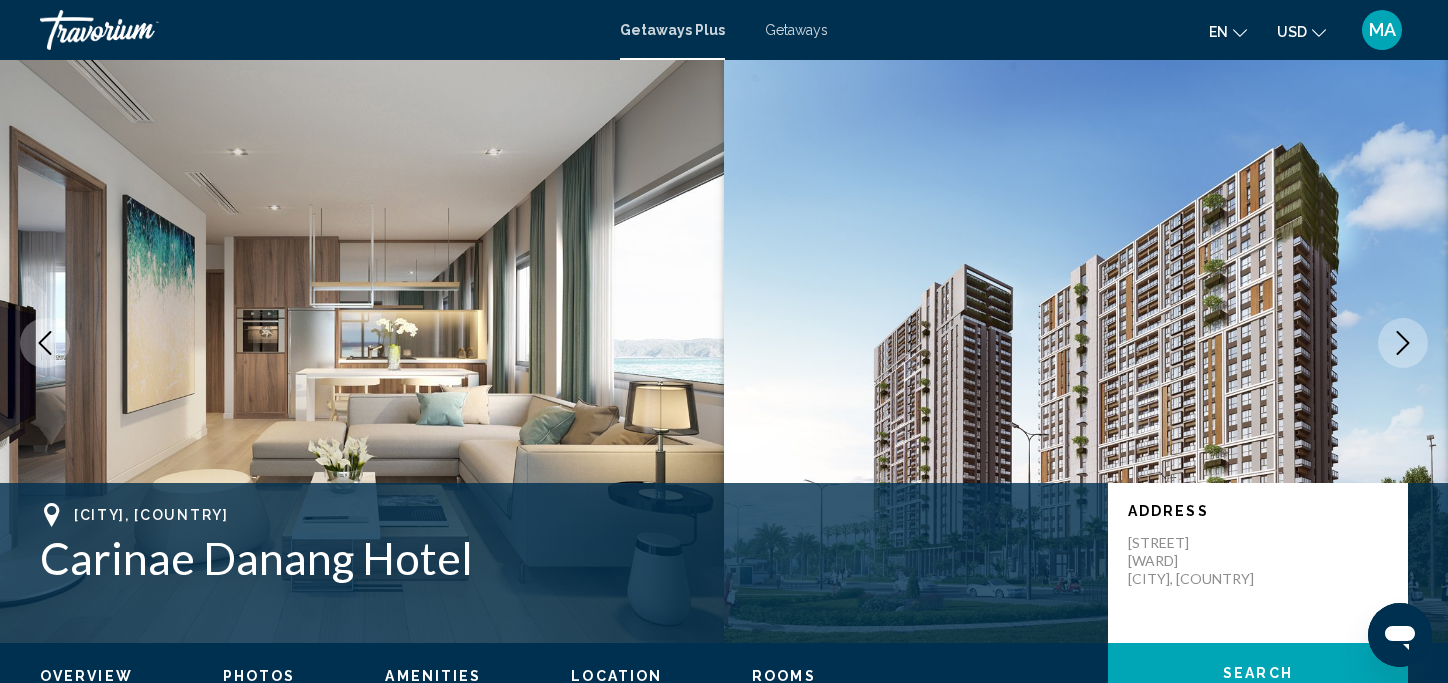 type 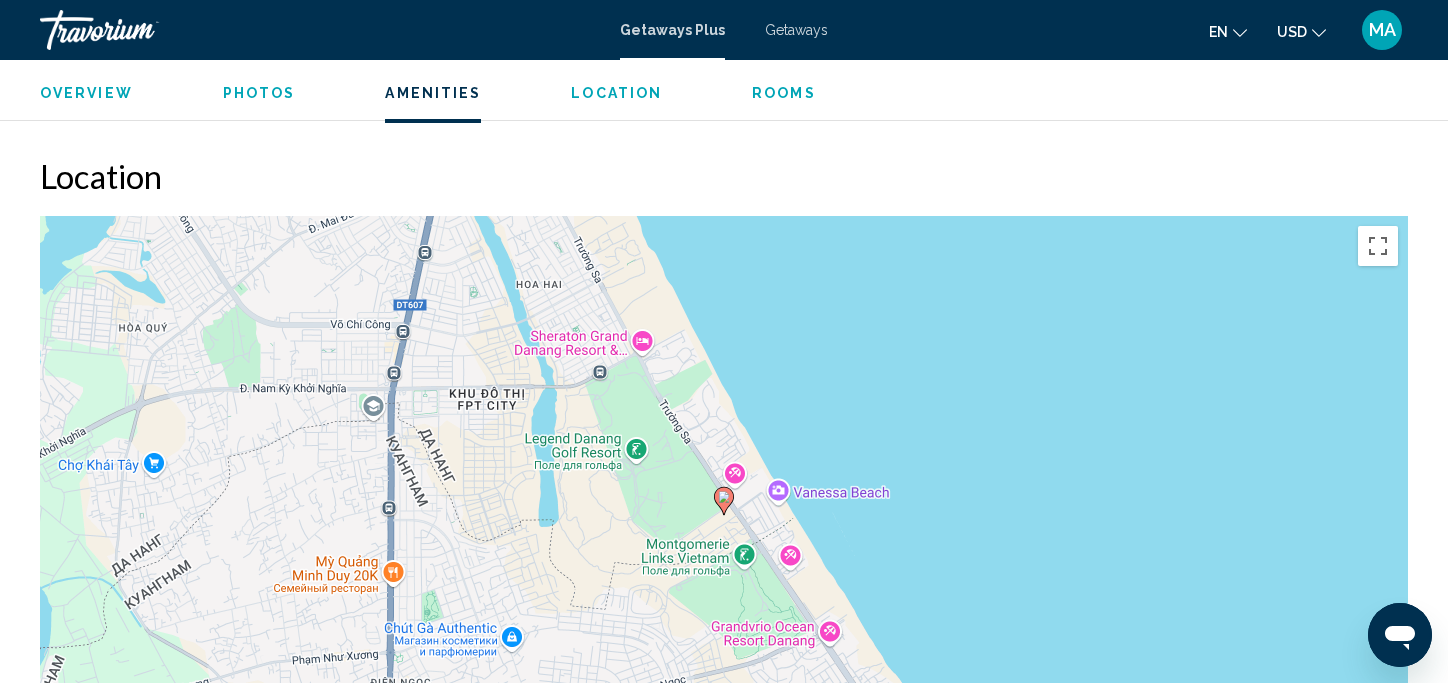 scroll, scrollTop: 1657, scrollLeft: 0, axis: vertical 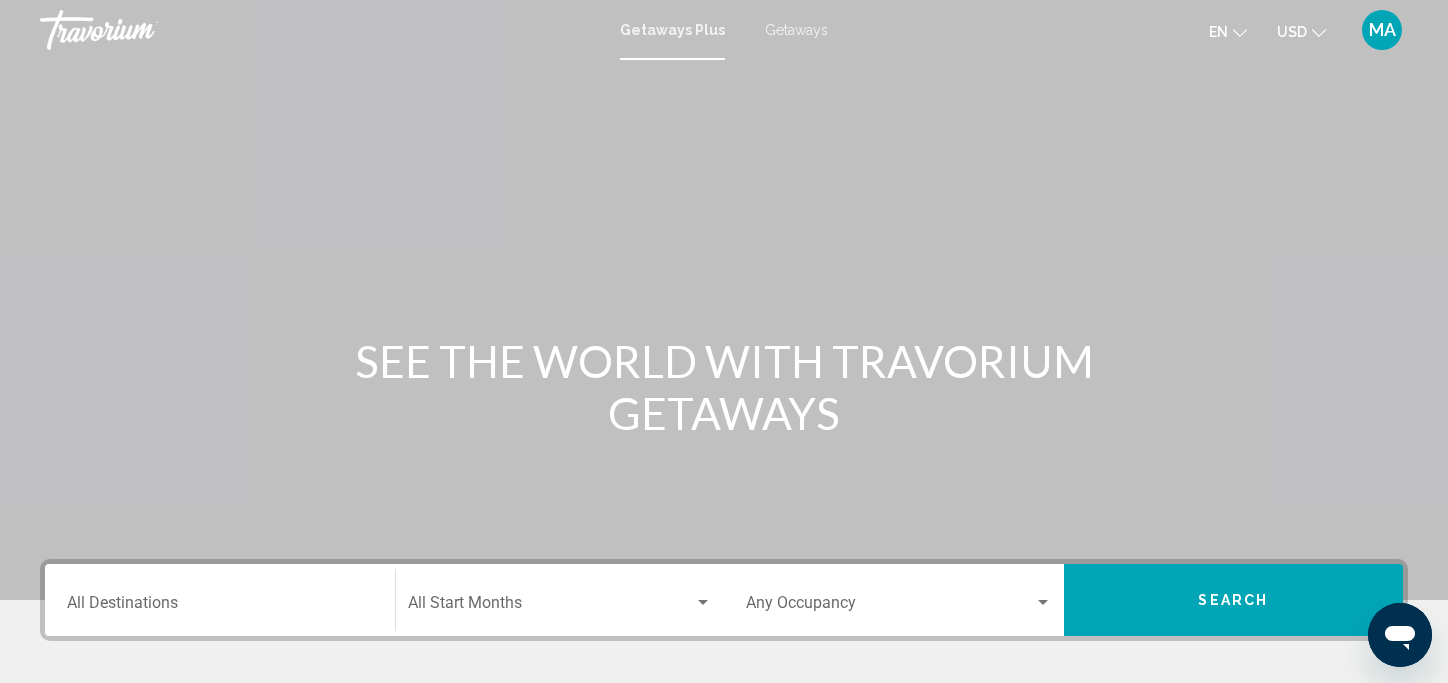 click on "Destination All Destinations" at bounding box center (220, 600) 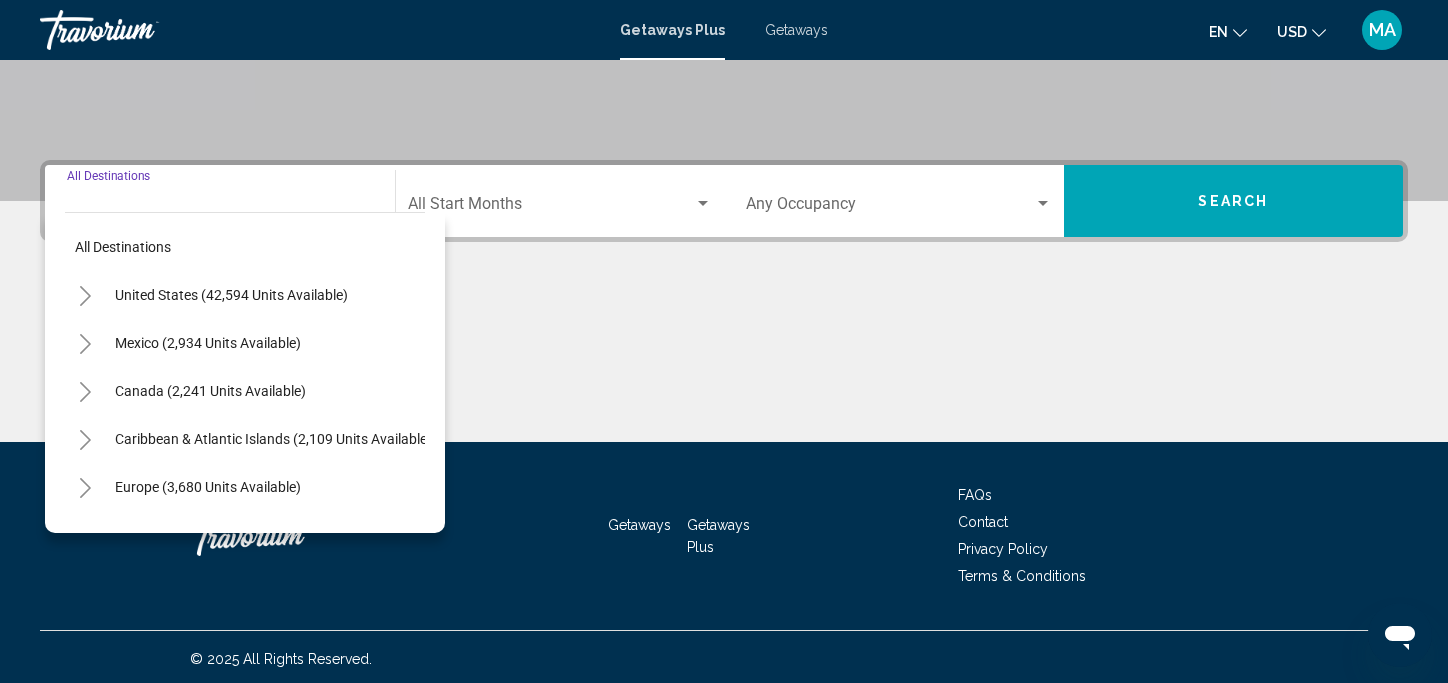 scroll, scrollTop: 402, scrollLeft: 0, axis: vertical 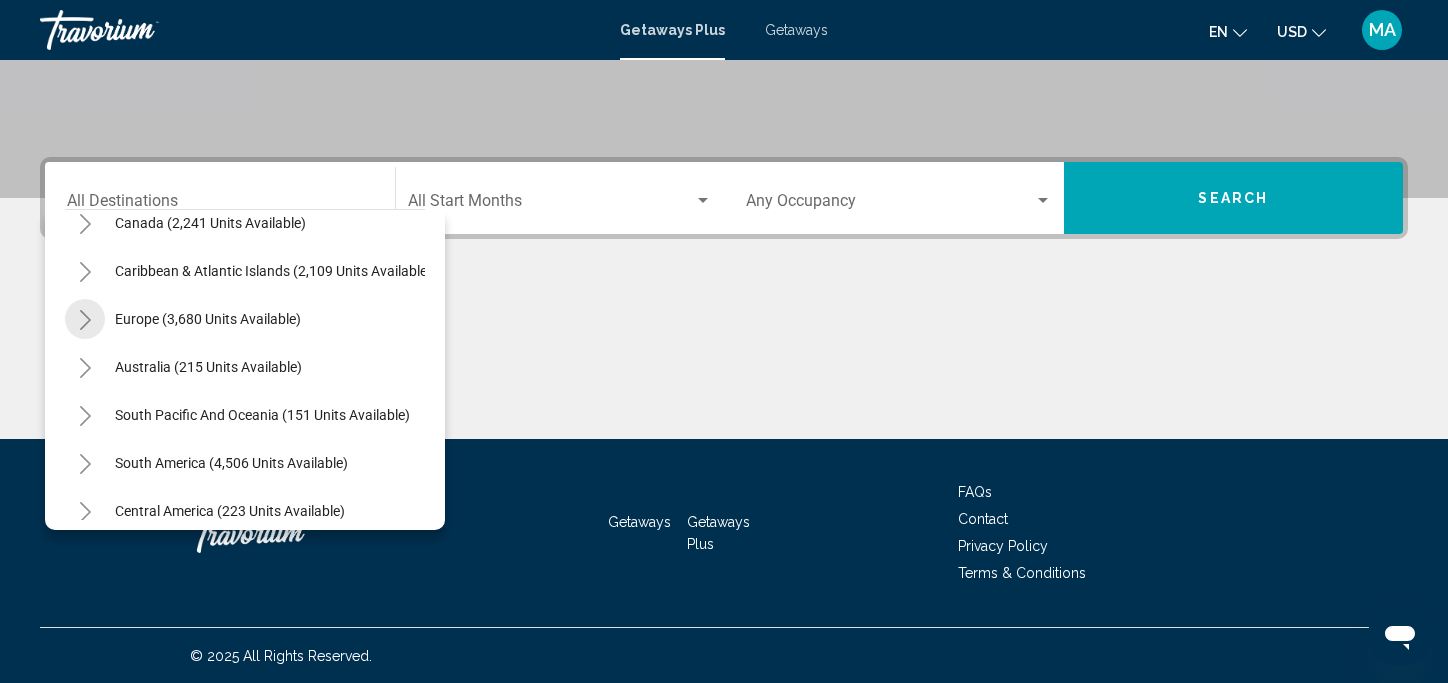 click 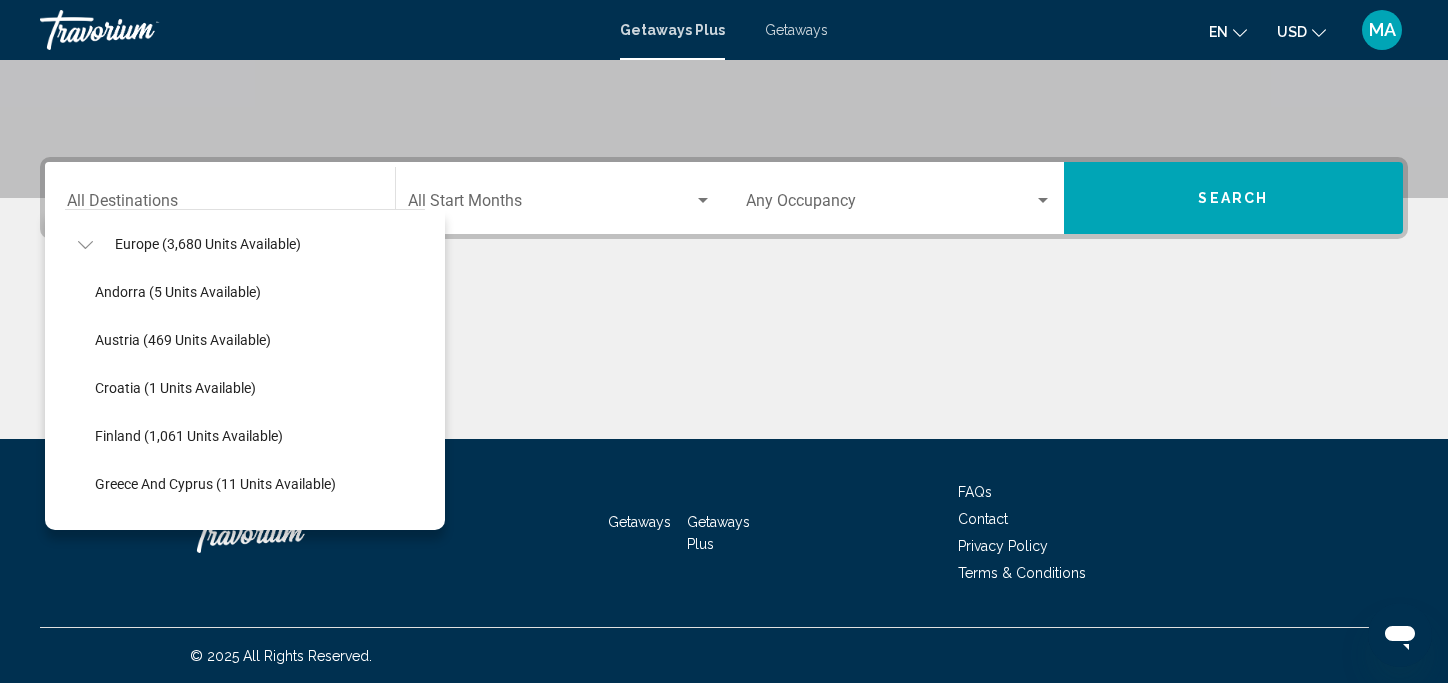 scroll, scrollTop: 235, scrollLeft: 0, axis: vertical 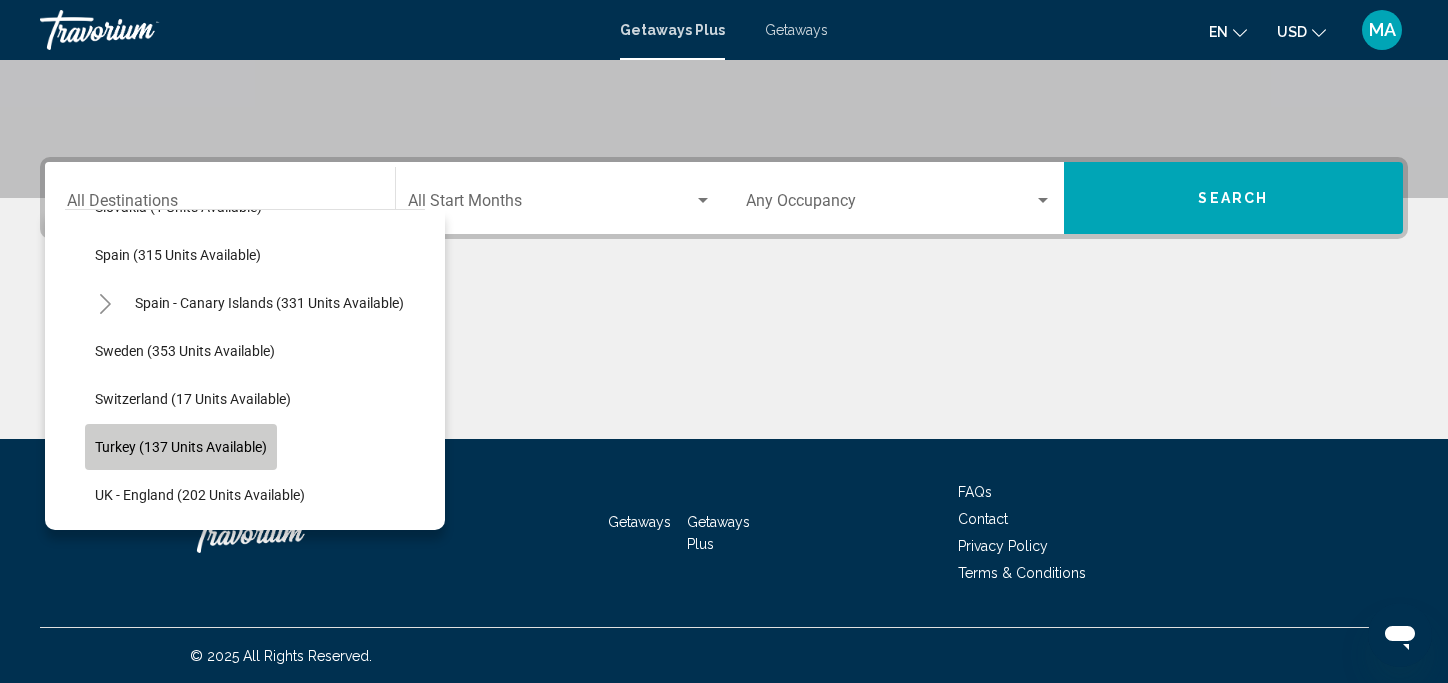 click on "Turkey (137 units available)" 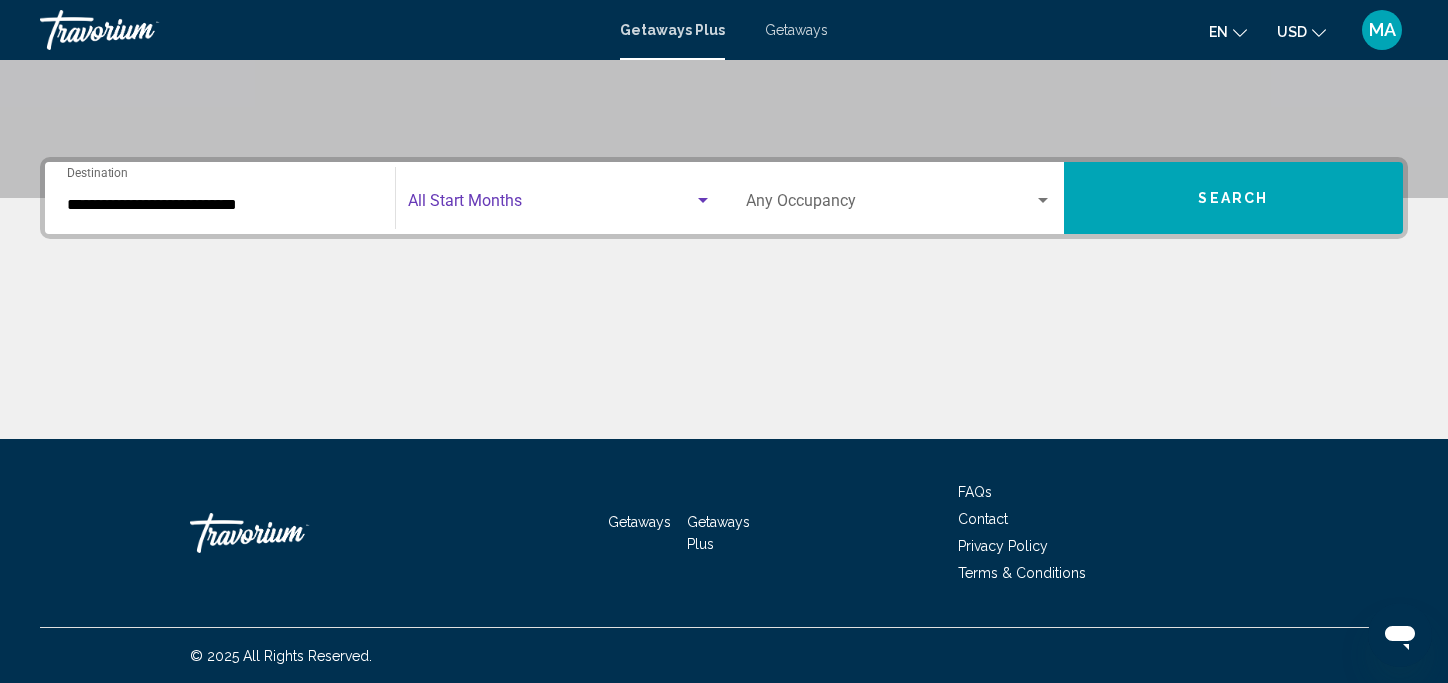 click at bounding box center (551, 205) 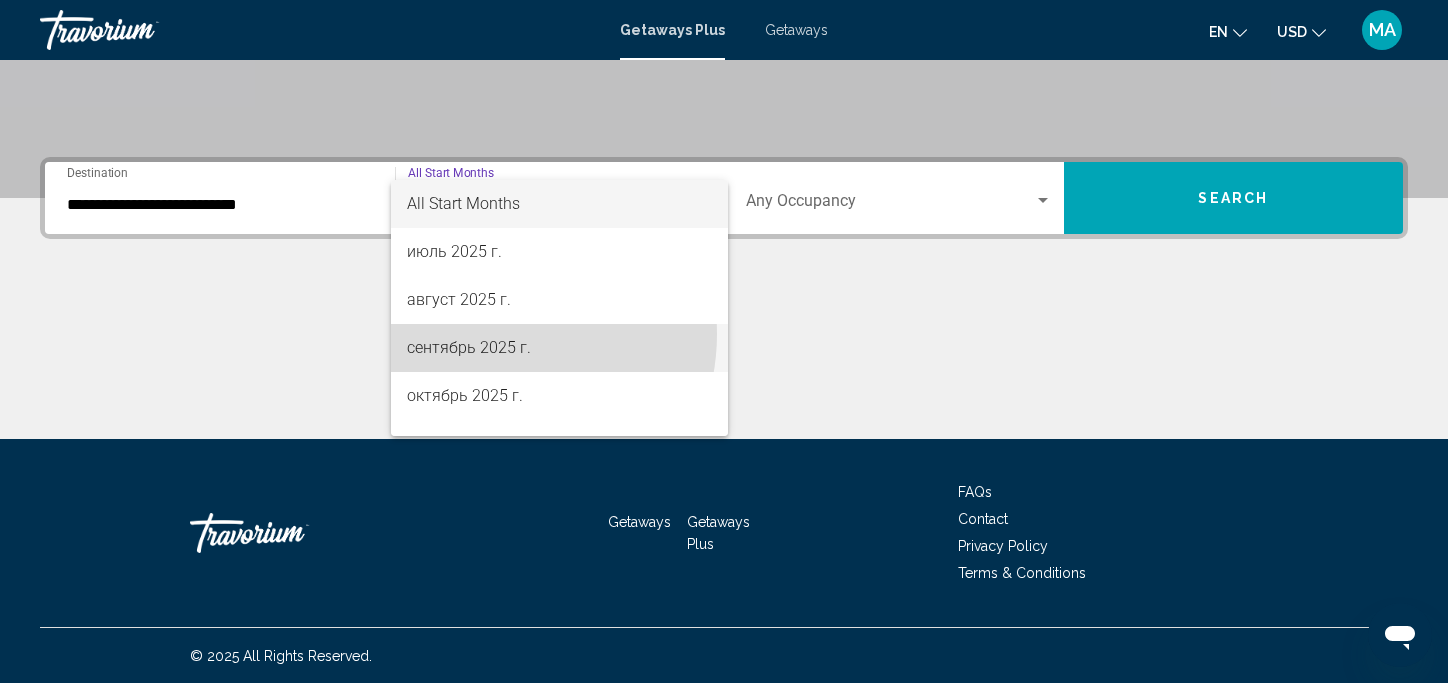 click on "сентябрь 2025 г." at bounding box center (559, 348) 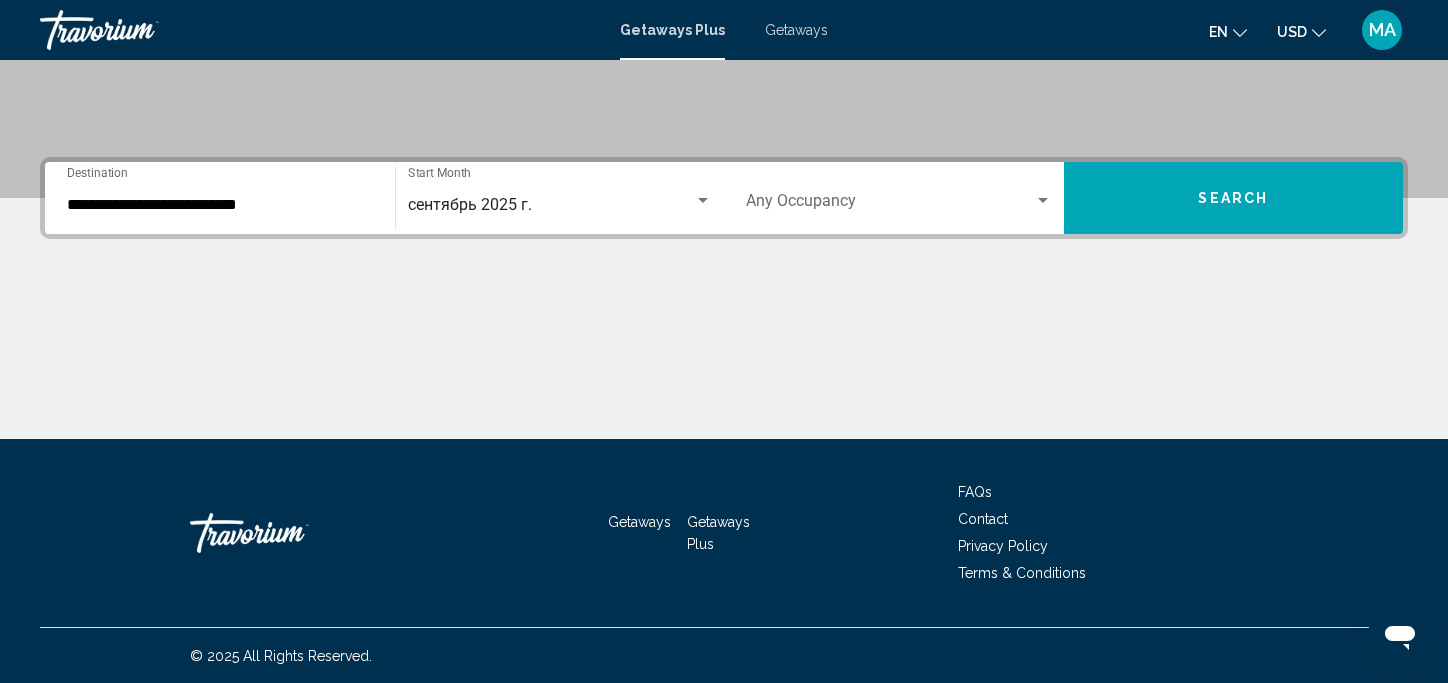 click on "Occupancy Any Occupancy" at bounding box center [899, 198] 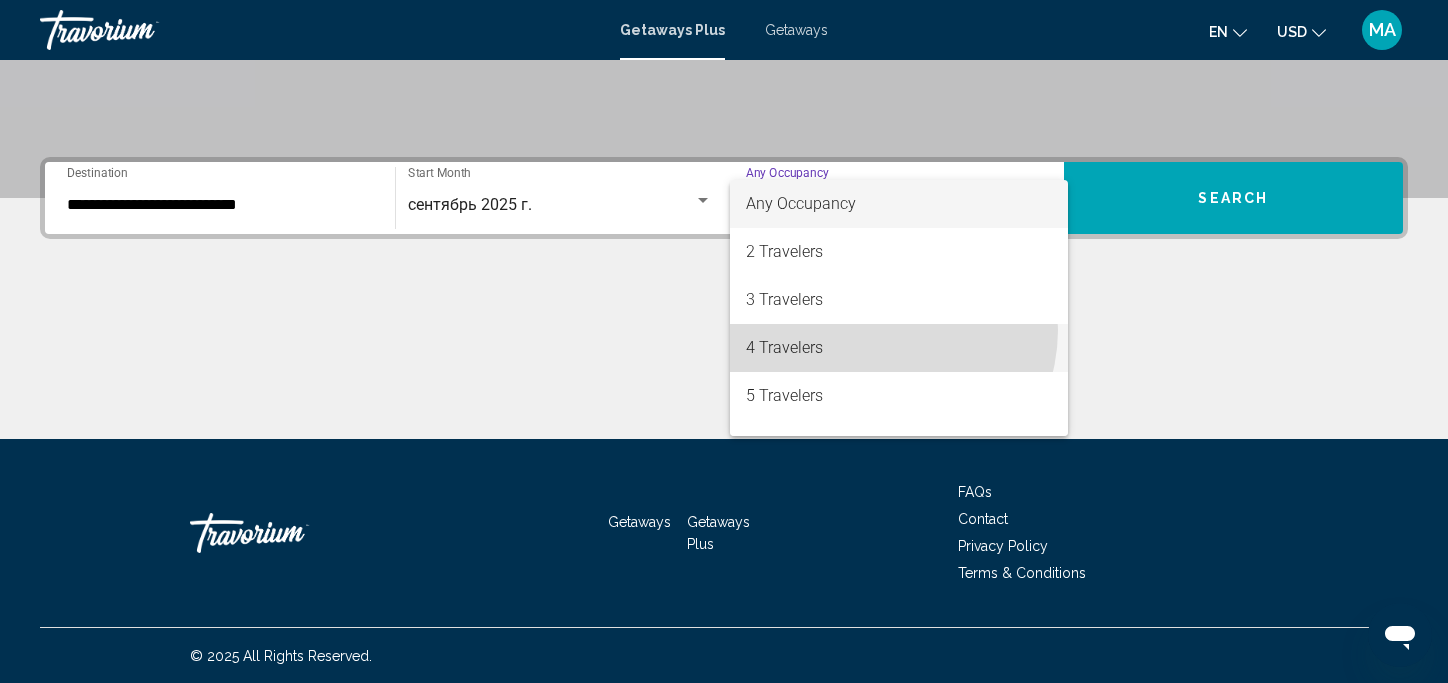 click on "4 Travelers" at bounding box center [899, 348] 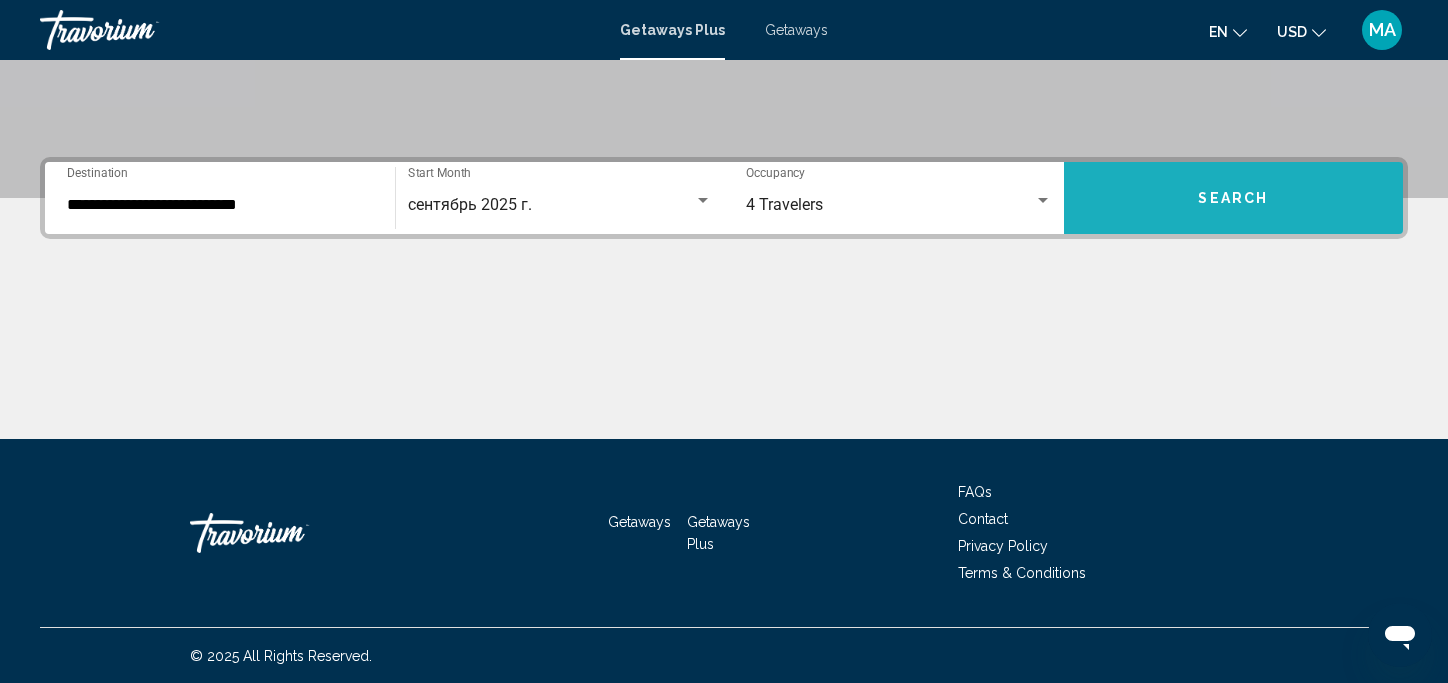 click on "Search" at bounding box center (1234, 198) 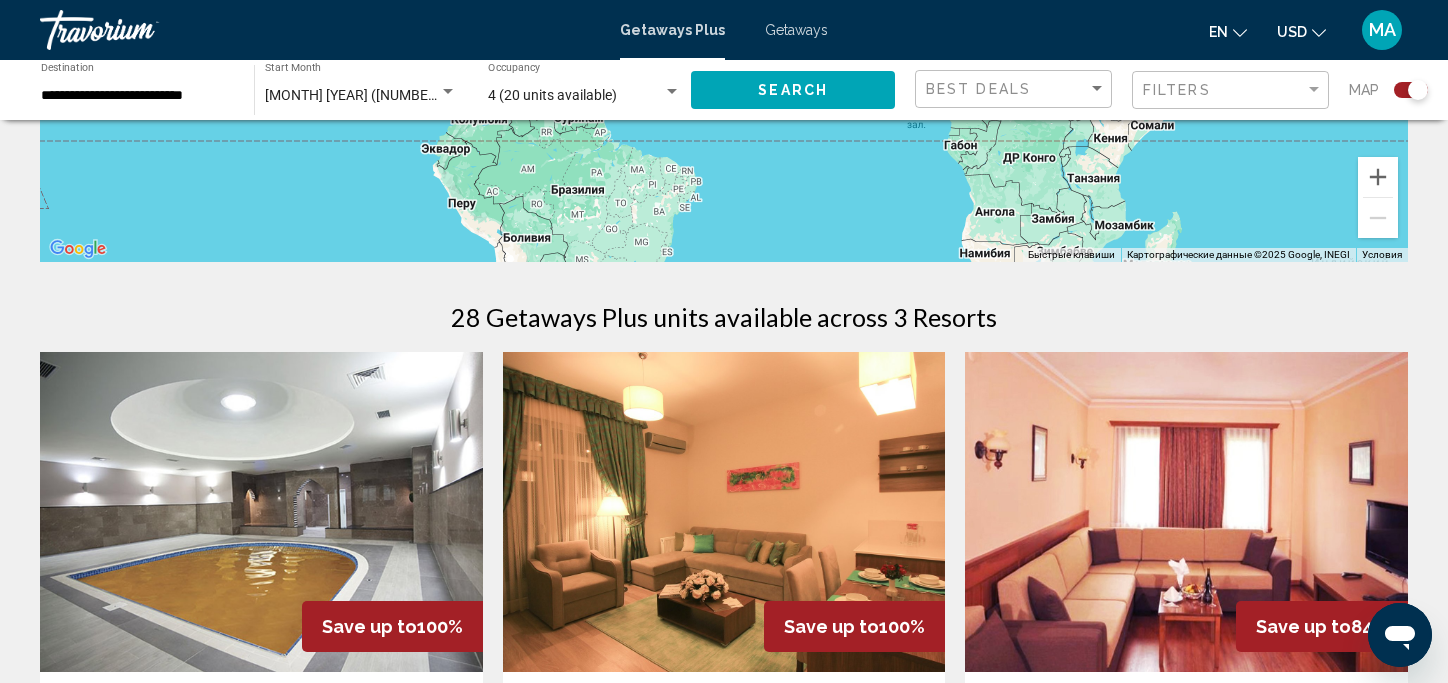 scroll, scrollTop: 440, scrollLeft: 0, axis: vertical 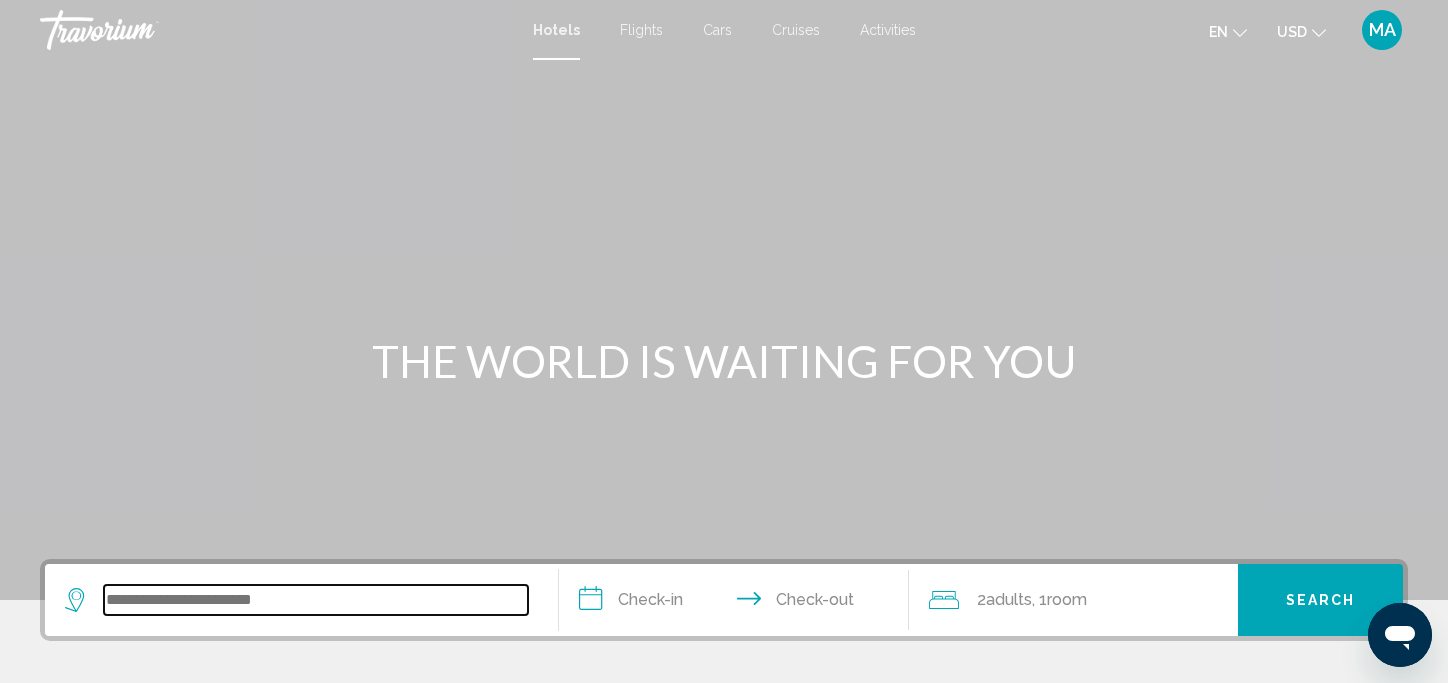 click at bounding box center (316, 600) 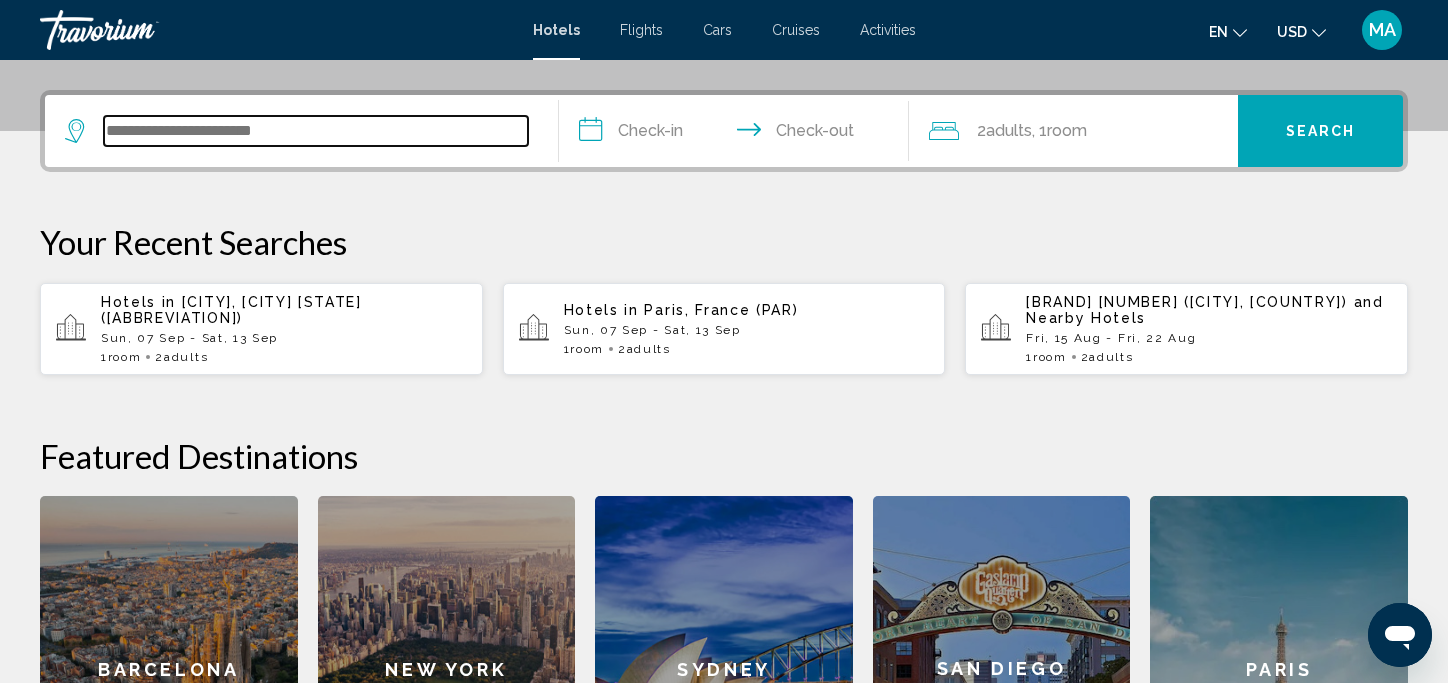 scroll, scrollTop: 493, scrollLeft: 0, axis: vertical 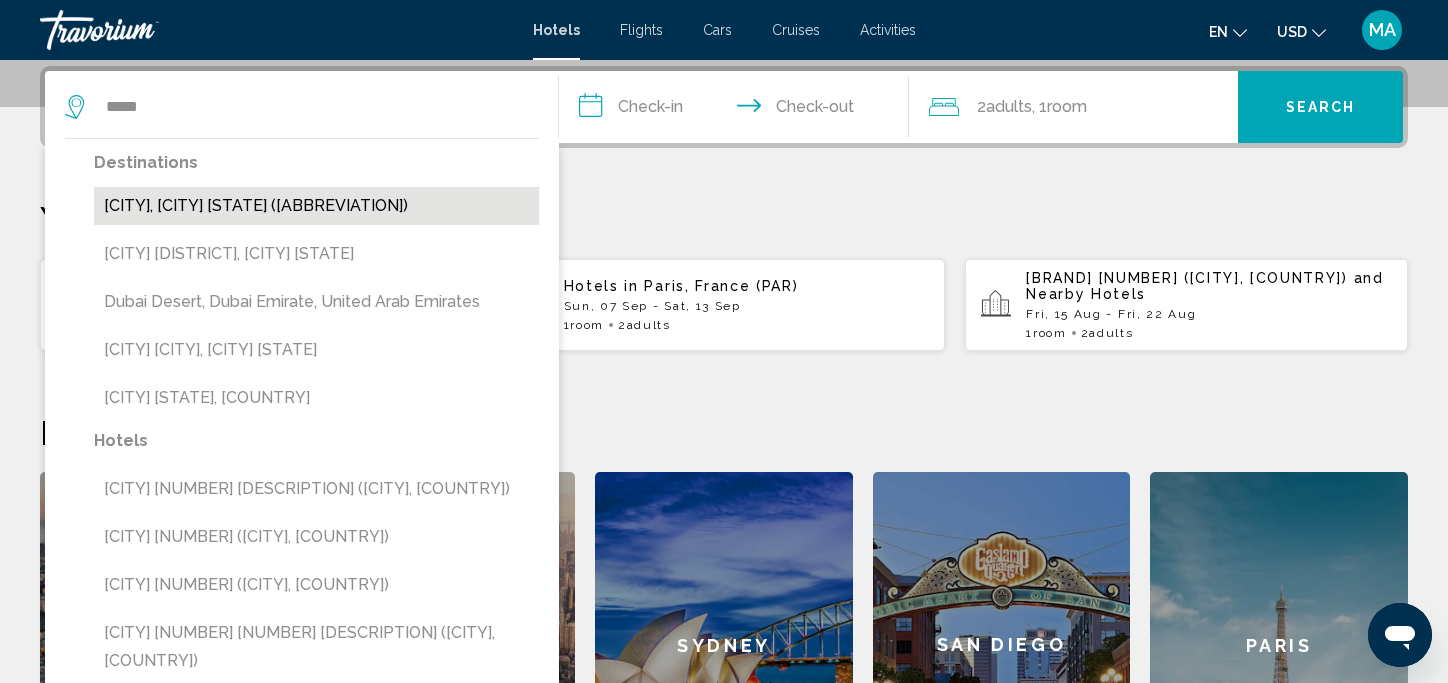 click on "[CITY], [CITY] [STATE] ([ABBREVIATION])" at bounding box center (316, 206) 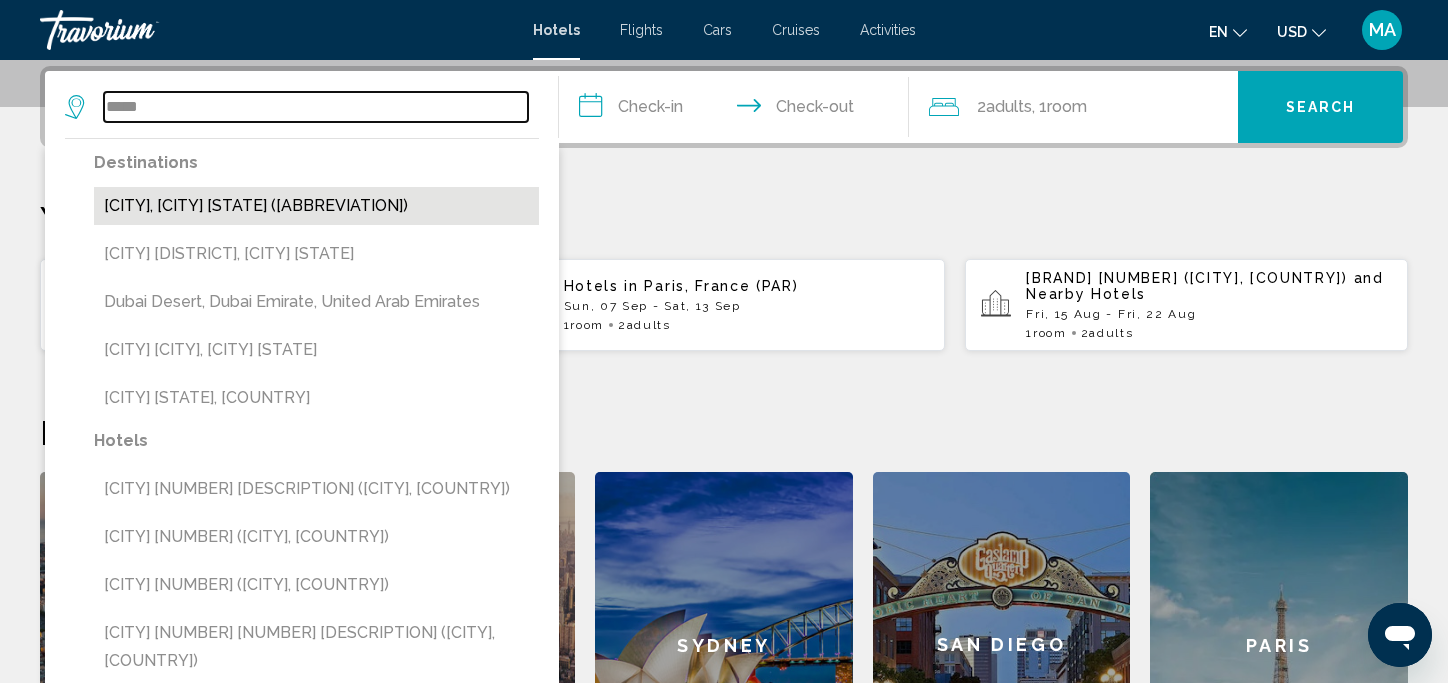 type on "**********" 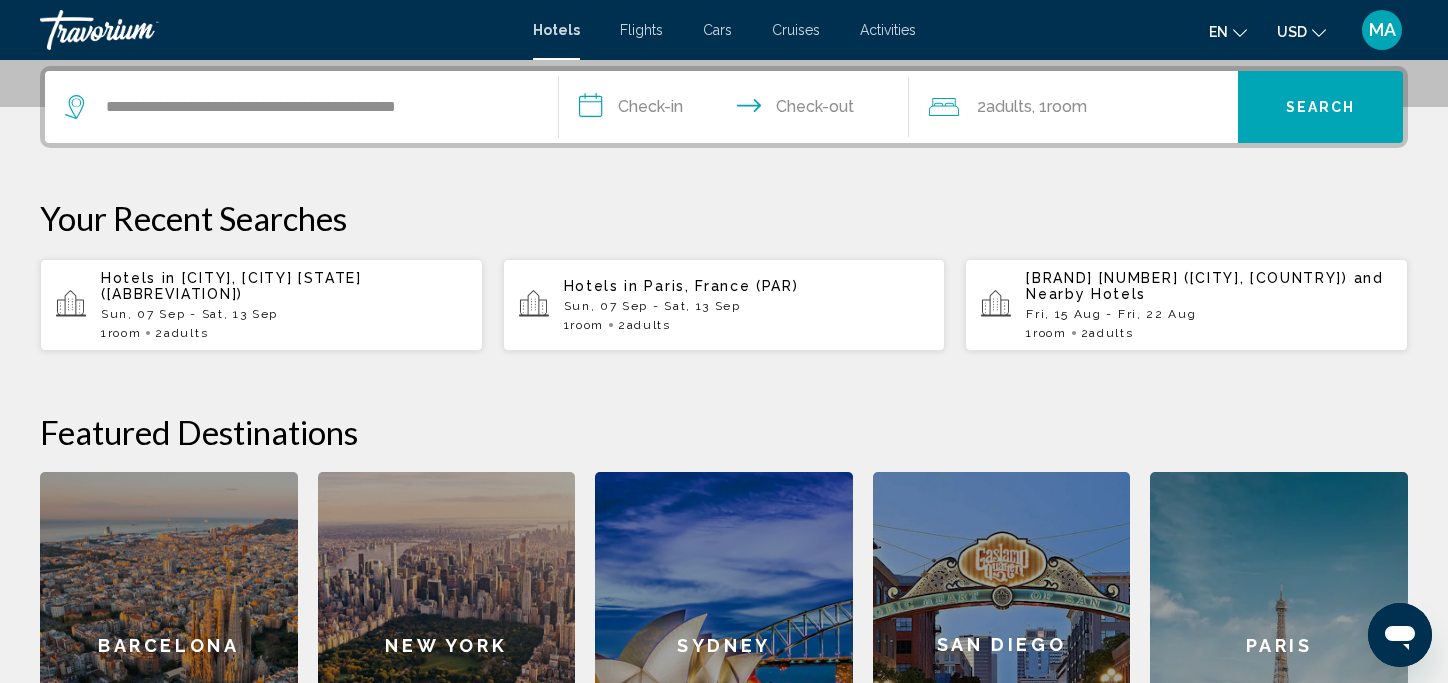 click on "**********" at bounding box center [738, 110] 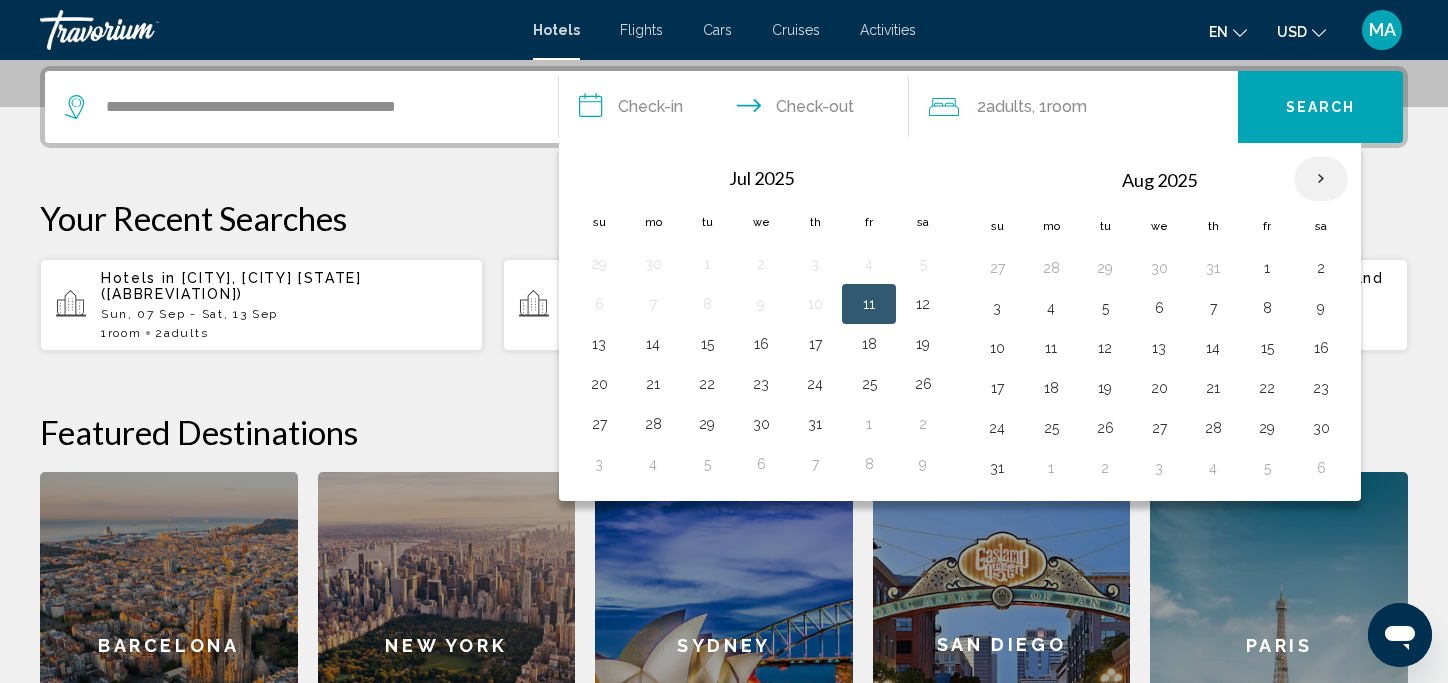 click at bounding box center [1321, 179] 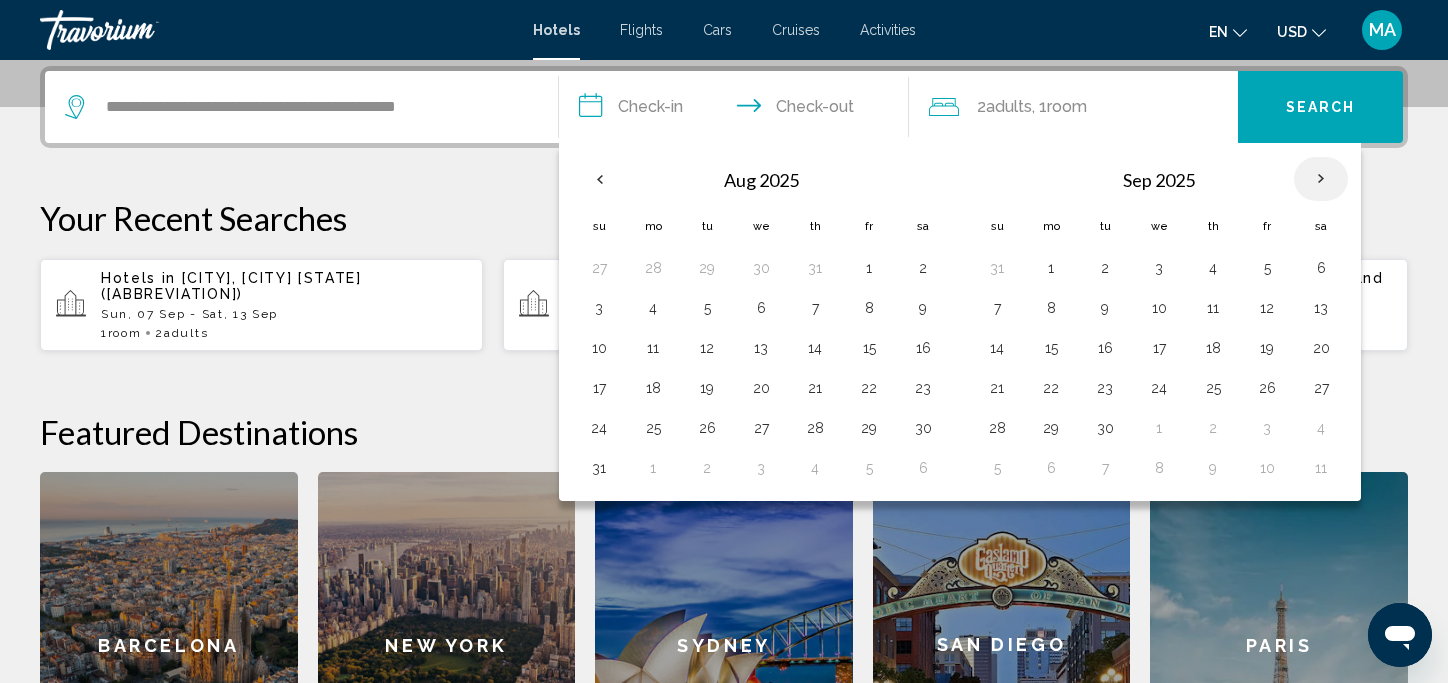 click at bounding box center (1321, 179) 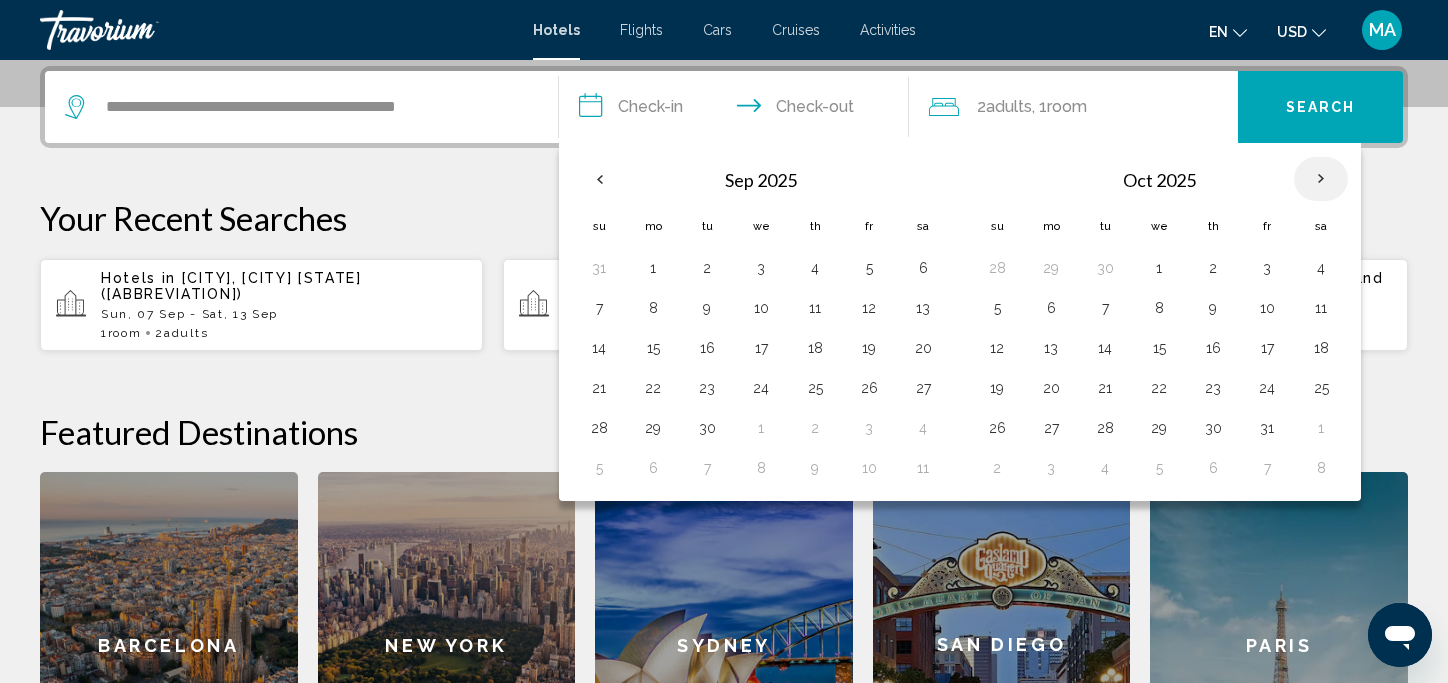 click at bounding box center (1321, 179) 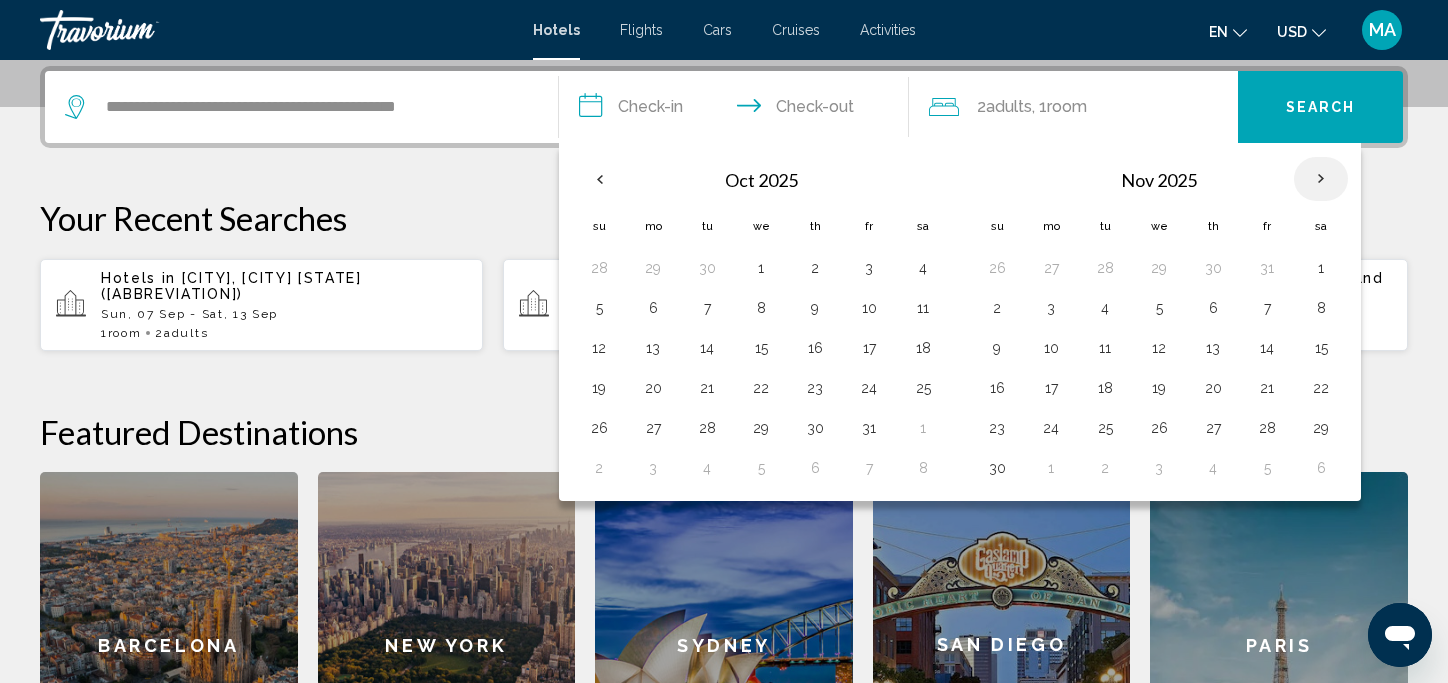 click at bounding box center (1321, 179) 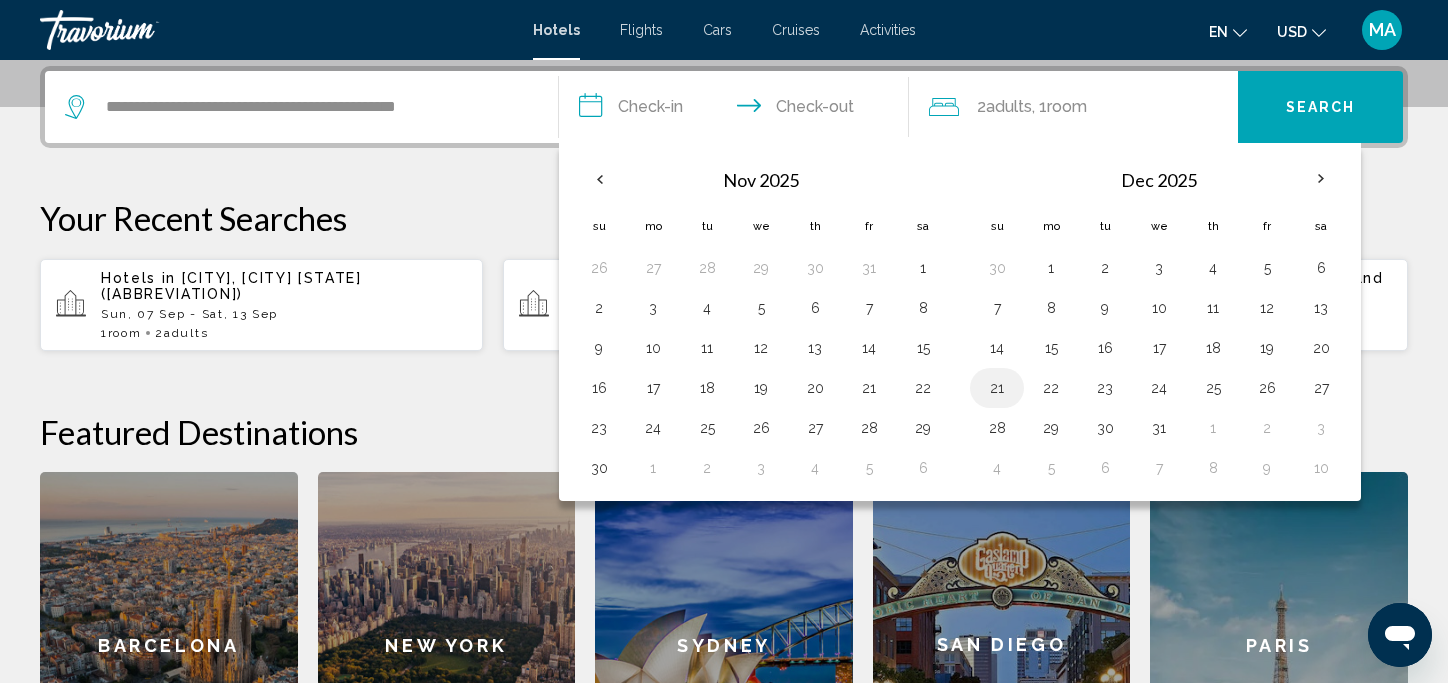 click on "21" at bounding box center (997, 388) 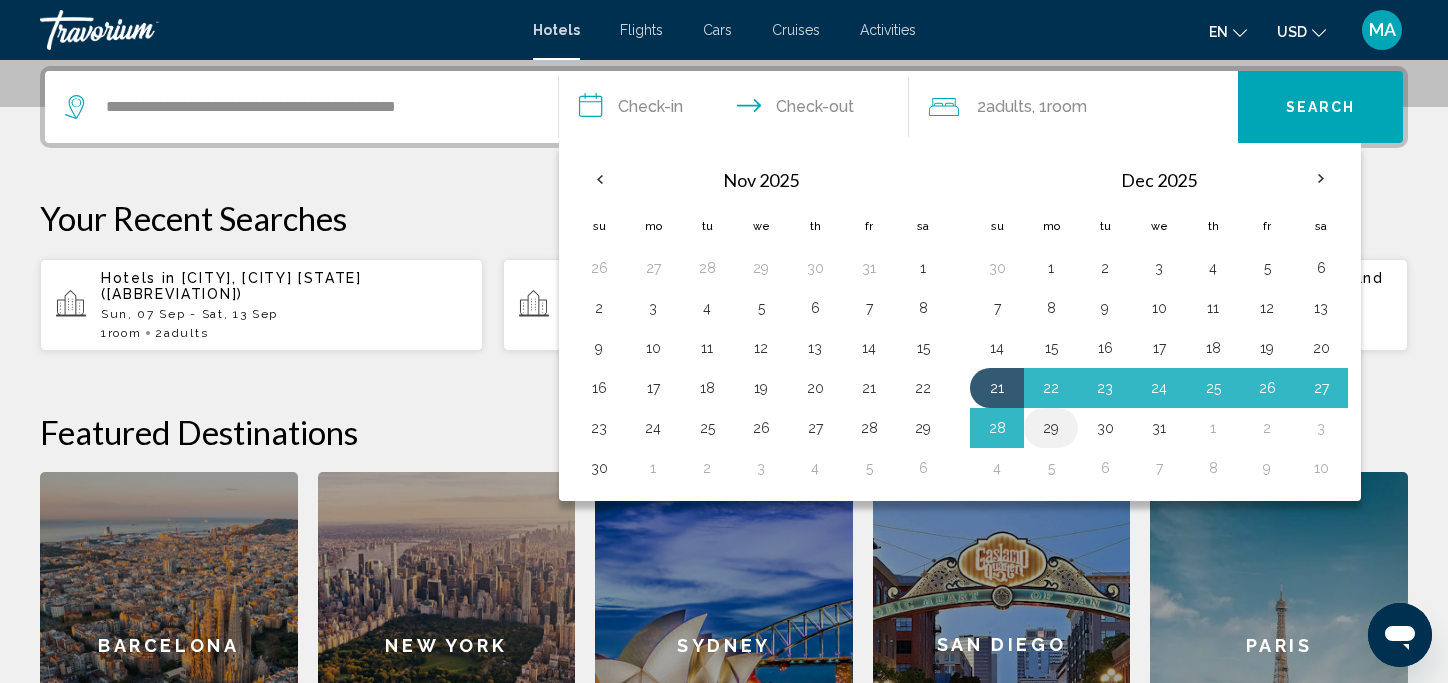 click on "29" at bounding box center [1051, 428] 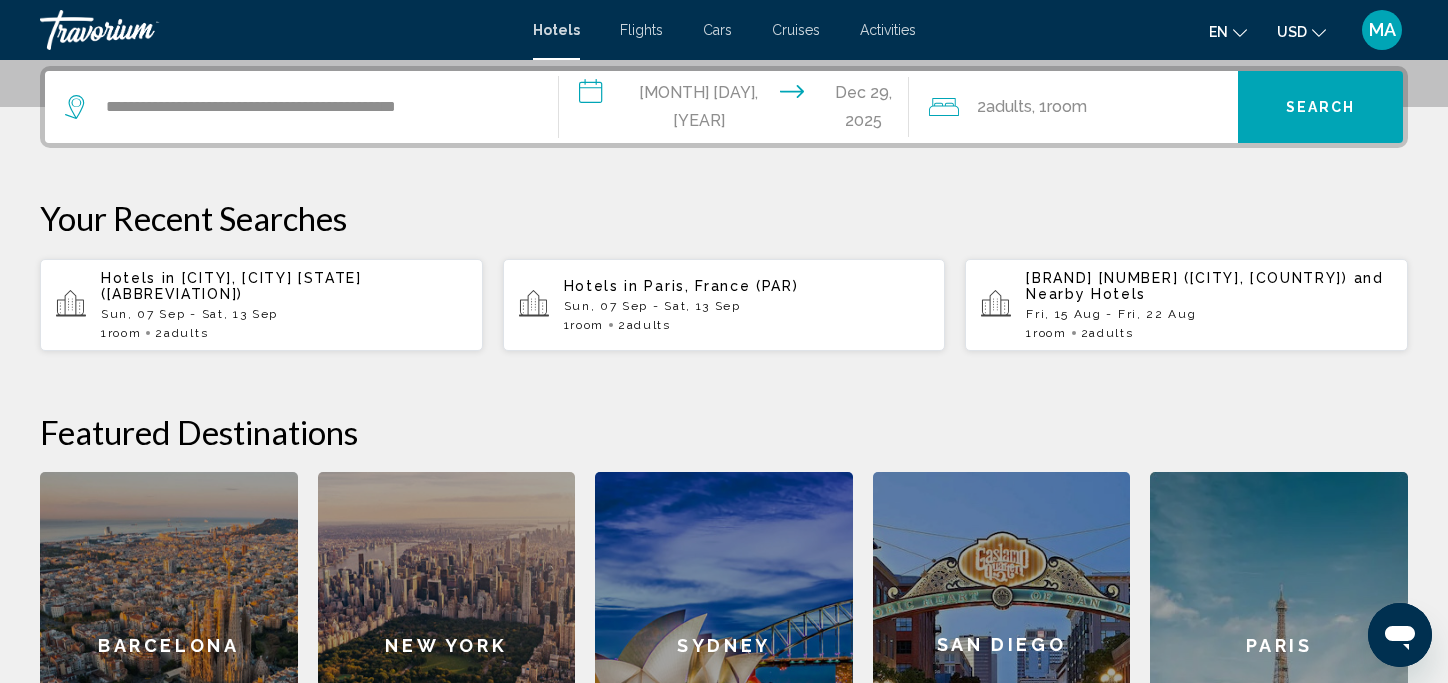 click on "**********" at bounding box center [738, 110] 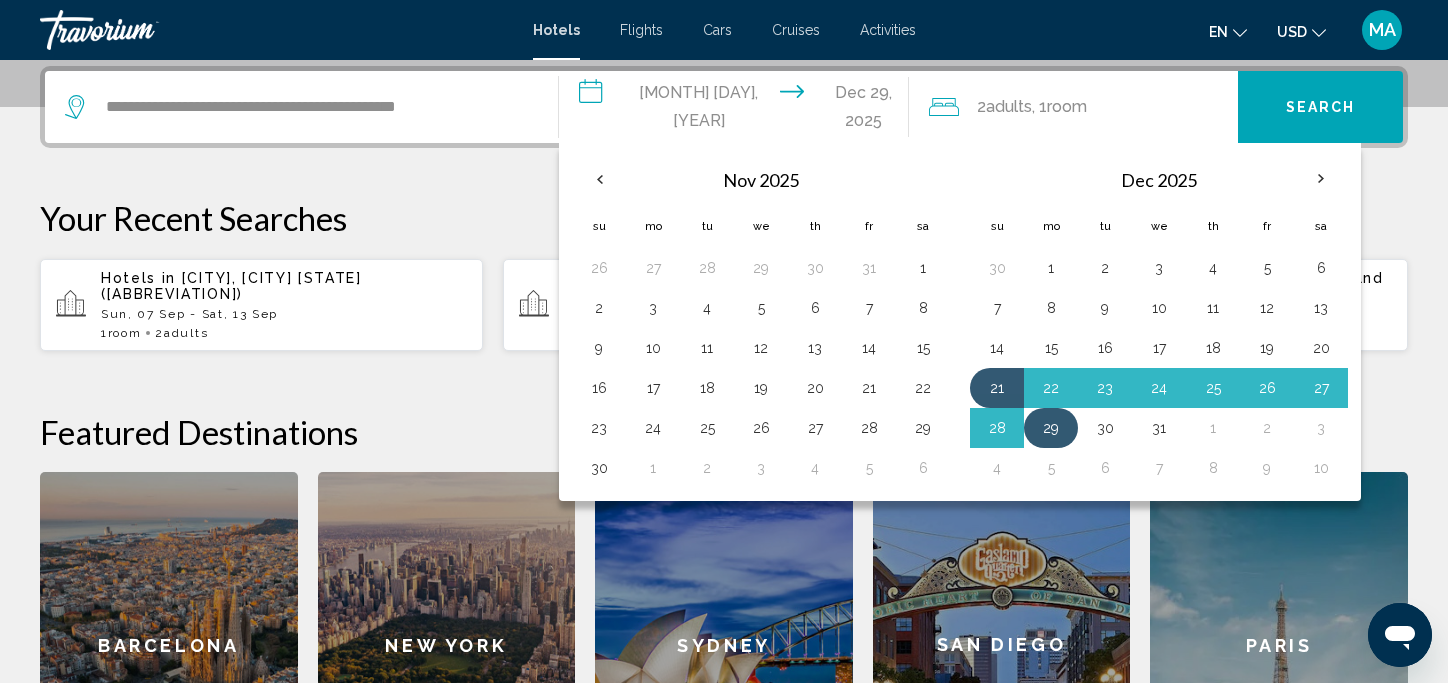 click on "29" at bounding box center (1051, 428) 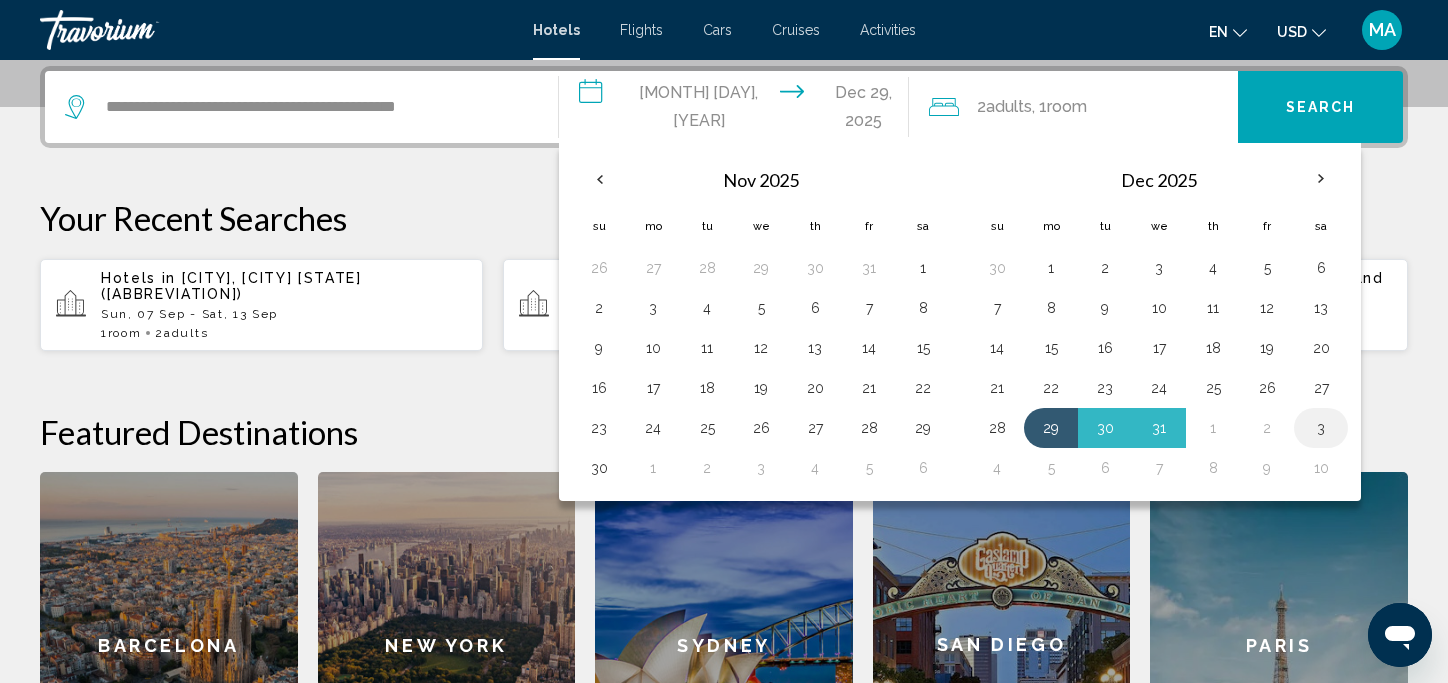 click on "3" at bounding box center (1321, 428) 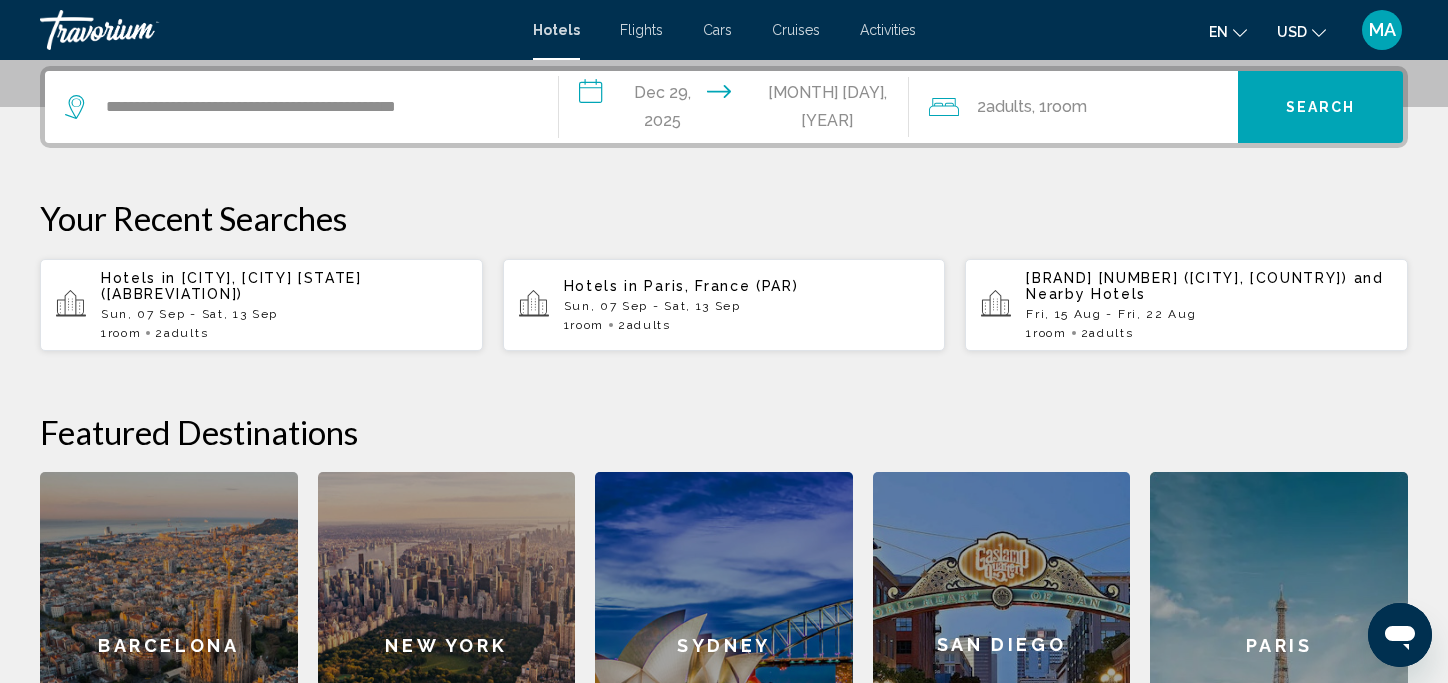 click on "Search" at bounding box center (1321, 108) 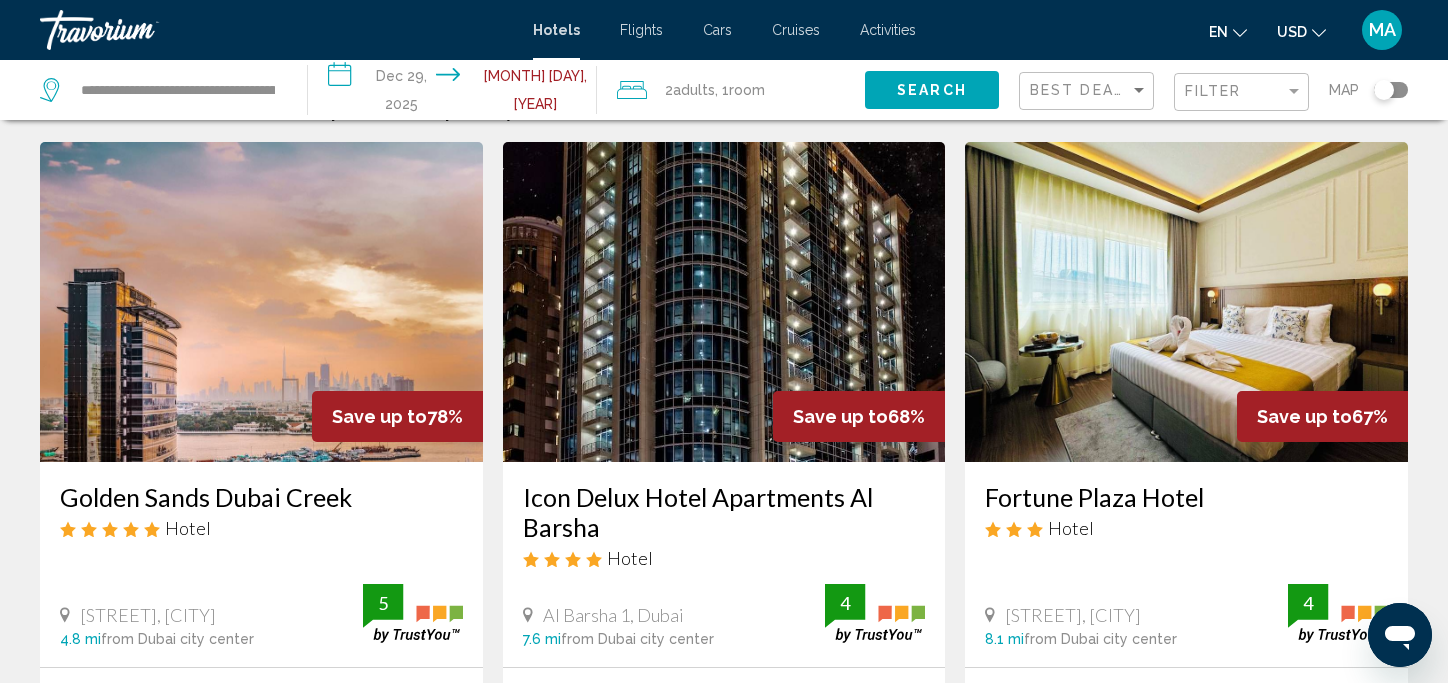 scroll, scrollTop: 0, scrollLeft: 0, axis: both 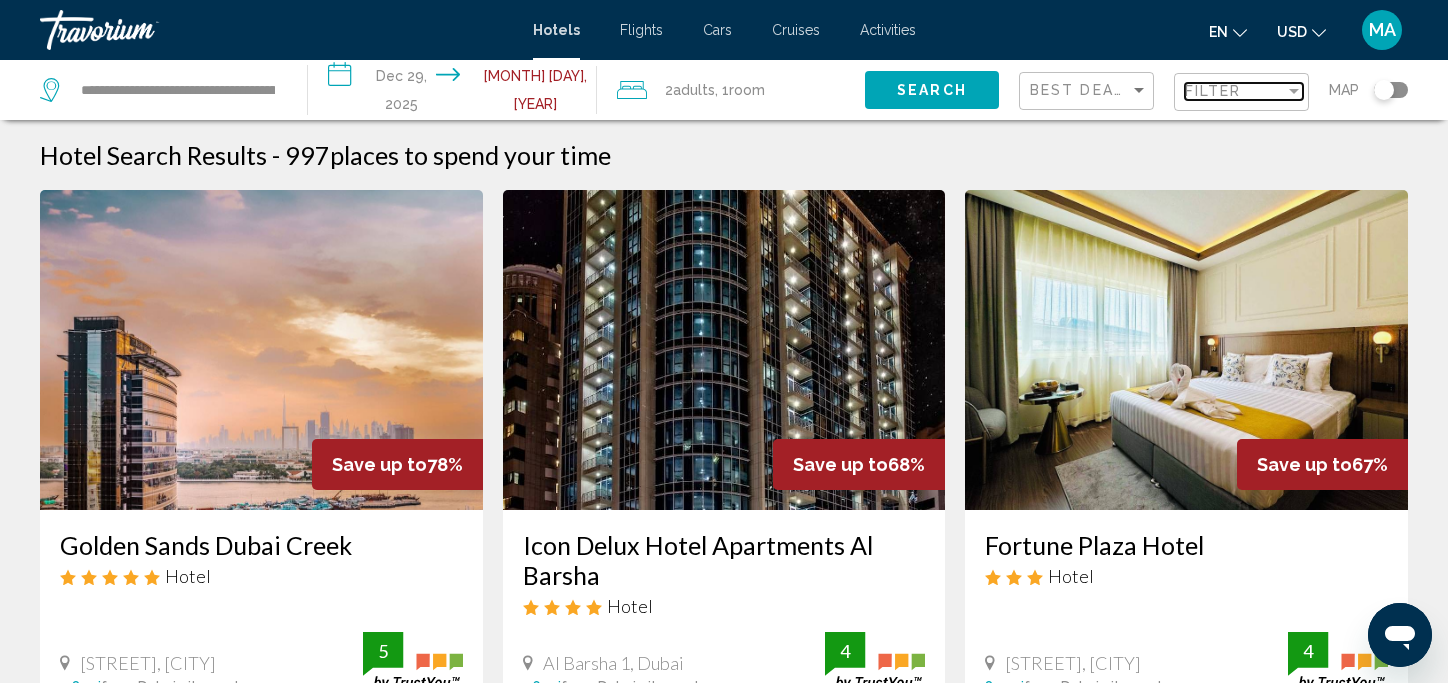 click on "Filter" at bounding box center [1235, 91] 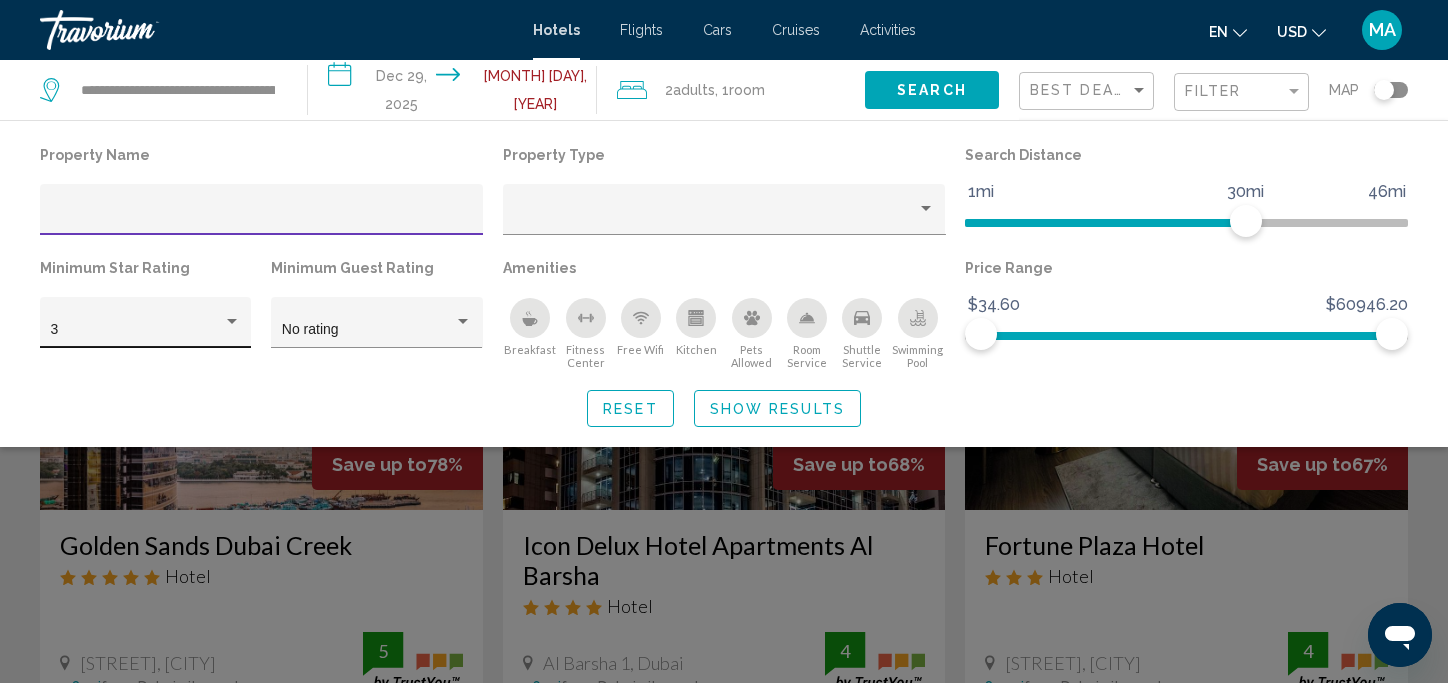 click 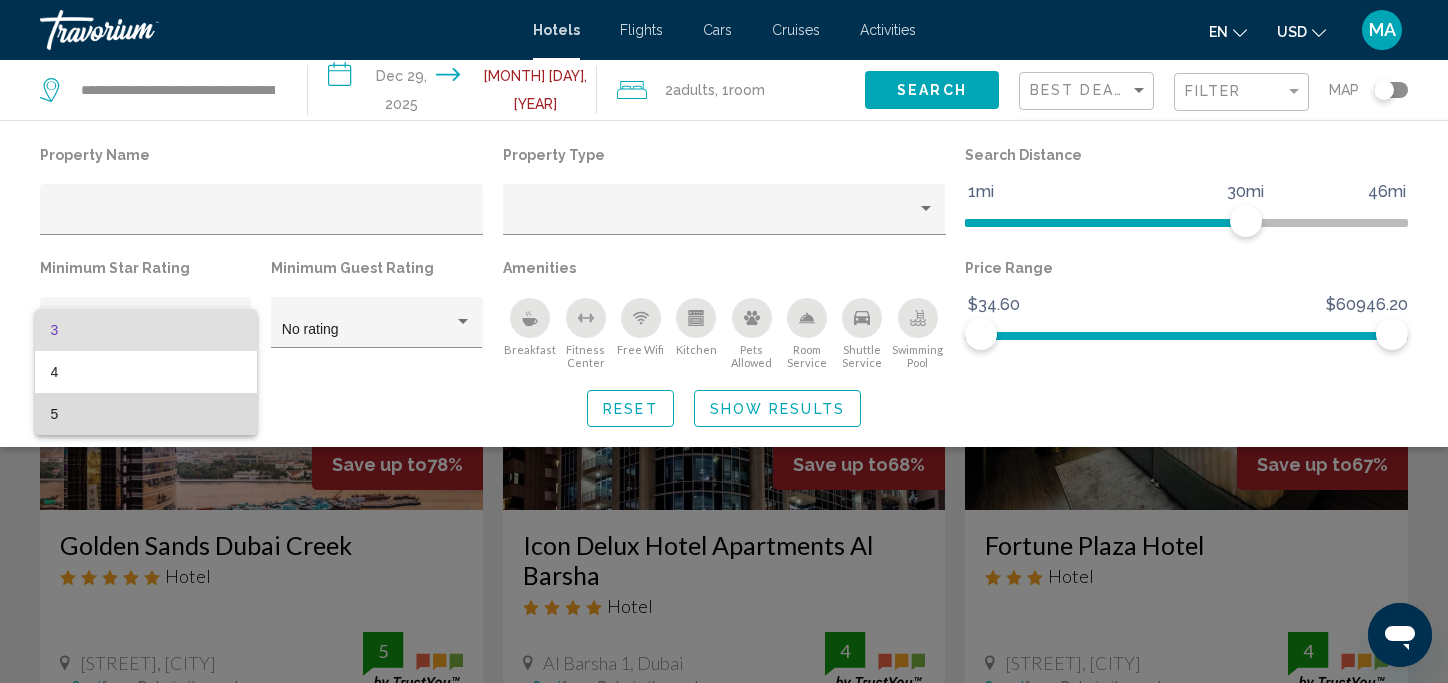 click on "5" at bounding box center (146, 414) 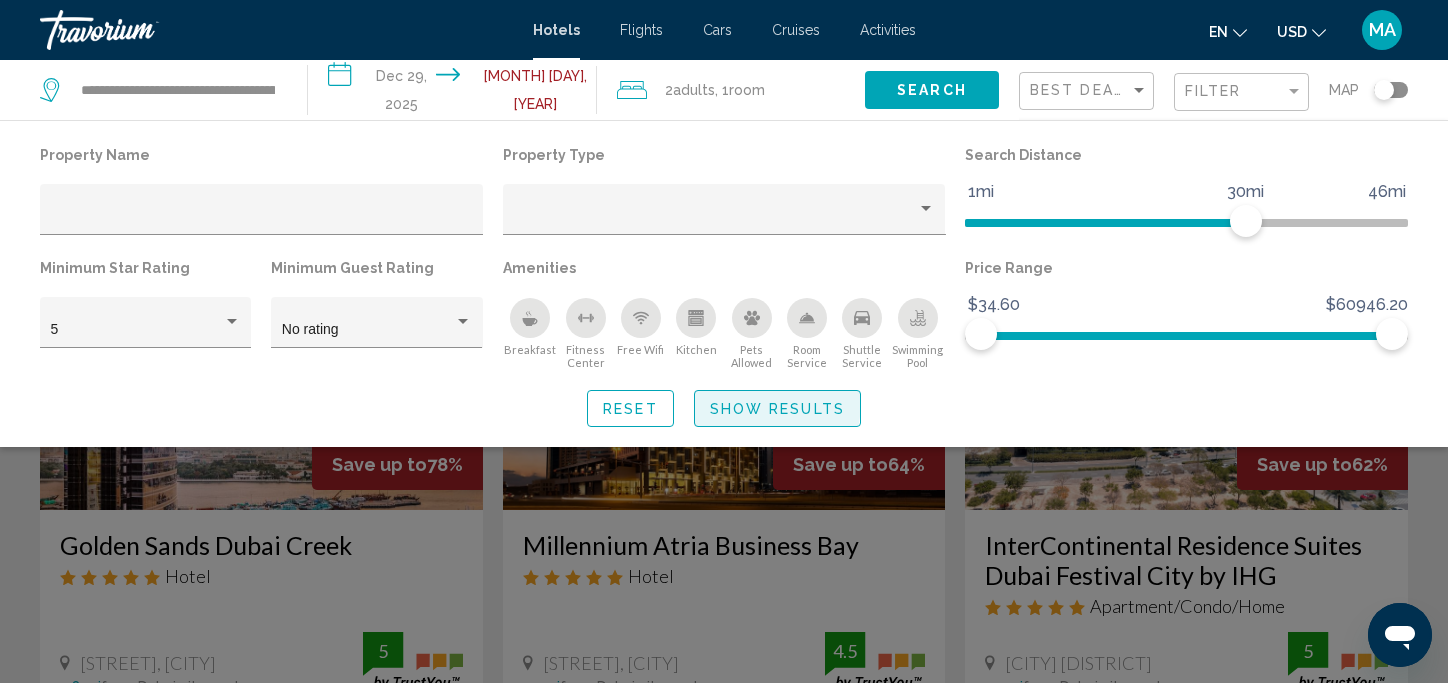 click on "Show Results" 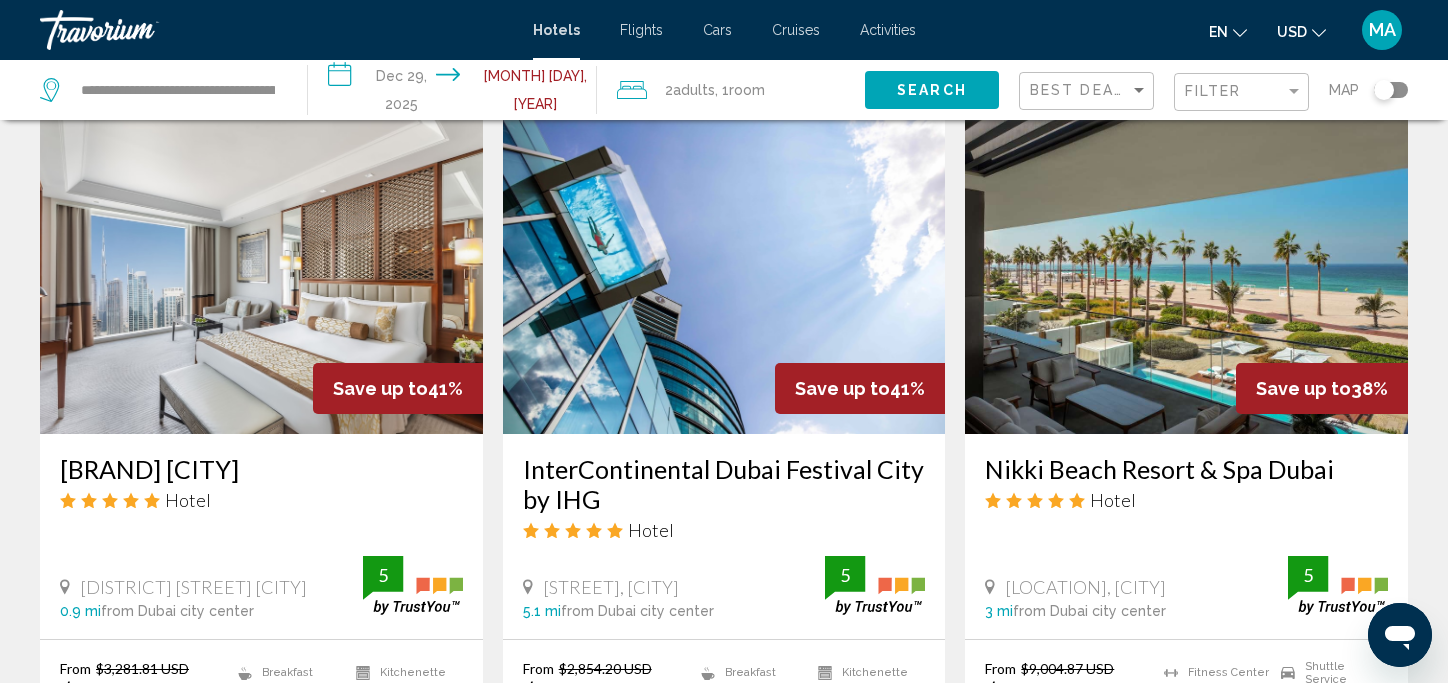 scroll, scrollTop: 1600, scrollLeft: 0, axis: vertical 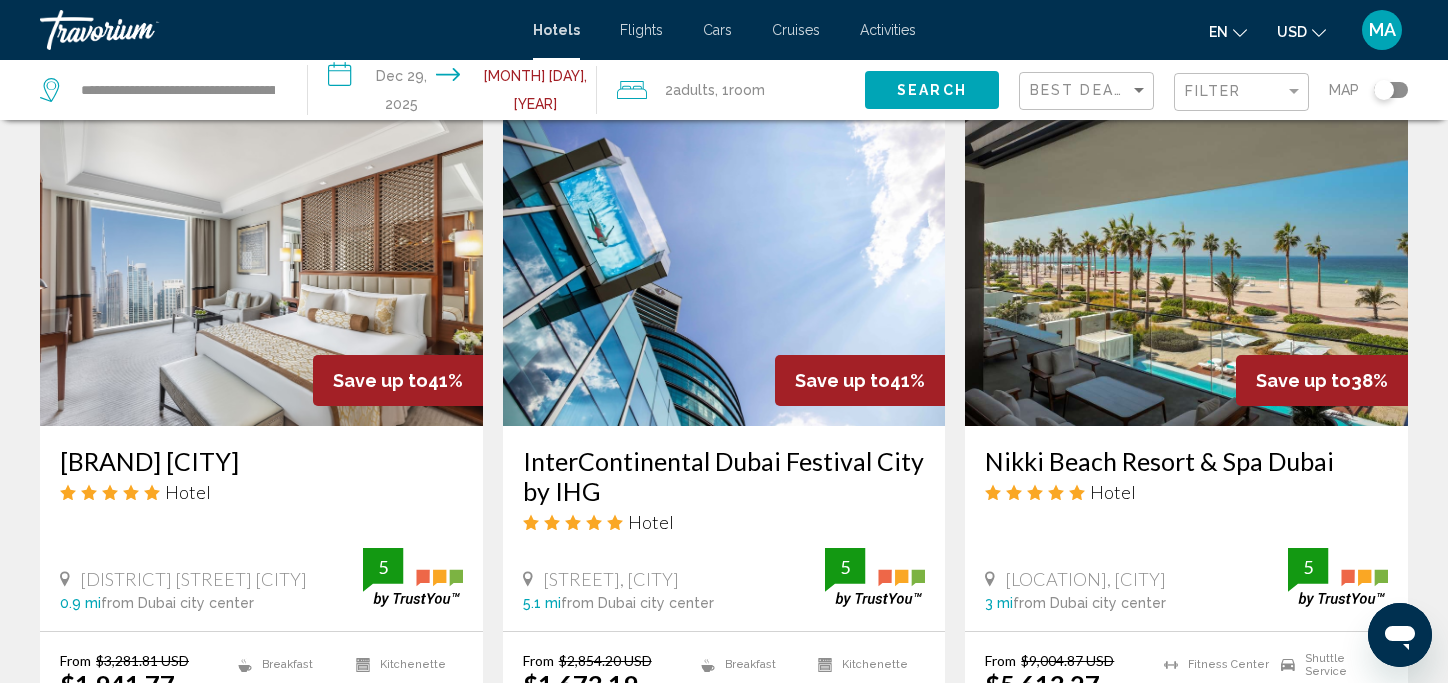 click on "Best Deals" 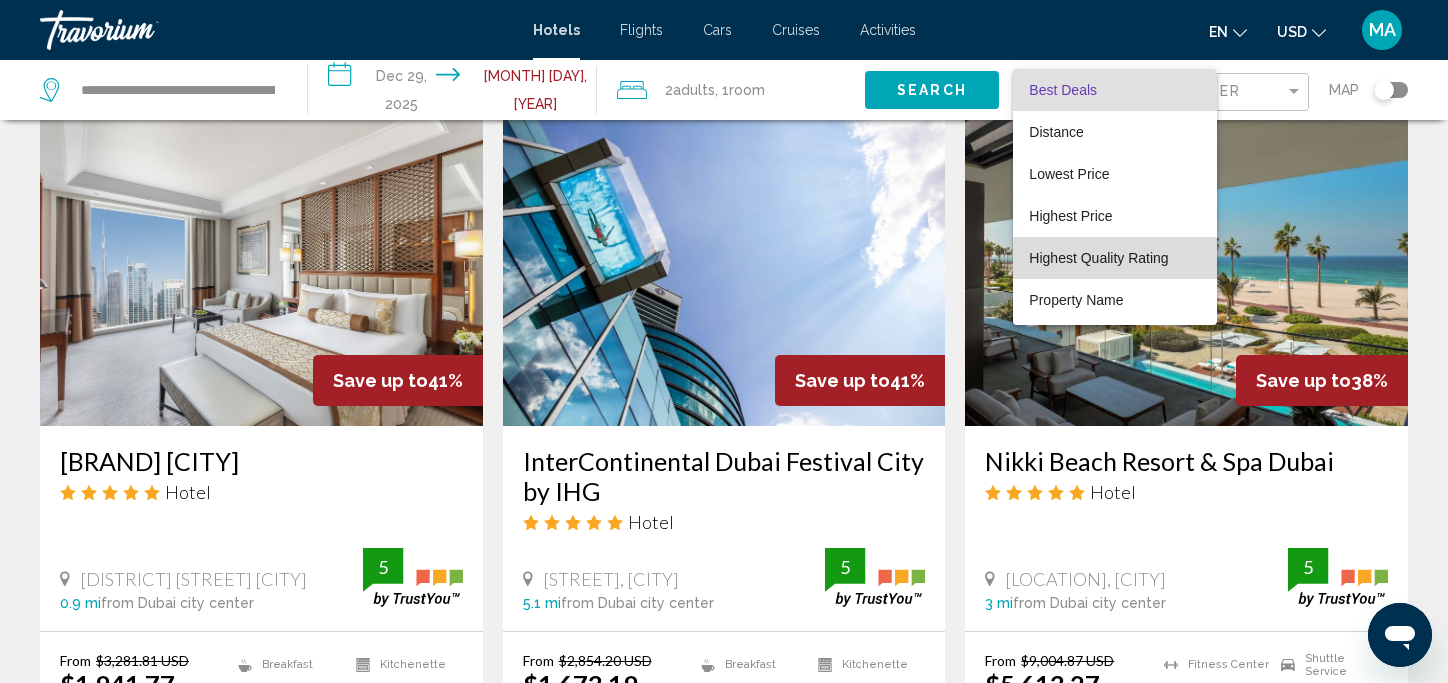 click on "Highest Quality Rating" at bounding box center [1098, 258] 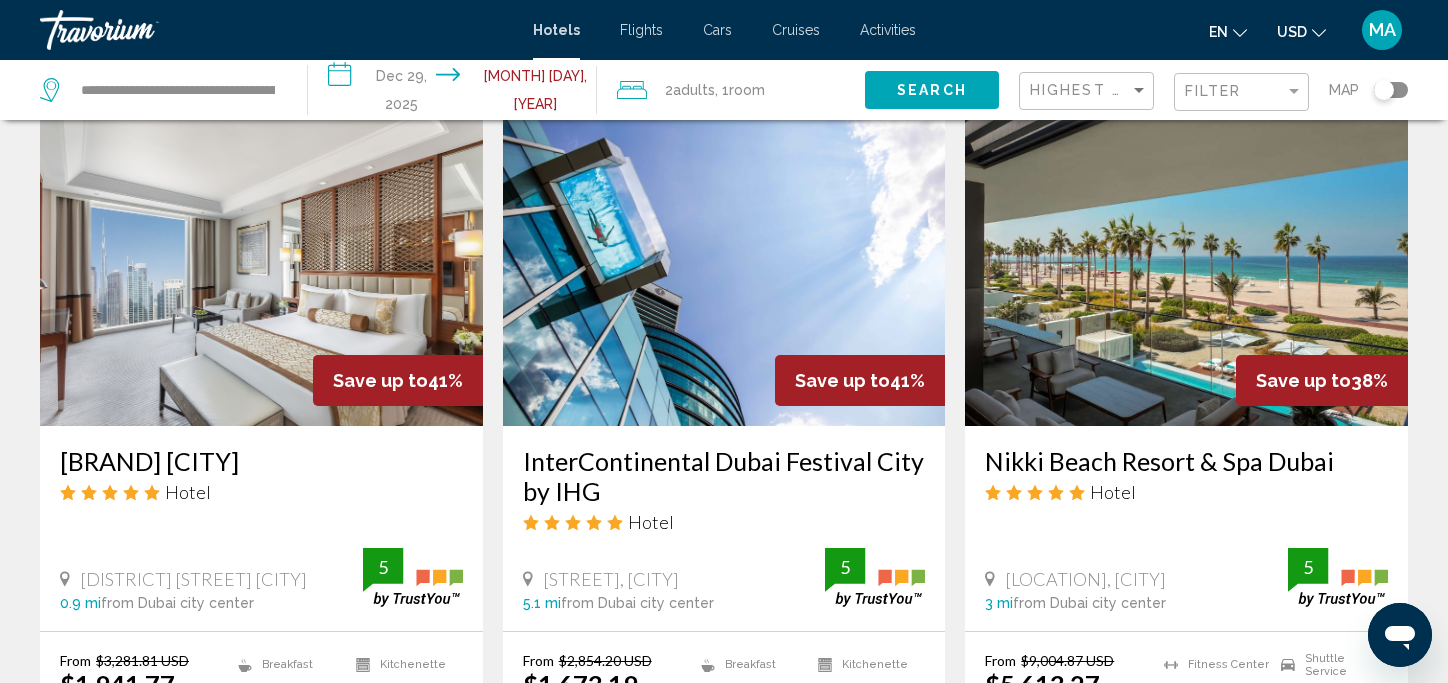 click on "Highest Quality Rating Filter Map" 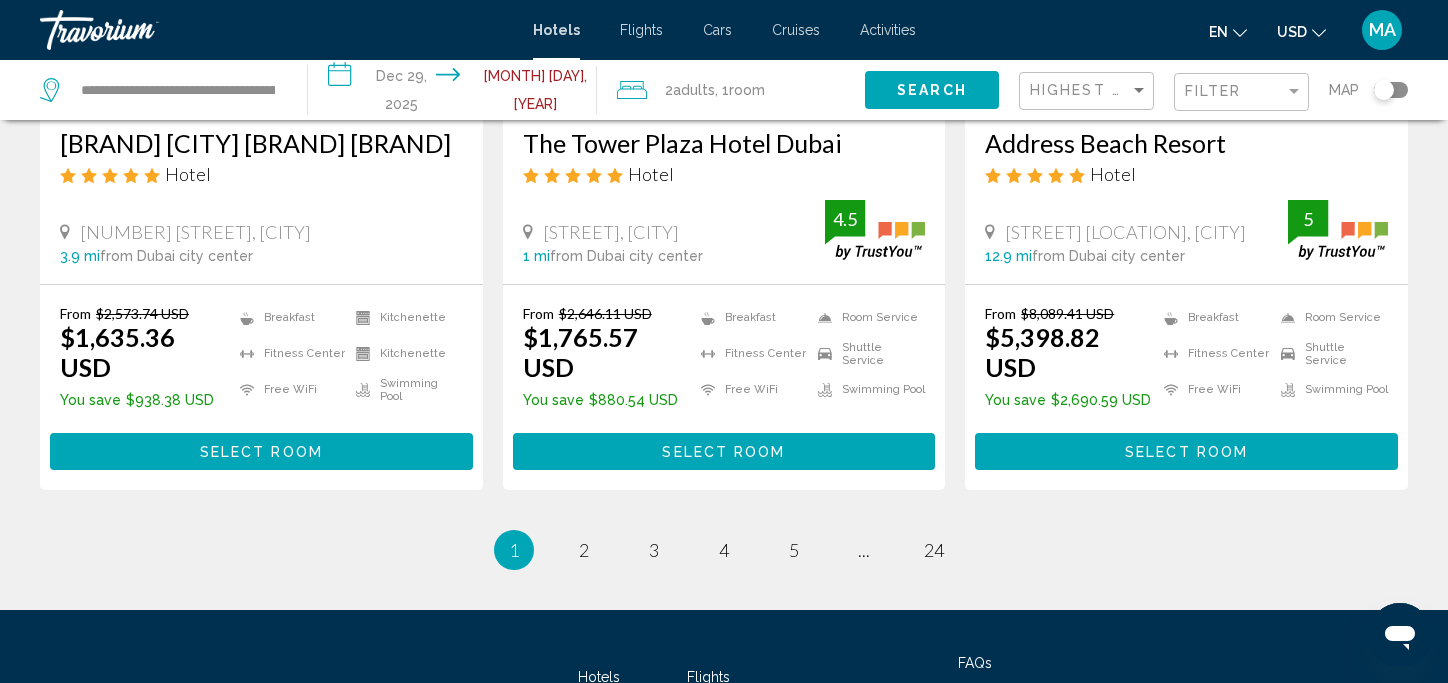 scroll, scrollTop: 2720, scrollLeft: 0, axis: vertical 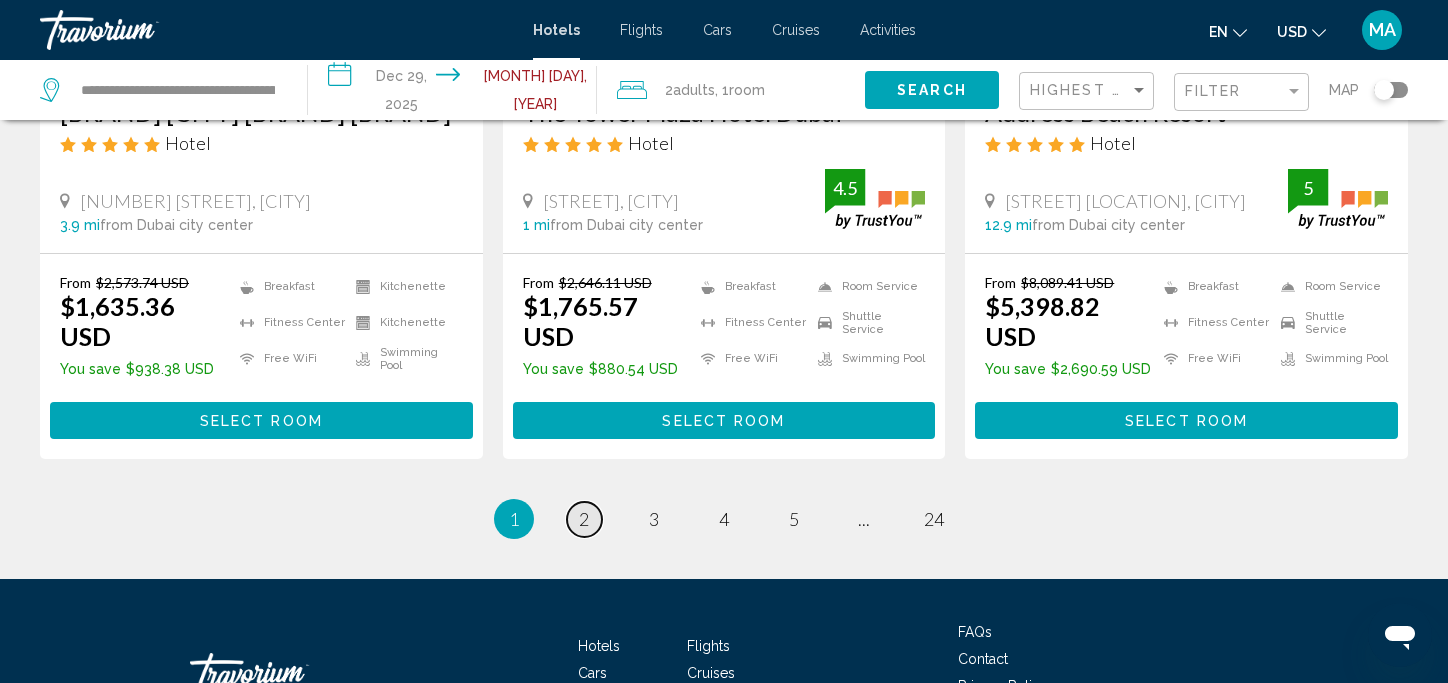click on "2" at bounding box center (584, 519) 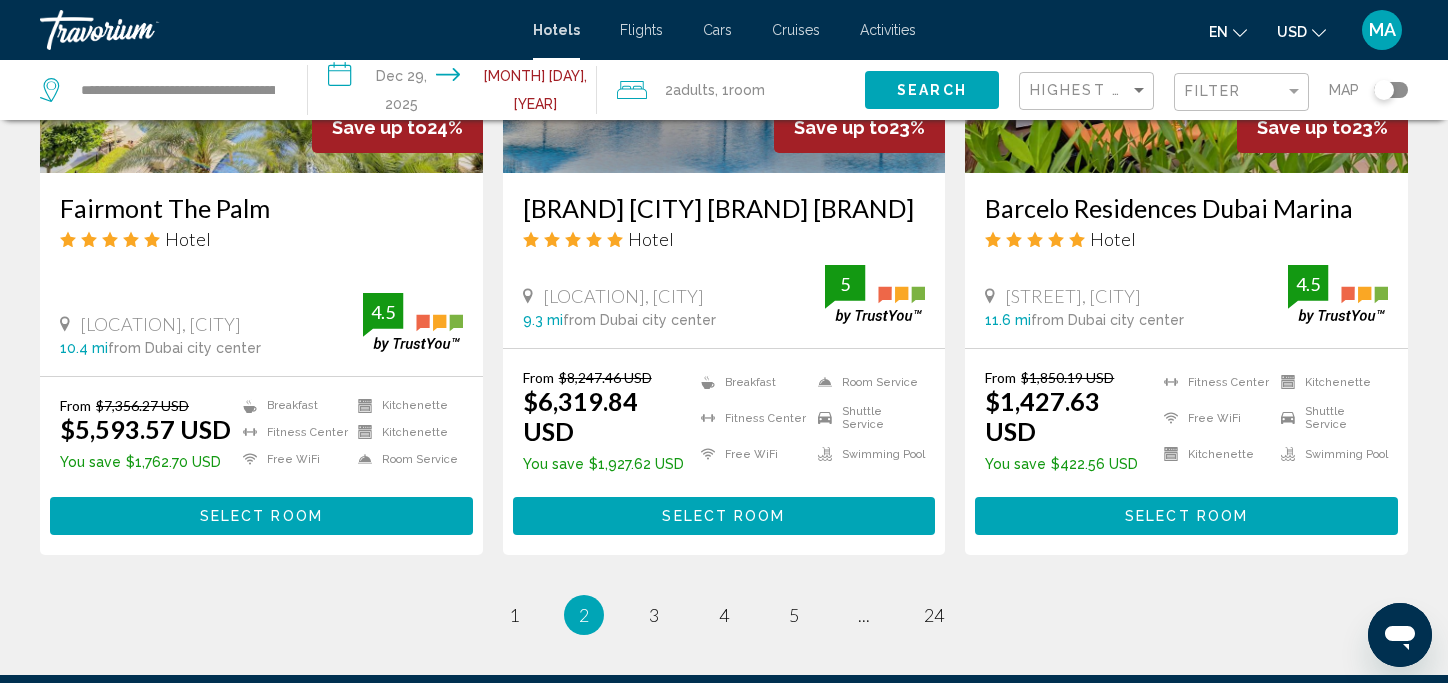 scroll, scrollTop: 2720, scrollLeft: 0, axis: vertical 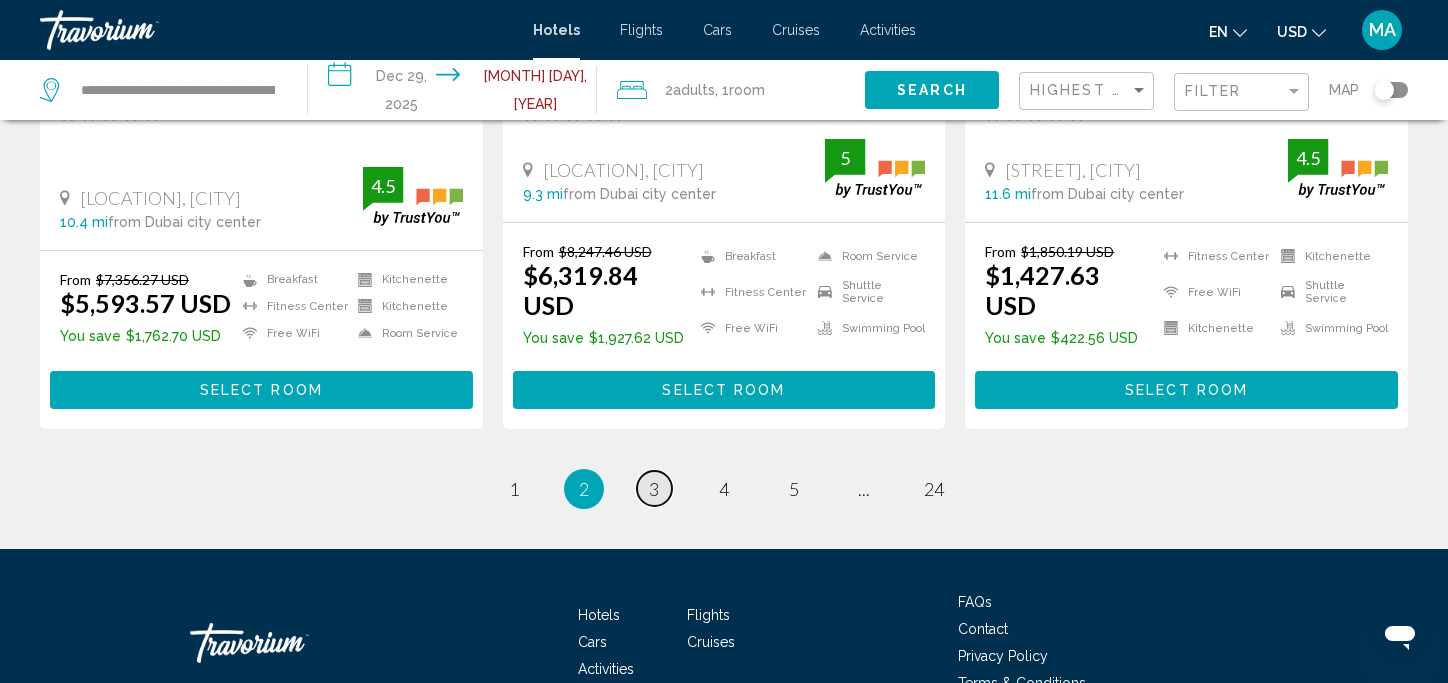 click on "3" at bounding box center (654, 489) 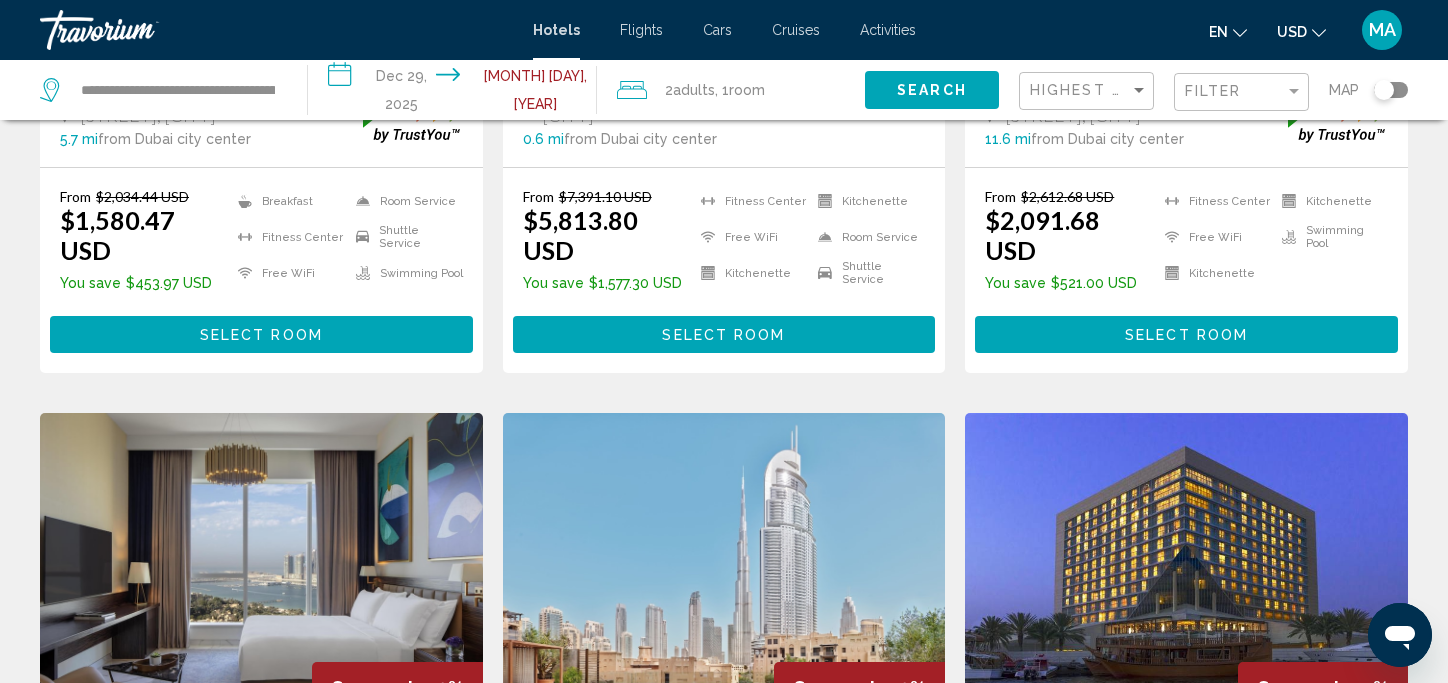 scroll, scrollTop: 720, scrollLeft: 0, axis: vertical 